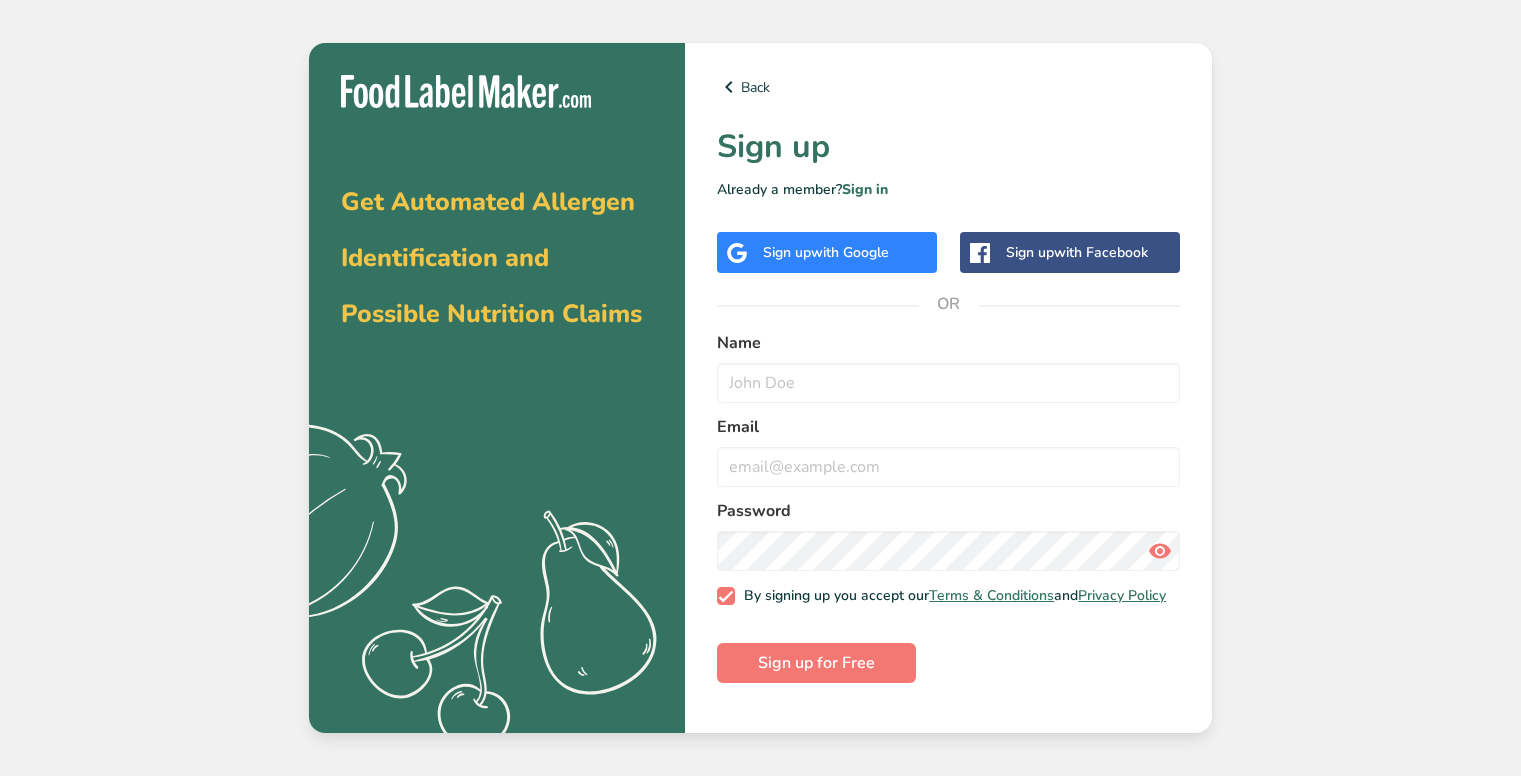 scroll, scrollTop: 0, scrollLeft: 0, axis: both 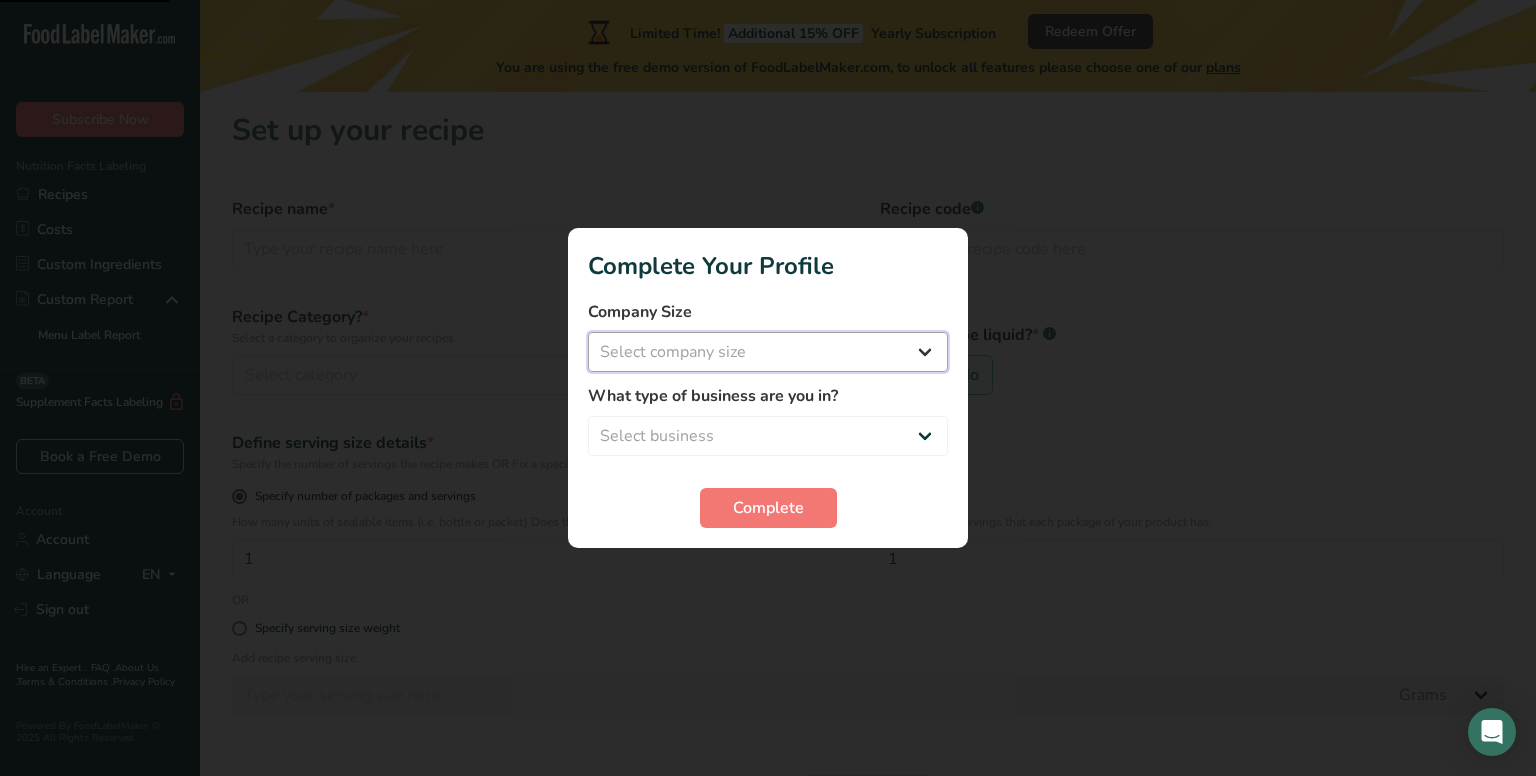 click on "Select company size
Fewer than 10 Employees
10 to 50 Employees
51 to 500 Employees
Over 500 Employees" at bounding box center [768, 352] 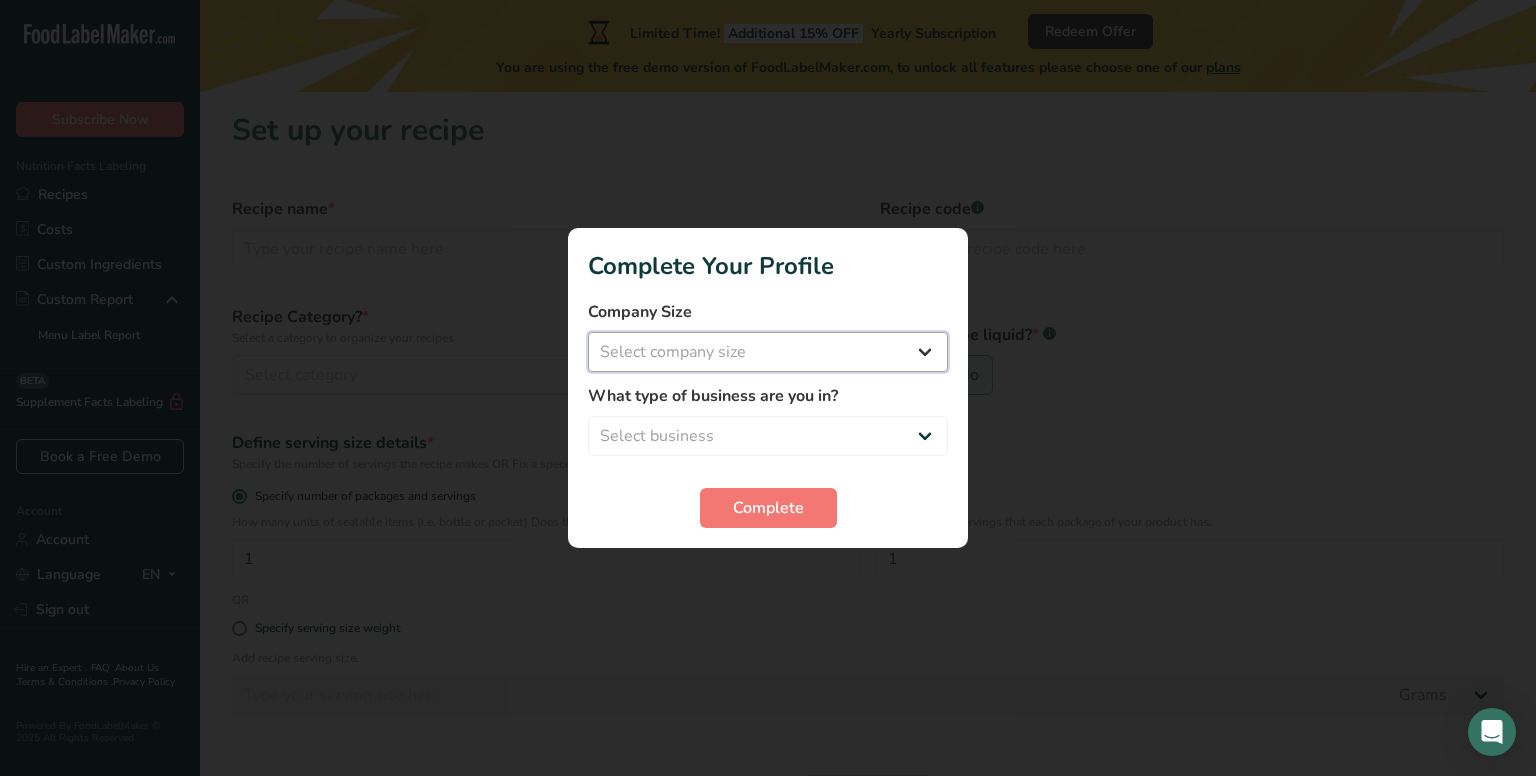 select on "1" 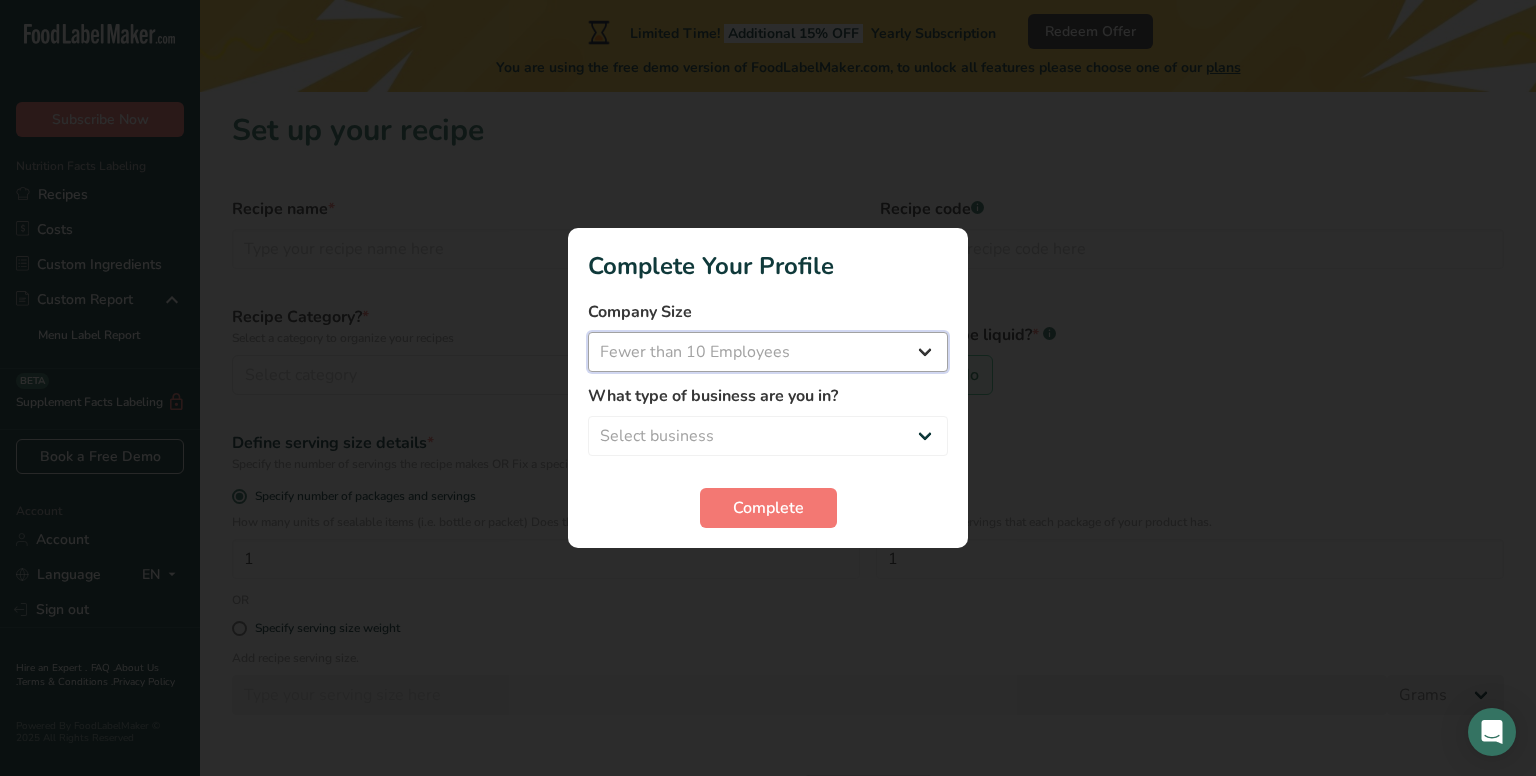 click on "Select company size
Fewer than 10 Employees
10 to 50 Employees
51 to 500 Employees
Over 500 Employees" at bounding box center [768, 352] 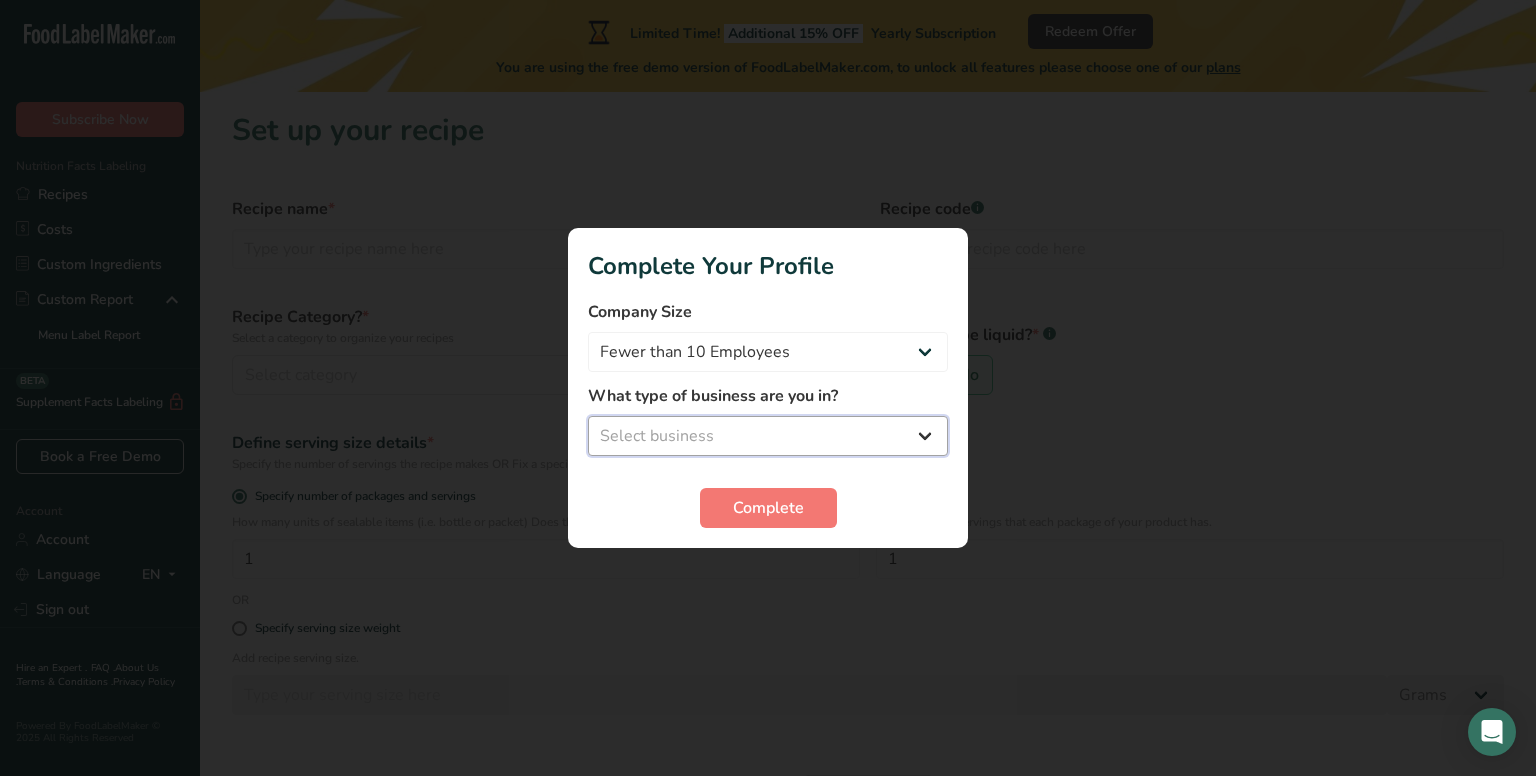 click on "Select business
Packaged Food Manufacturer
Restaurant & Cafe
Bakery
Meal Plans & Catering Company
Nutritionist
Food Blogger
Personal Trainer
Other" at bounding box center (768, 436) 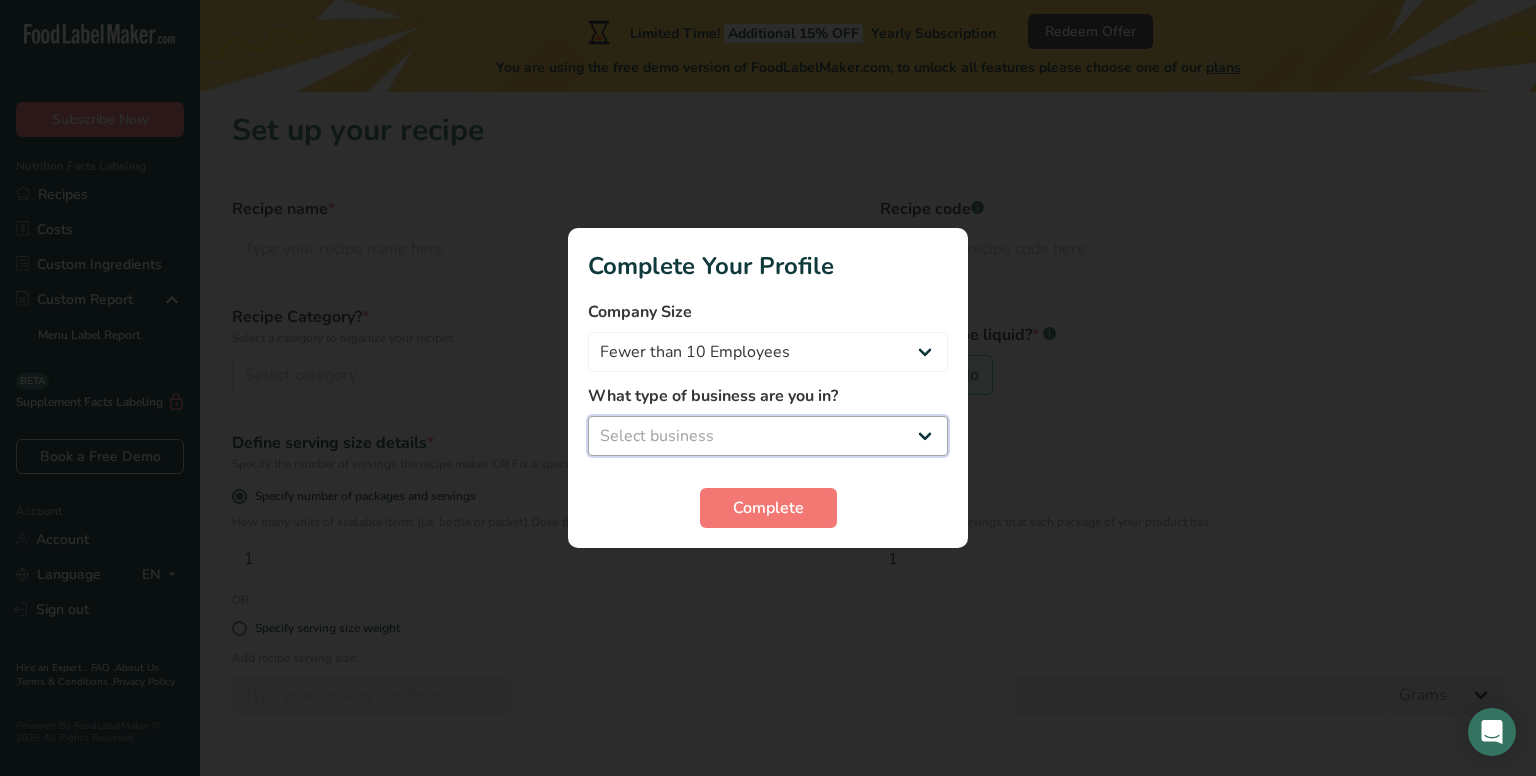 select on "3" 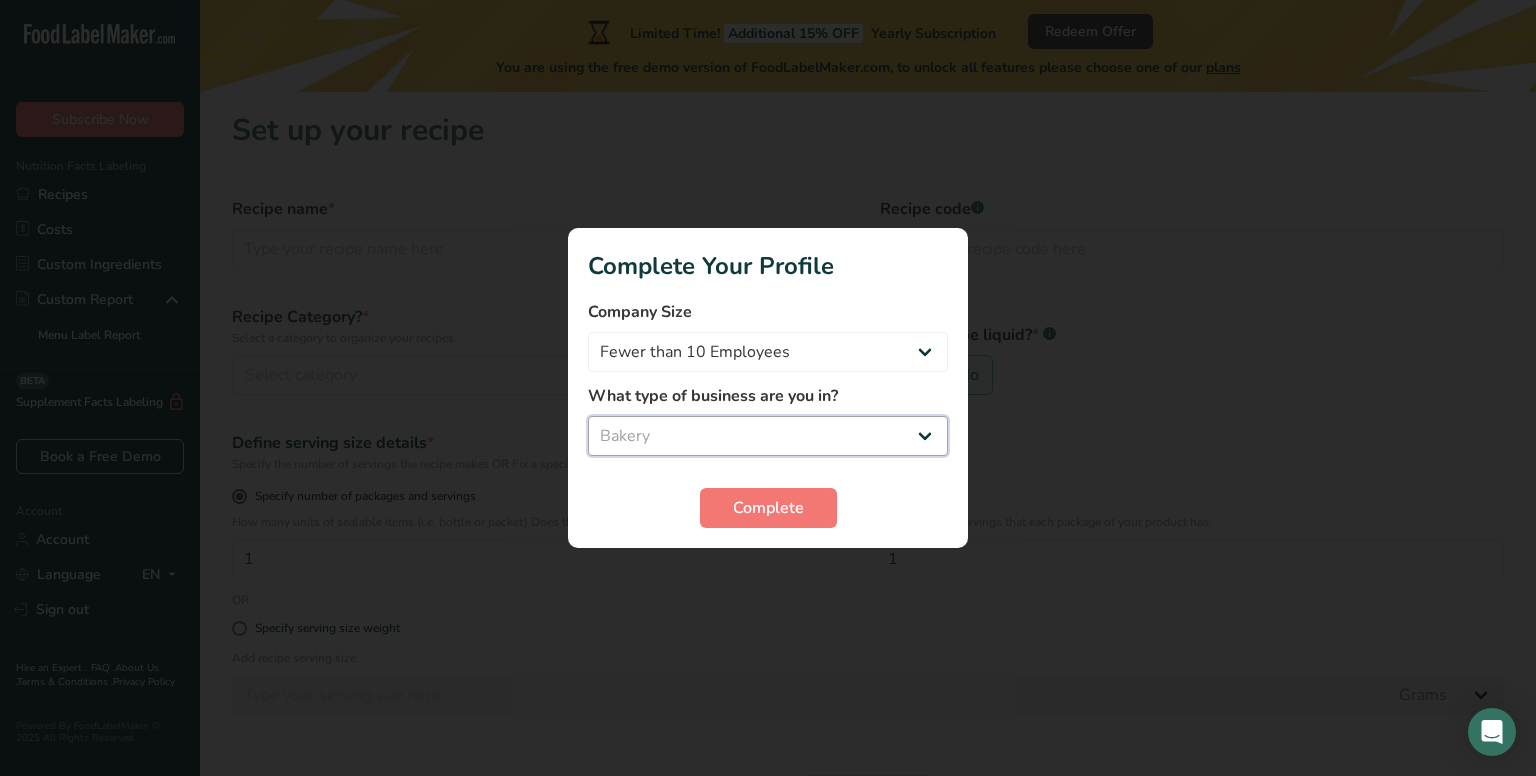 click on "Select business
Packaged Food Manufacturer
Restaurant & Cafe
Bakery
Meal Plans & Catering Company
Nutritionist
Food Blogger
Personal Trainer
Other" at bounding box center (768, 436) 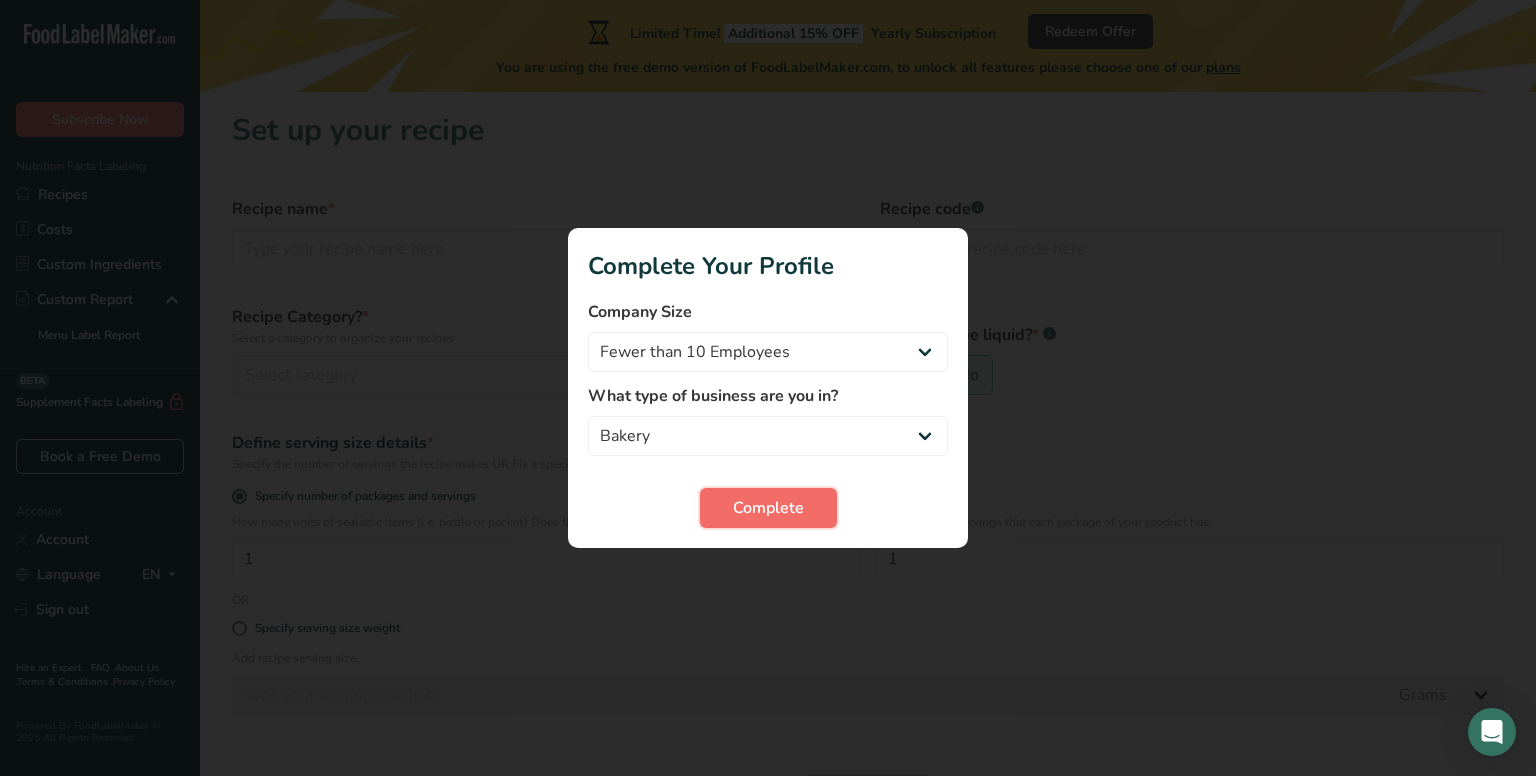 click on "Complete" at bounding box center (768, 508) 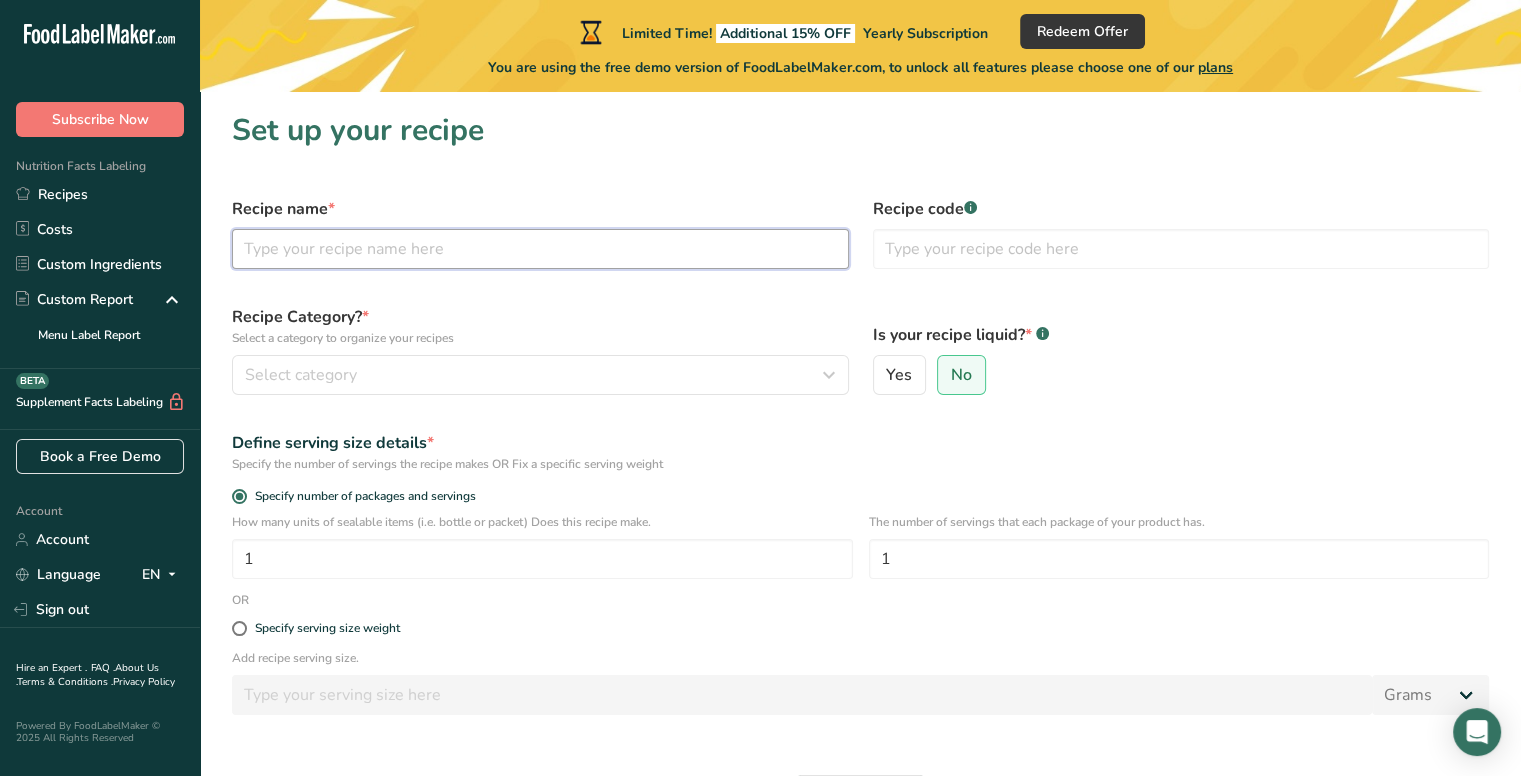 click at bounding box center (540, 249) 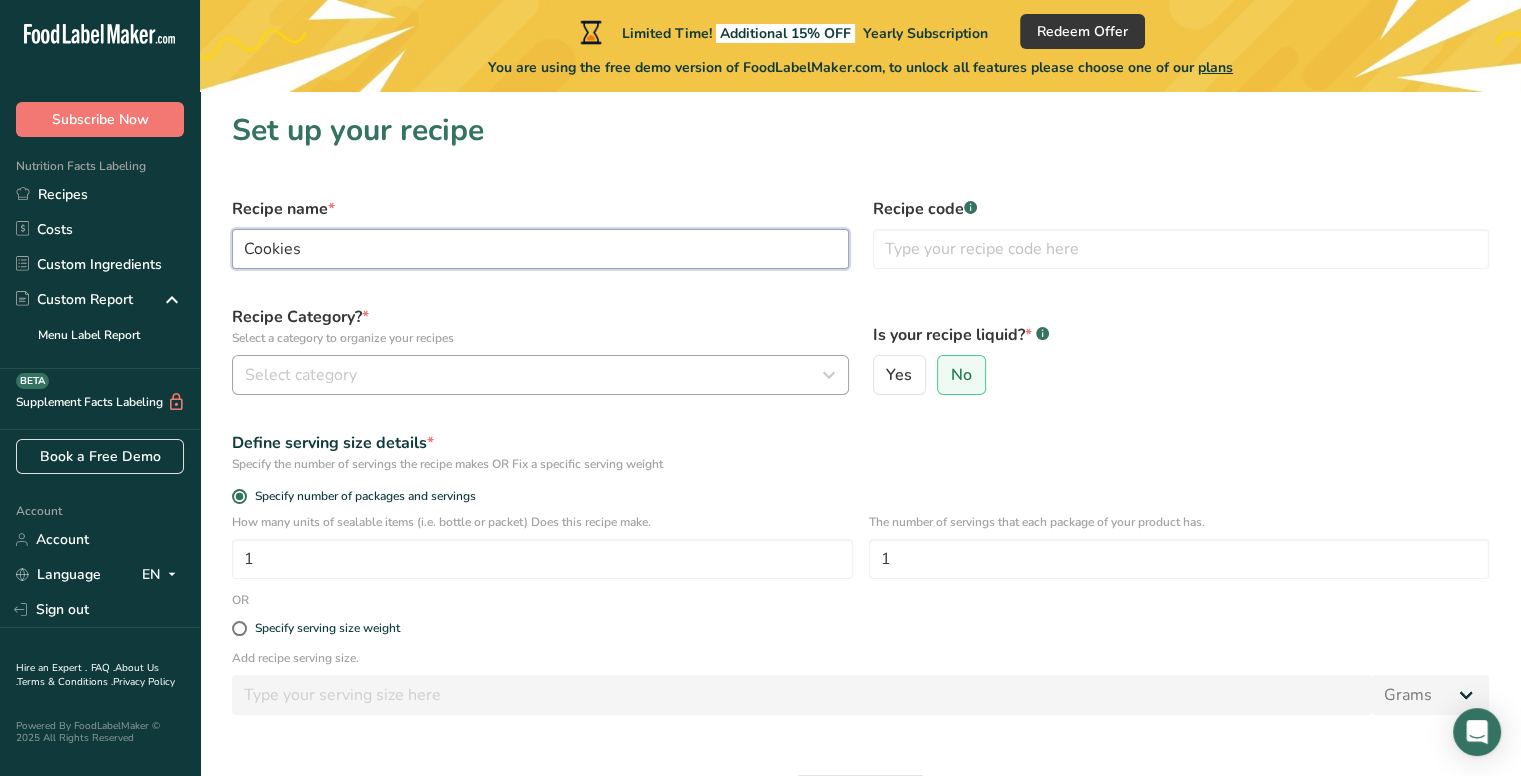 type on "Cookies" 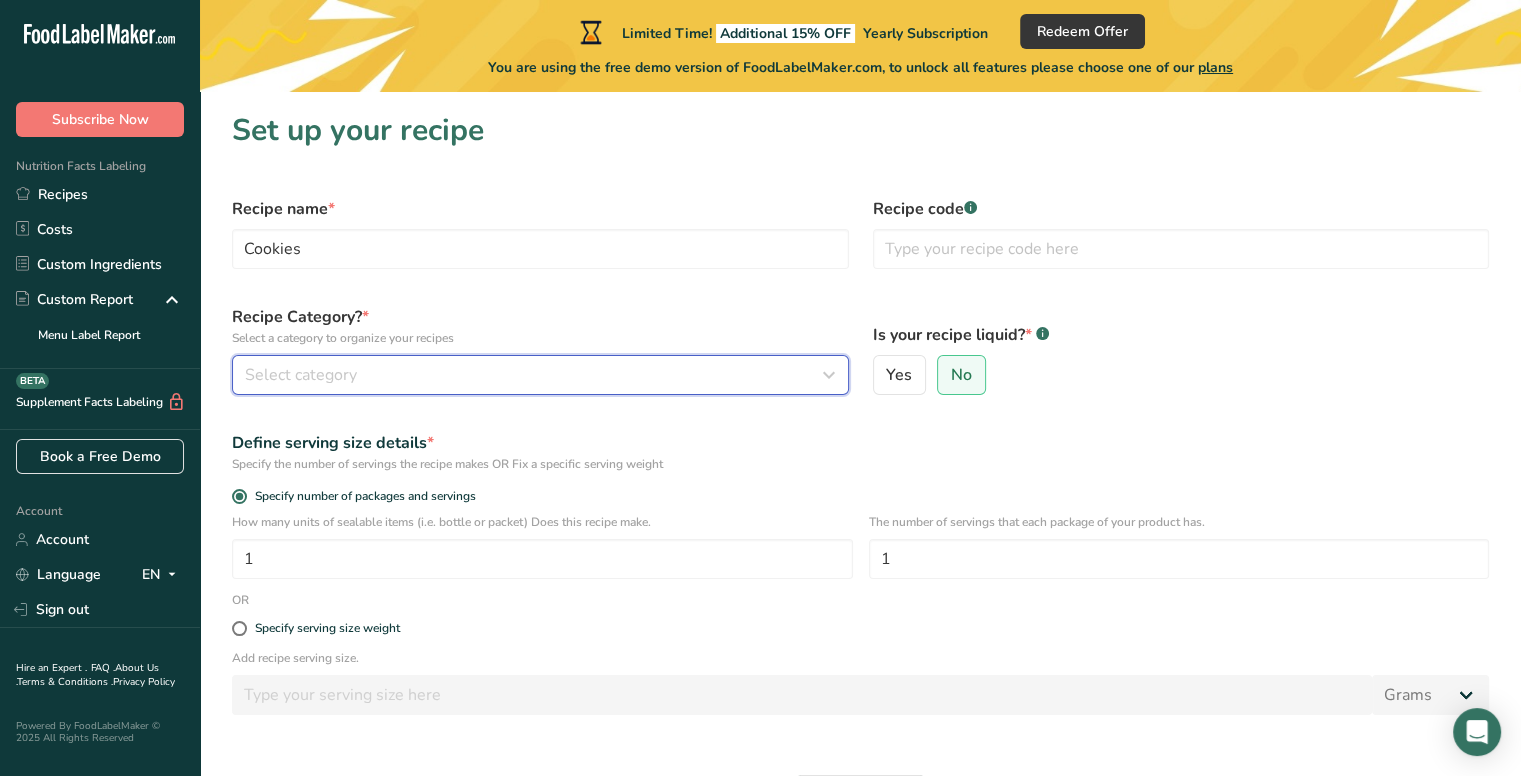 click on "Select category" at bounding box center [534, 375] 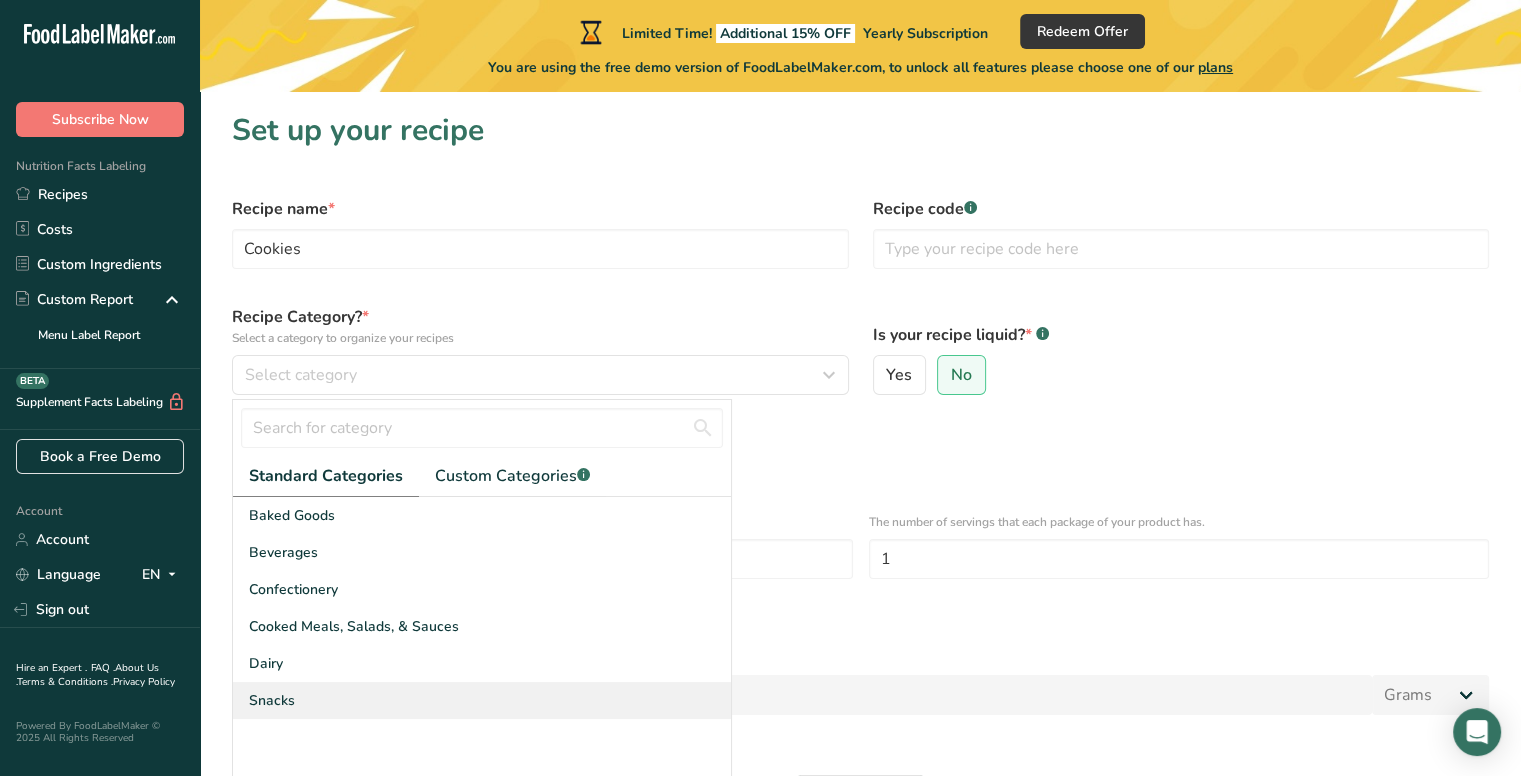 click on "Snacks" at bounding box center (272, 700) 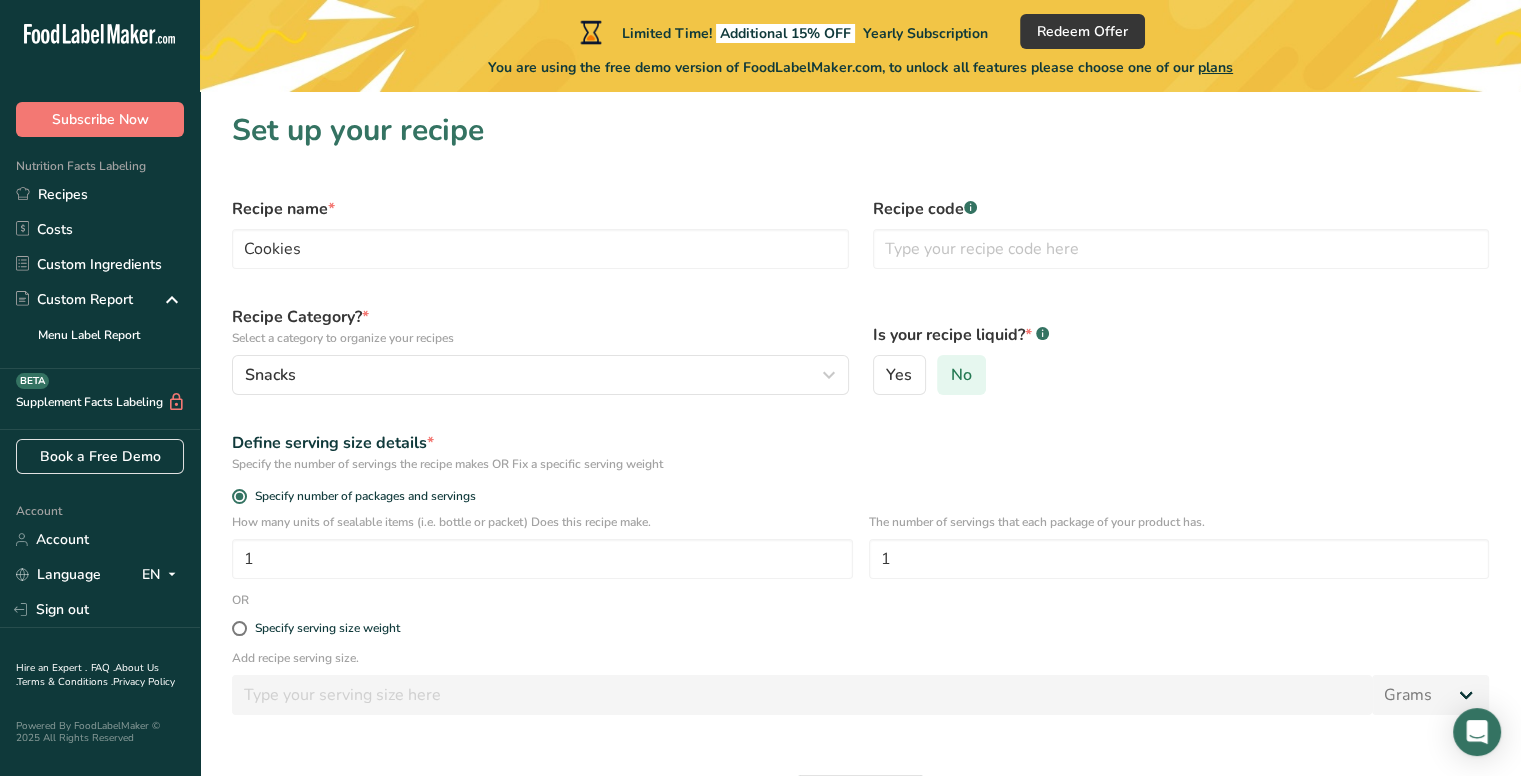 click on "No" at bounding box center [961, 375] 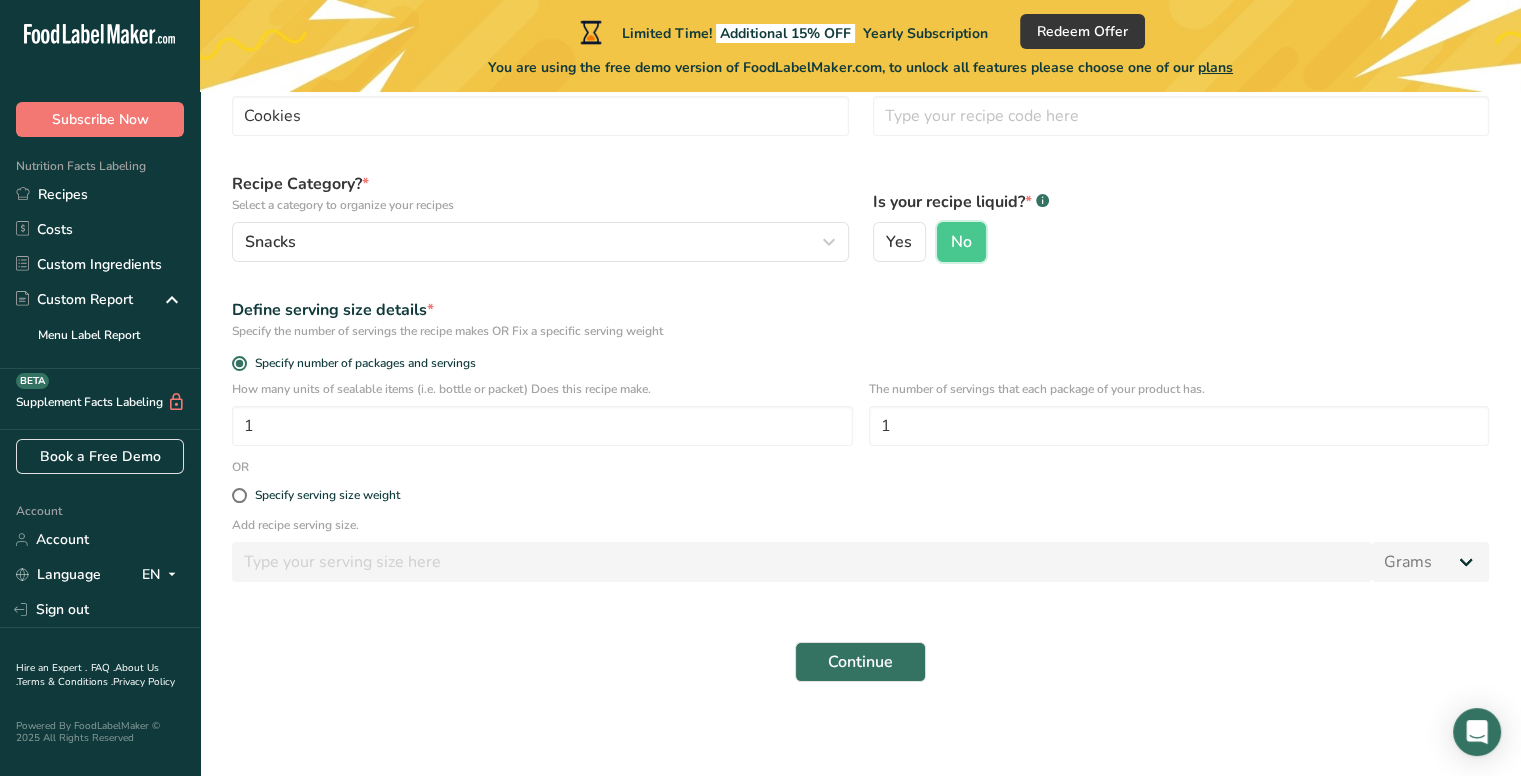 scroll, scrollTop: 135, scrollLeft: 0, axis: vertical 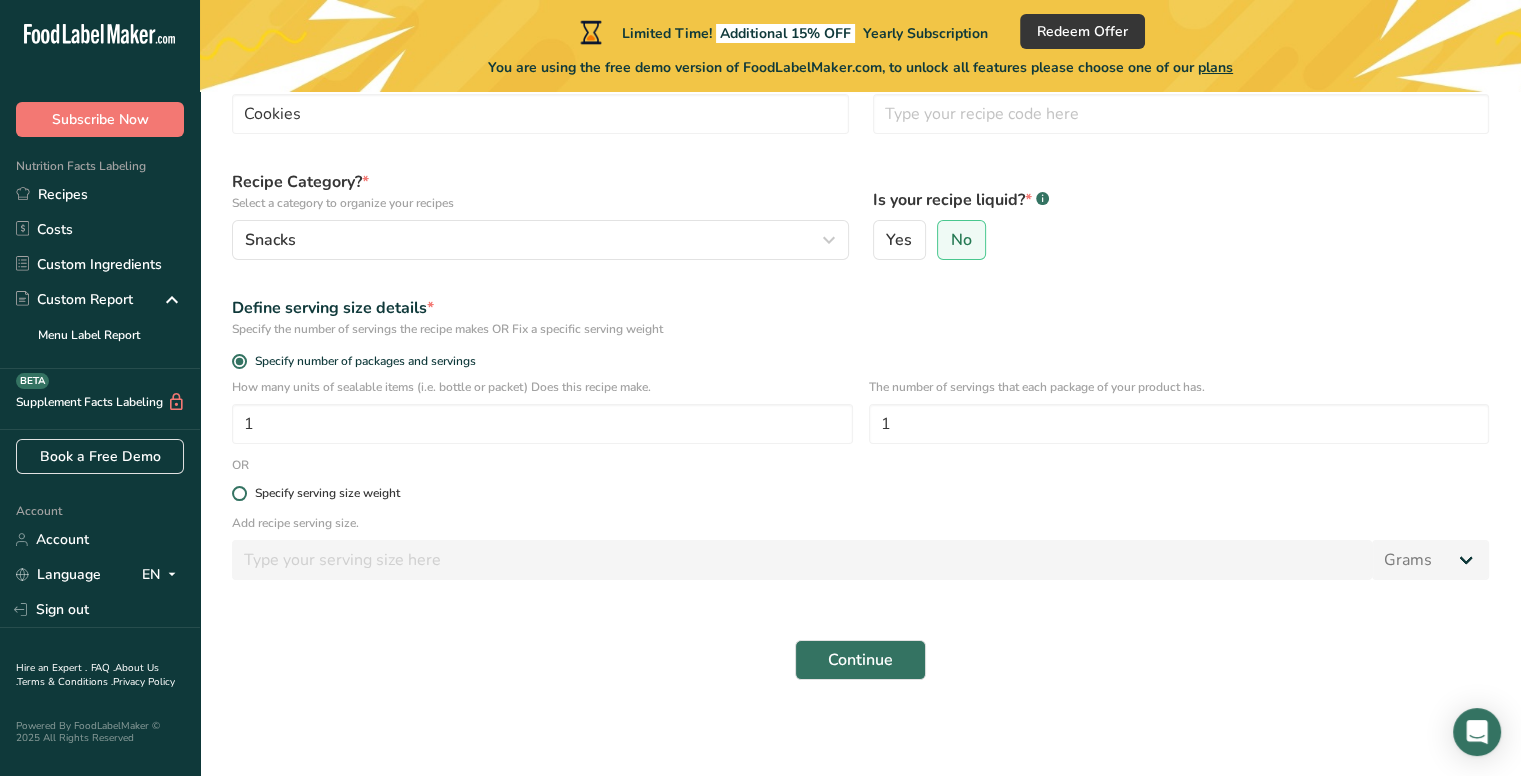 click on "Specify serving size weight" at bounding box center [327, 493] 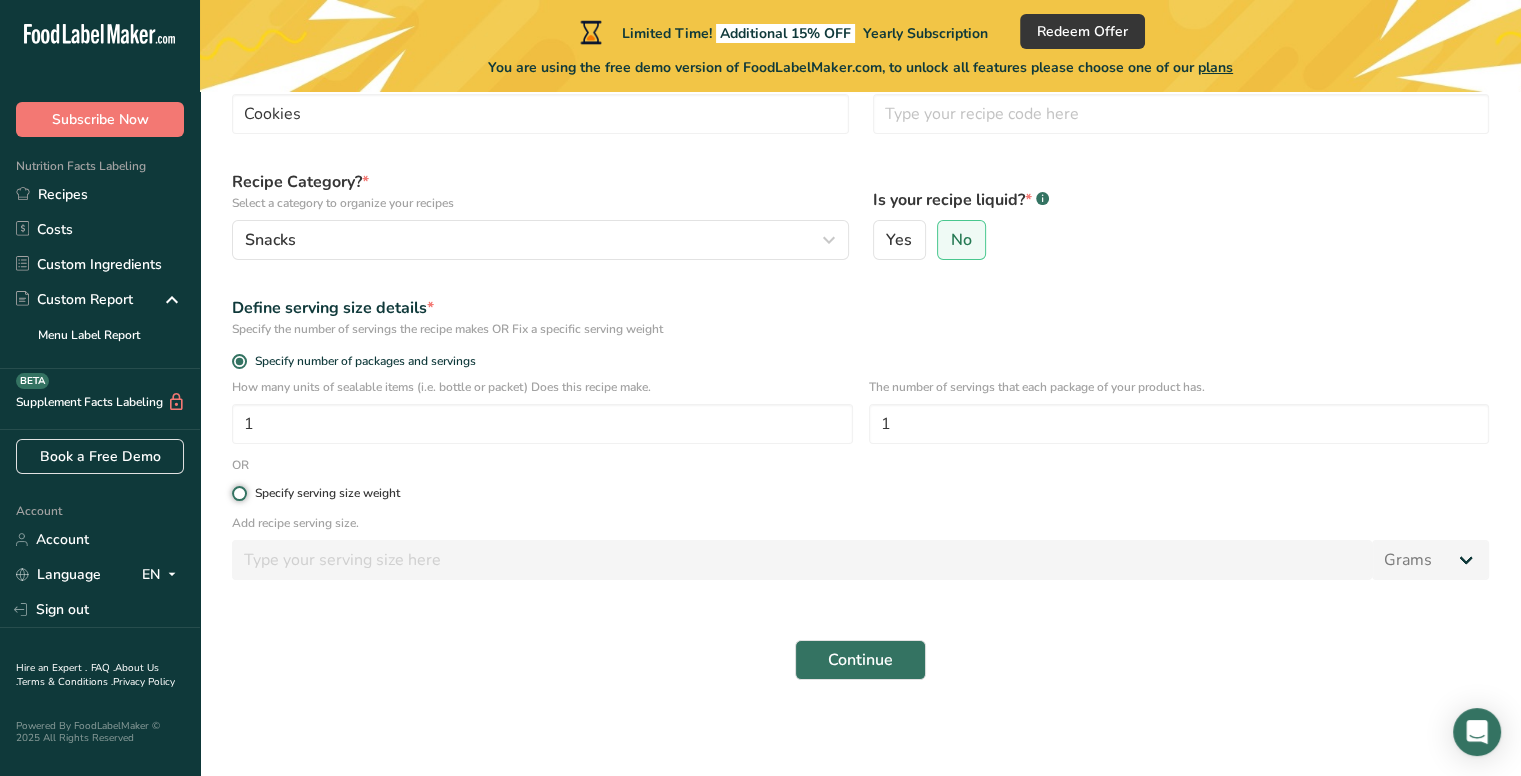 click on "Specify serving size weight" at bounding box center [238, 493] 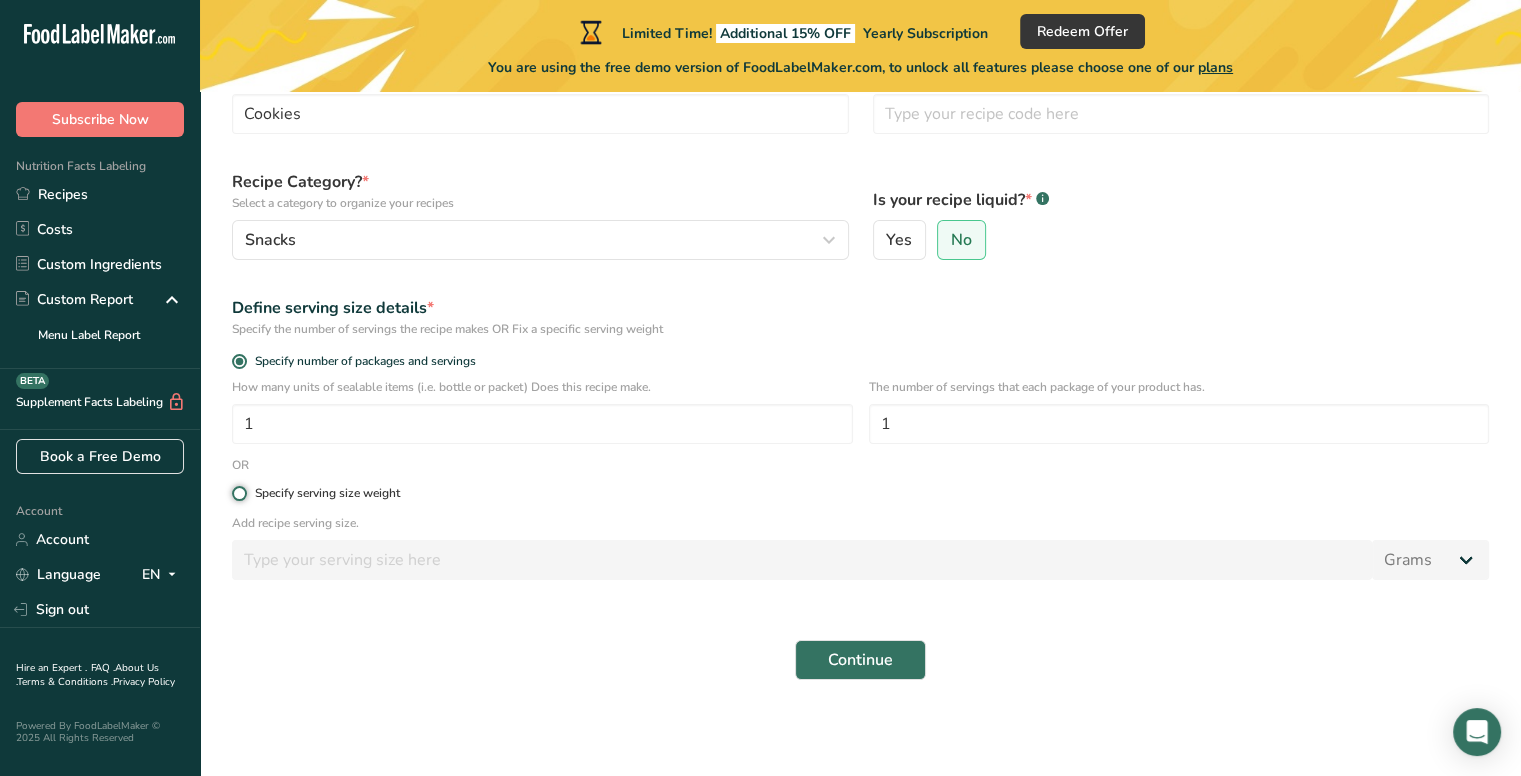 radio on "true" 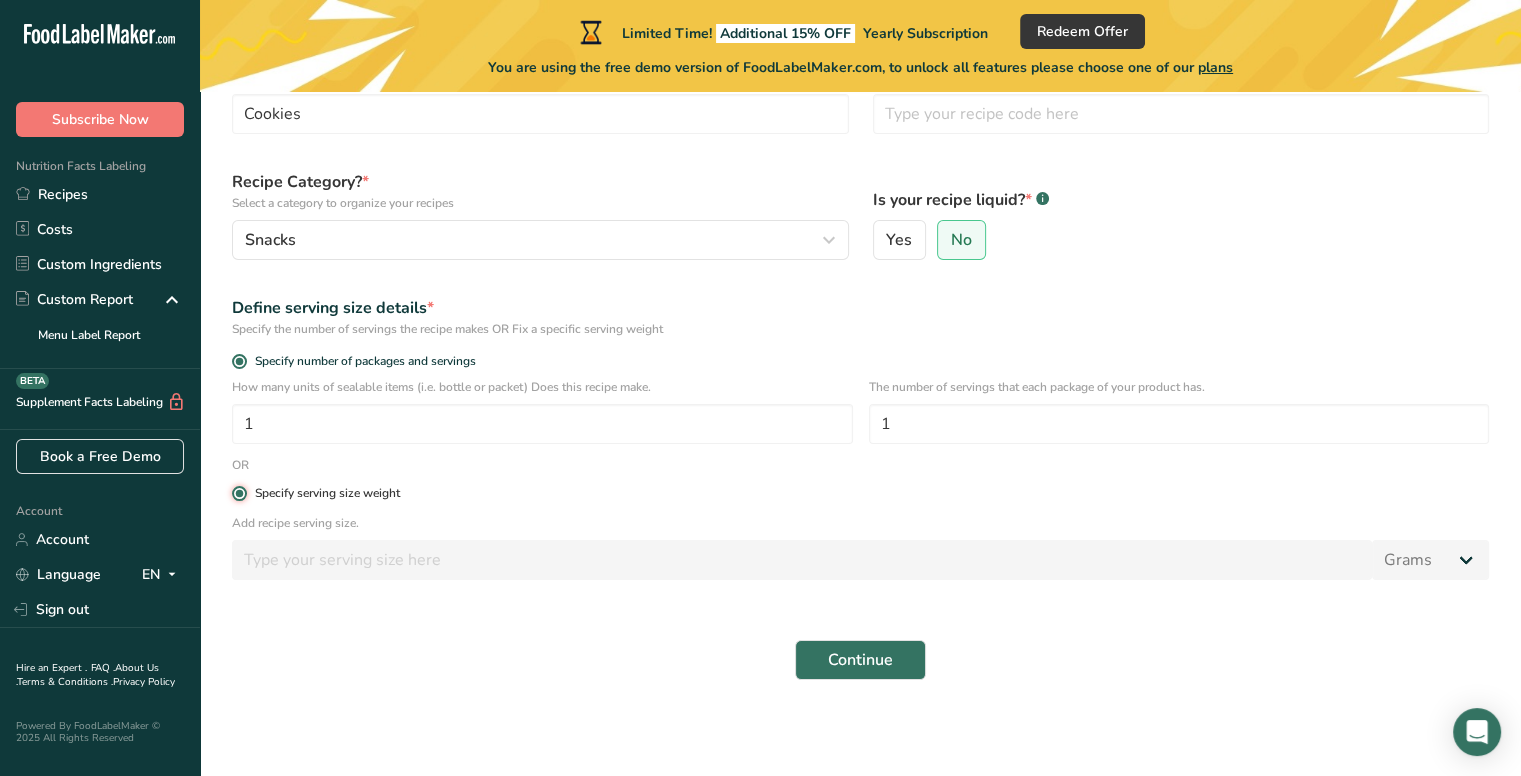 radio on "false" 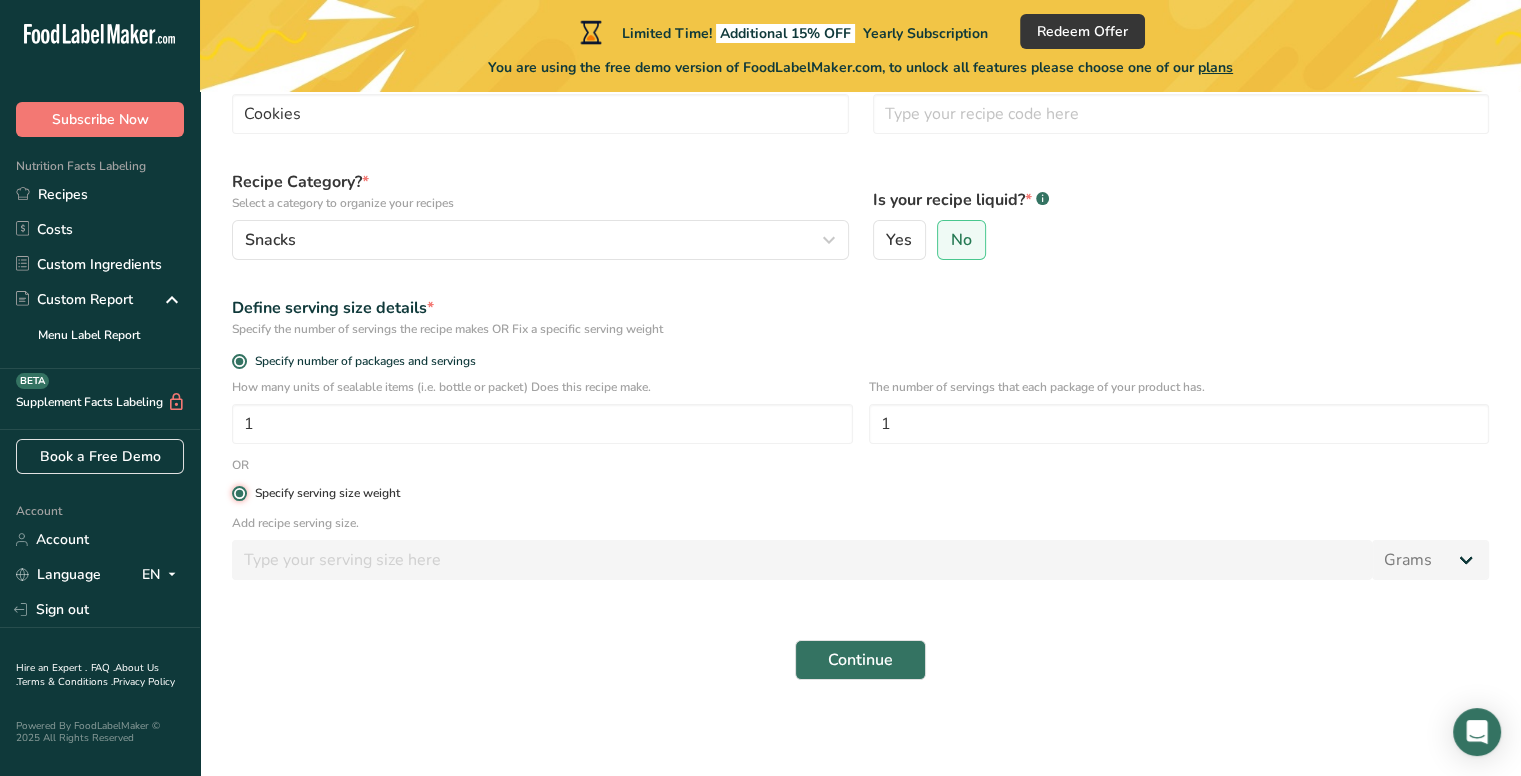 type 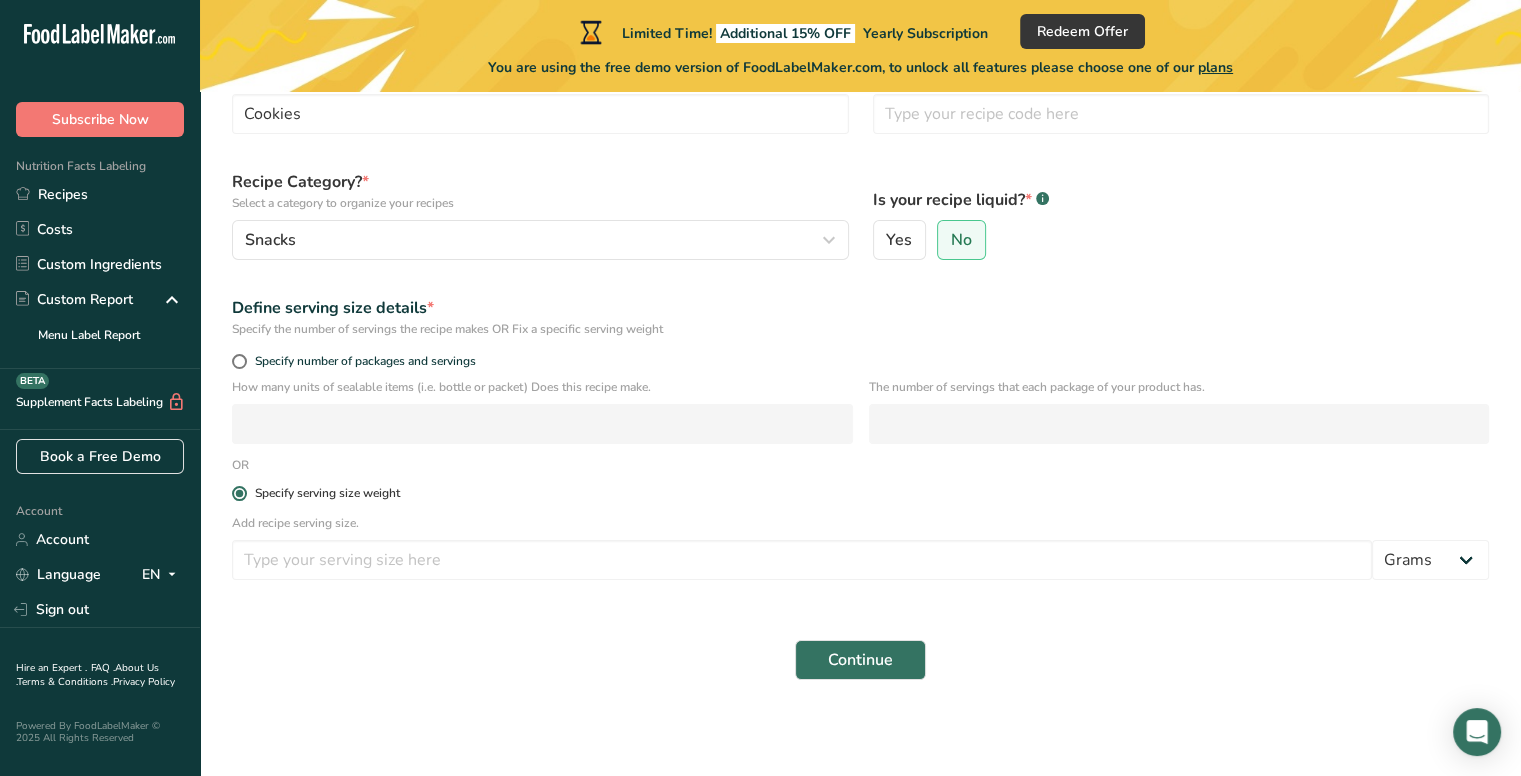 click on "Specify serving size weight" at bounding box center [327, 493] 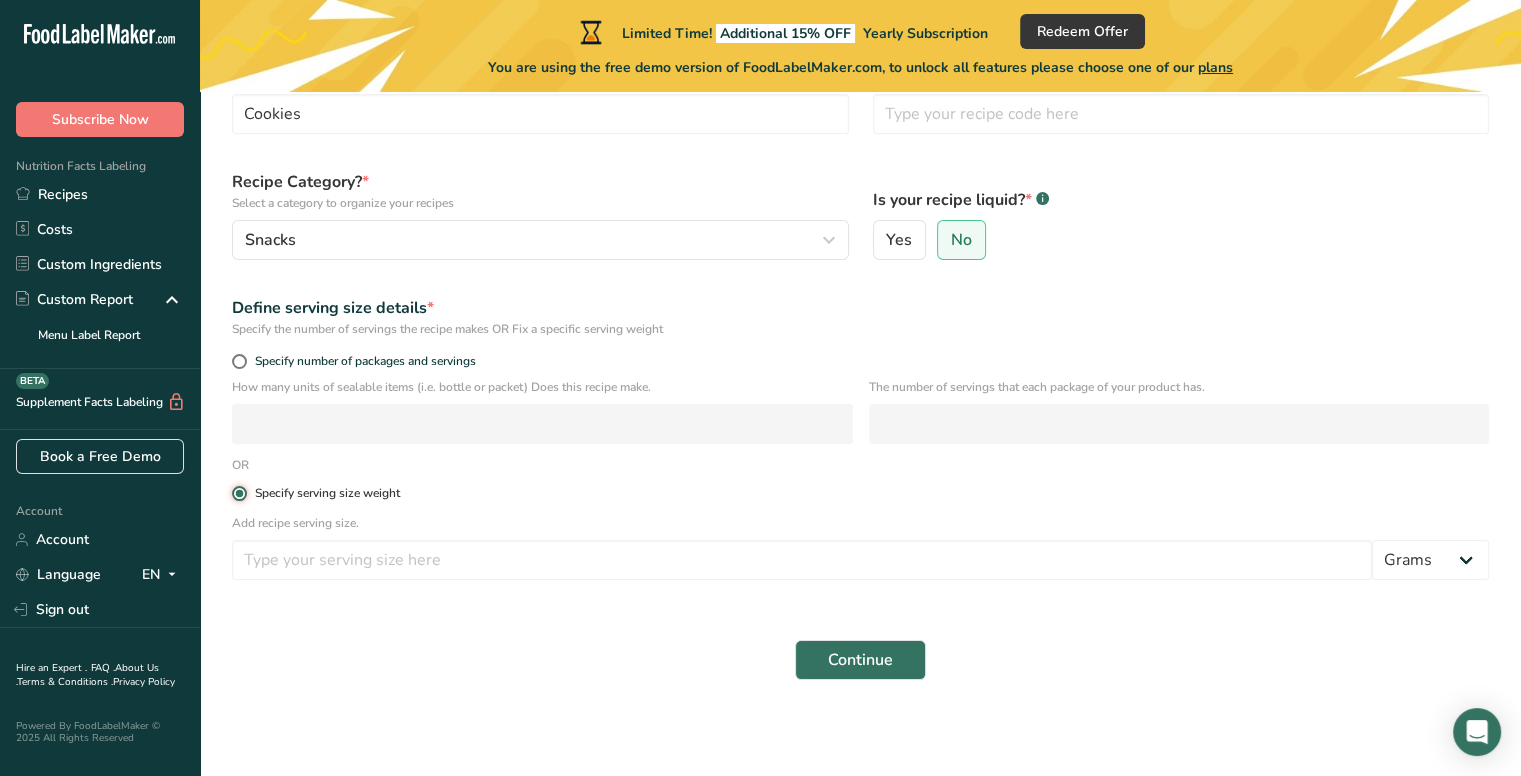 click on "Specify serving size weight" at bounding box center [238, 493] 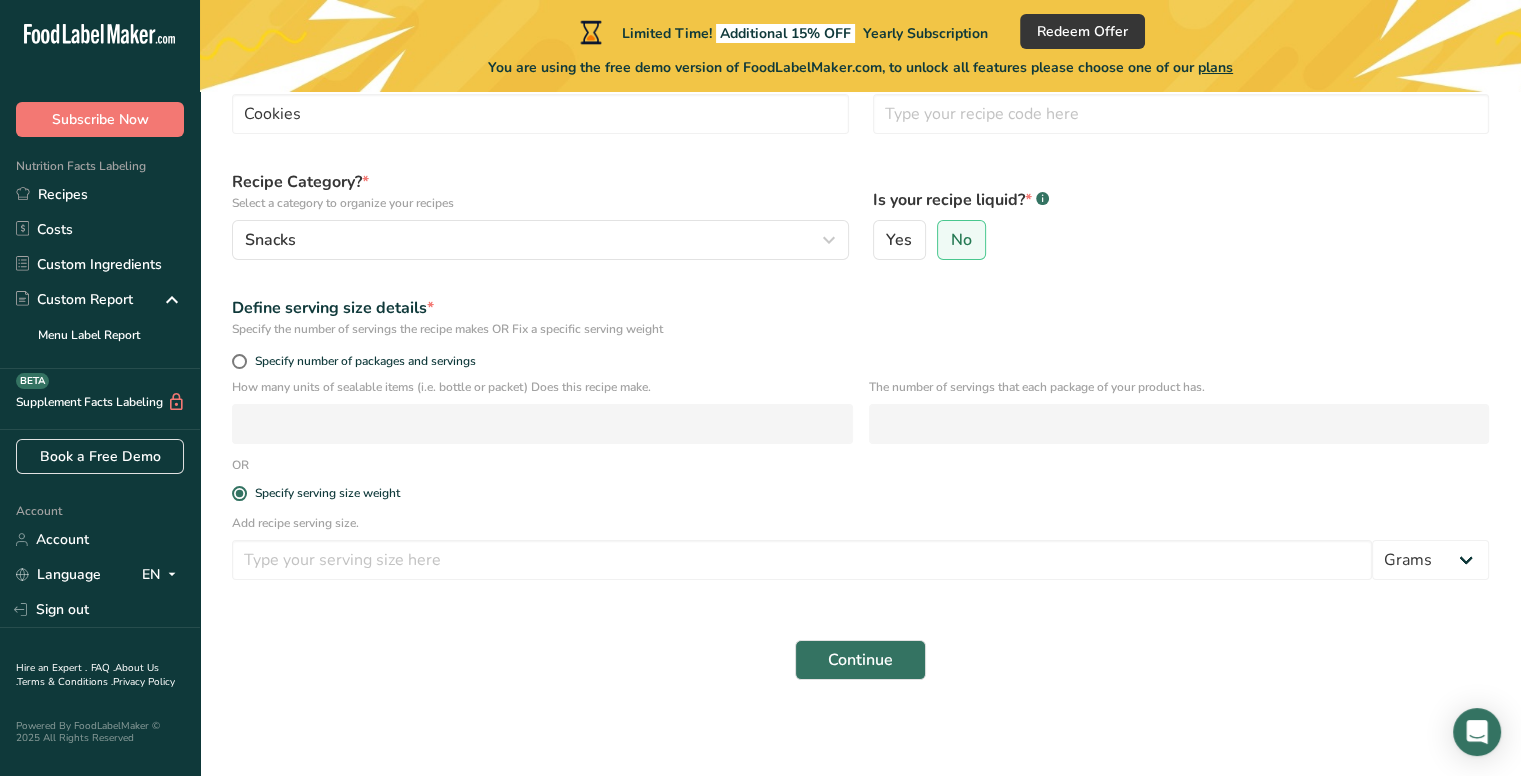 click on "Specify number of packages and servings" at bounding box center (860, 361) 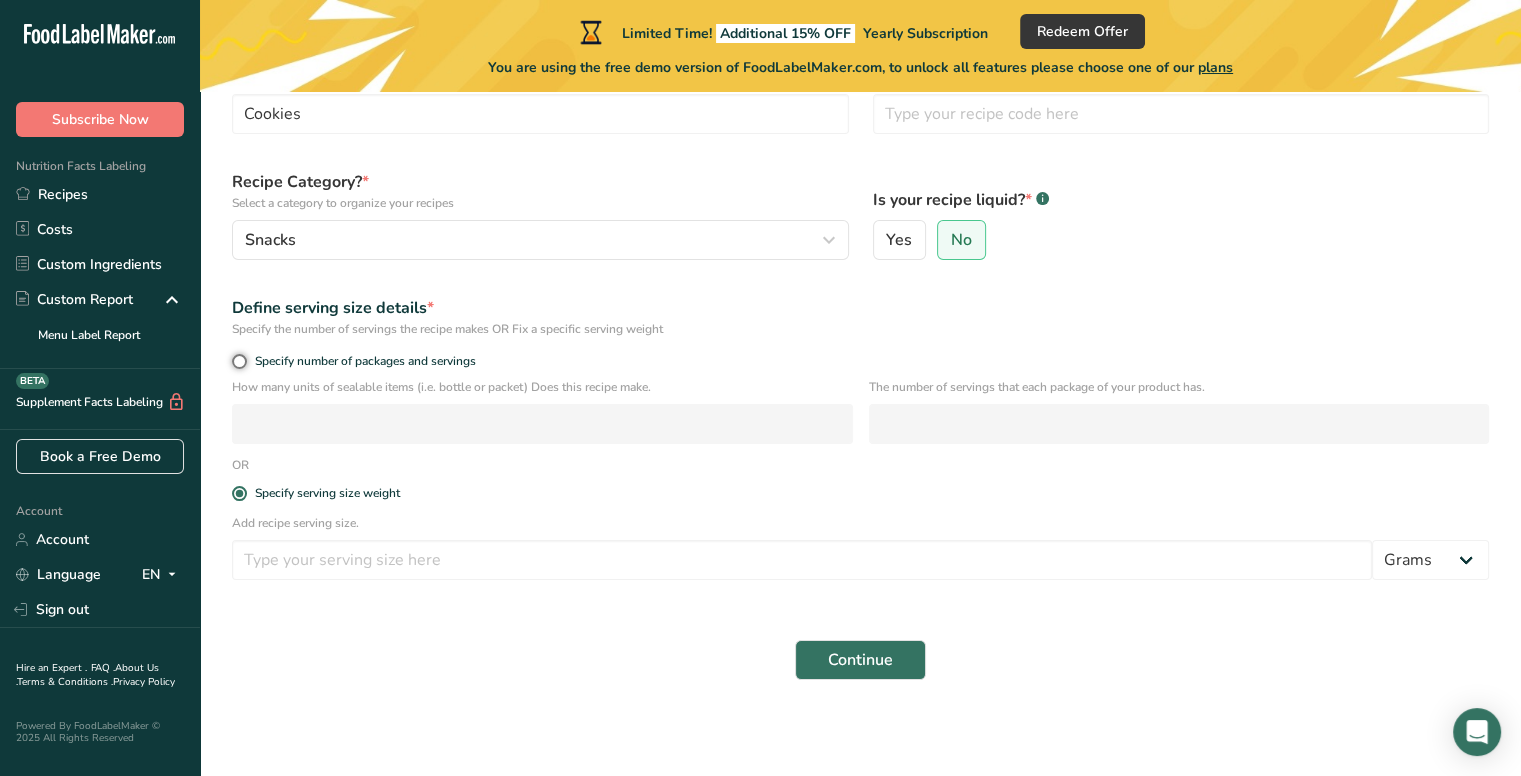 click on "Specify number of packages and servings" at bounding box center (238, 361) 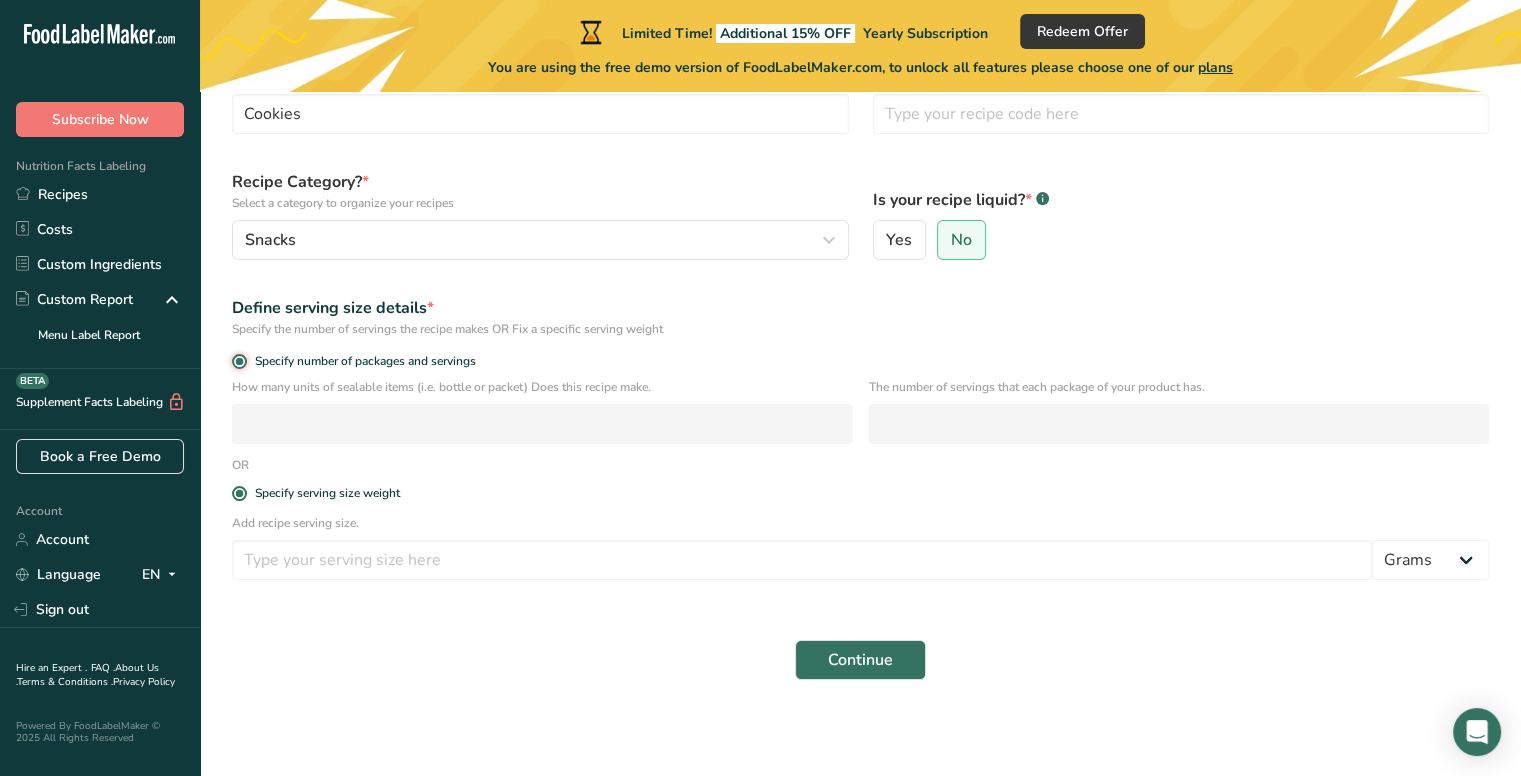 radio on "false" 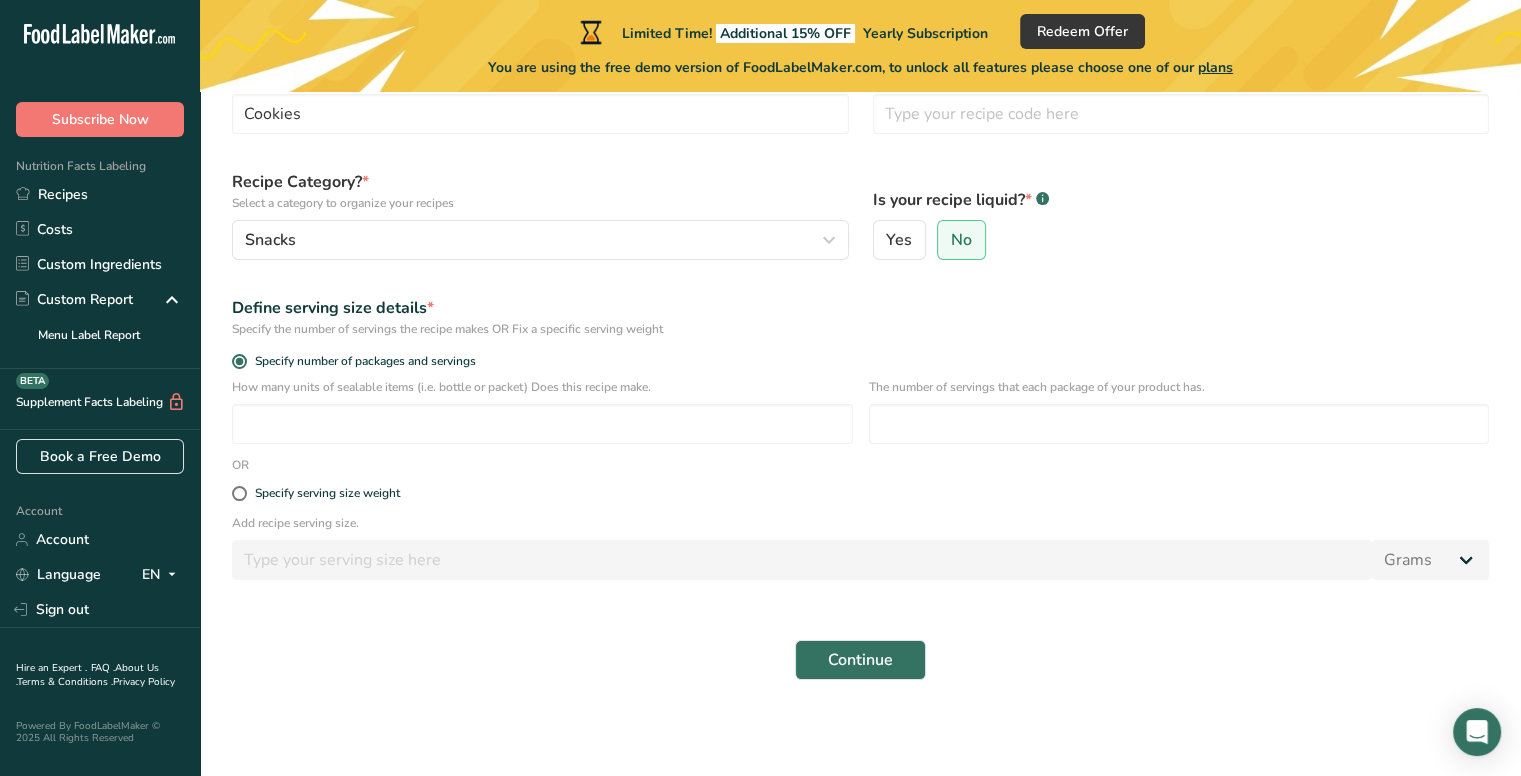 scroll, scrollTop: 0, scrollLeft: 0, axis: both 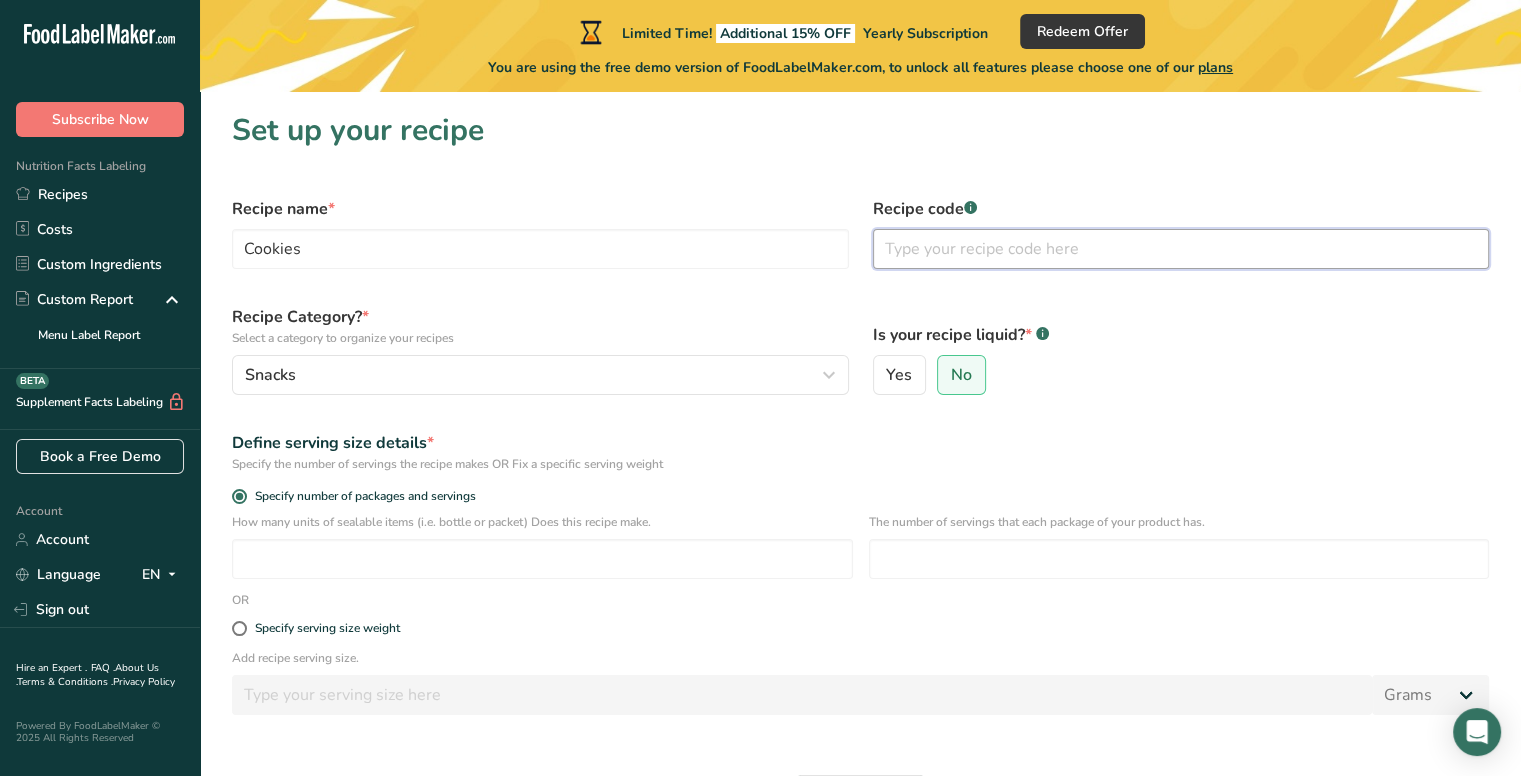 click at bounding box center [1181, 249] 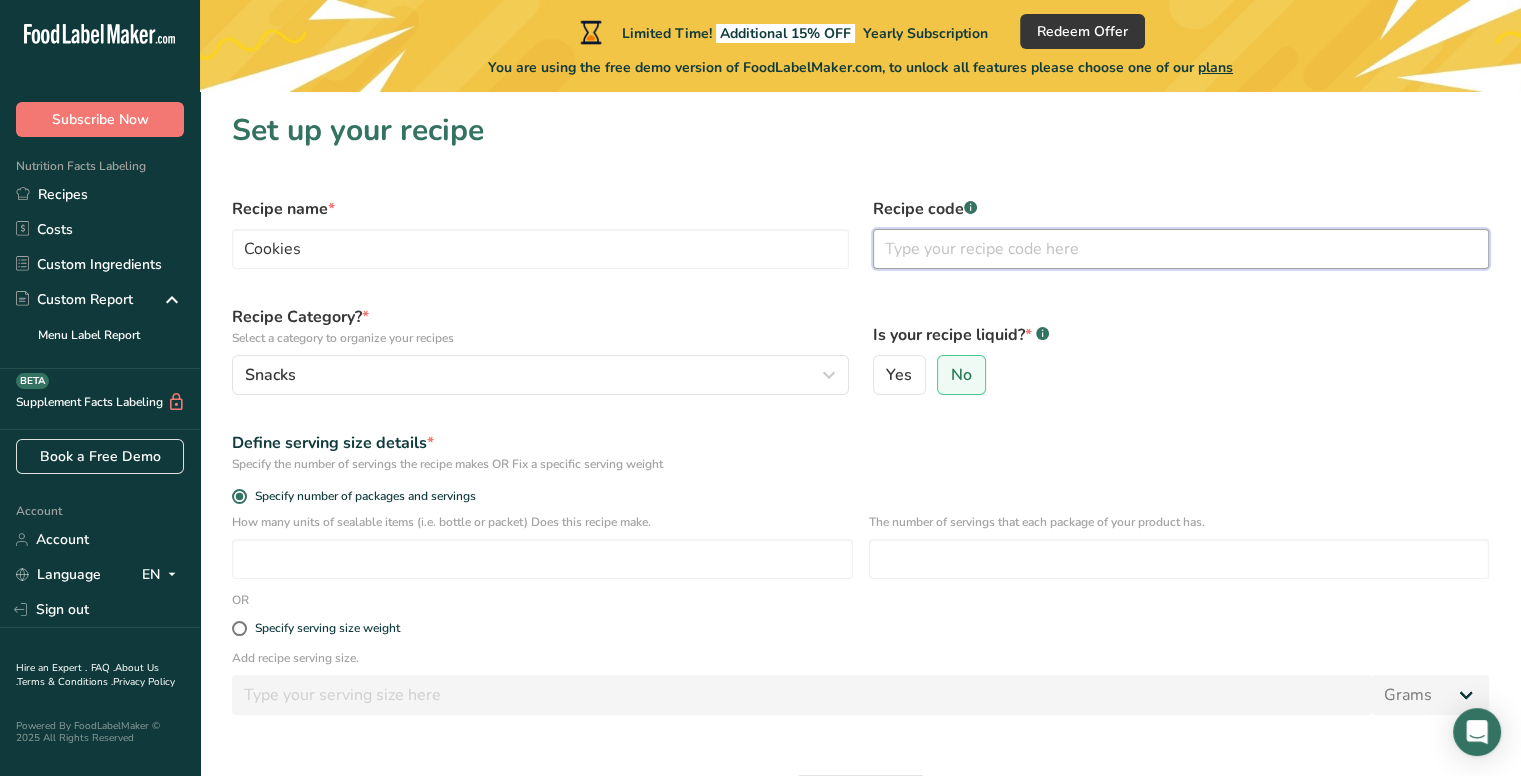 paste on "# Chocolate Chip Cookie Recipe Code  def make_chocolate_chip_cookies():     # Ingredients (measured in standard US units)     ingredients = {         "all_purpose_flour": "2 1/4 cups",         "baking_soda": "1 tsp",         "salt": "1 tsp",         "unsalted_butter": "1 cup (softened)",         "granulated_sugar": "3/4 cup",         "brown_sugar": "3/4 cup (packed)",         "vanilla_extract": "1 tsp",         "eggs": 2,         "semi_sweet_chocolate_chips": "2 cups"     }      # Step 1: Preheat oven     oven.set_temperature(375)  # degrees Fahrenheit      # Step 2: Combine dry ingredients     dry_bowl = Bowl()     dry_bowl.add(ingredients["all_purpose_flour"])     dry_bowl.add(ingredients["baking_soda"])     dry_bowl.add(ingredients["salt"])     dry_bowl.mix()      # Step 3: Cream butter and sugars     wet_bowl = Bowl()     wet_bowl.add(ingredients["unsalted_butter"])     wet_bowl.add(ingredients["granulated_sugar"])     wet_bowl.add(ingredients["brown_sugar"])     wet_bowl.mix_until_creamy()      # Step..." 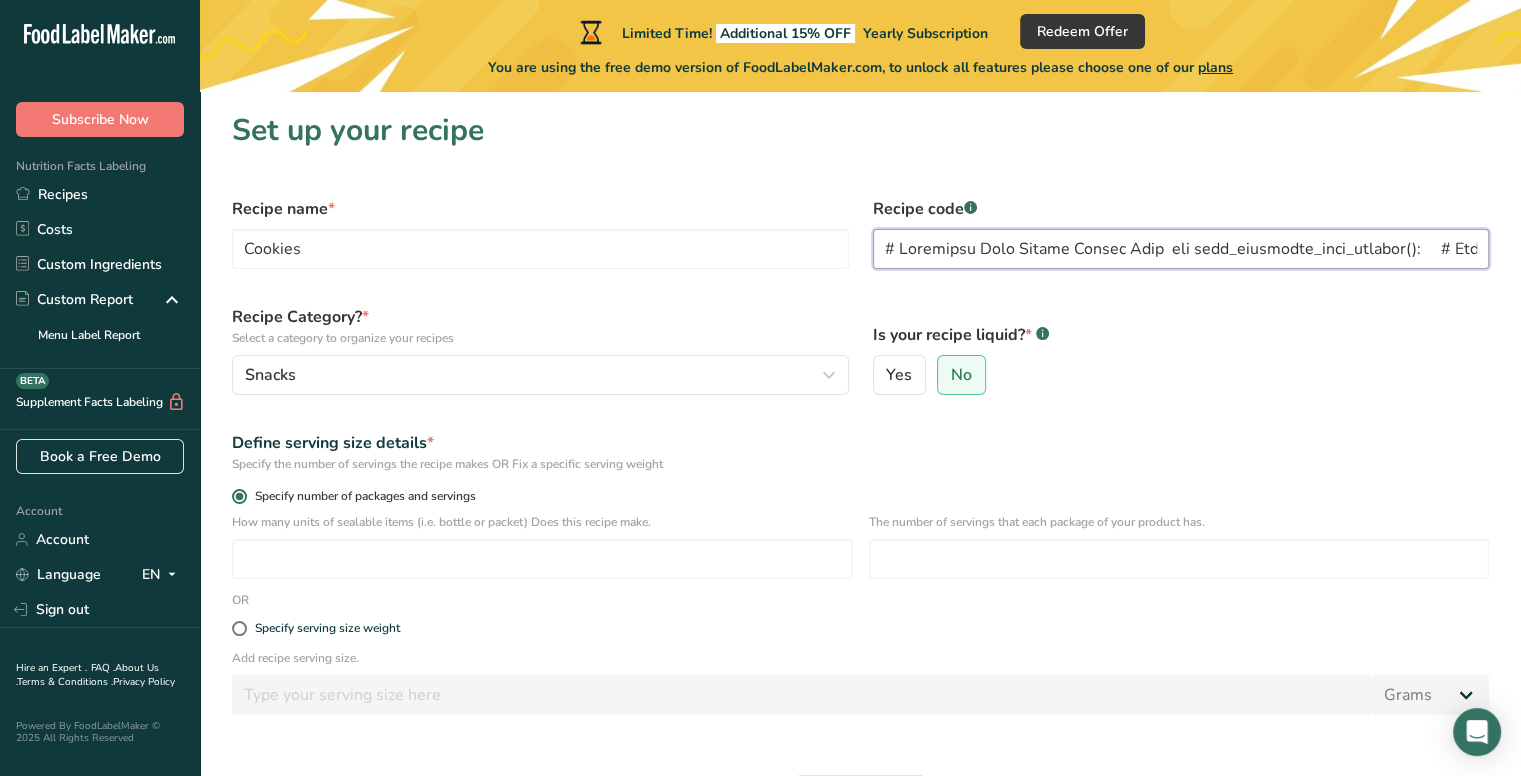 scroll, scrollTop: 0, scrollLeft: 12012, axis: horizontal 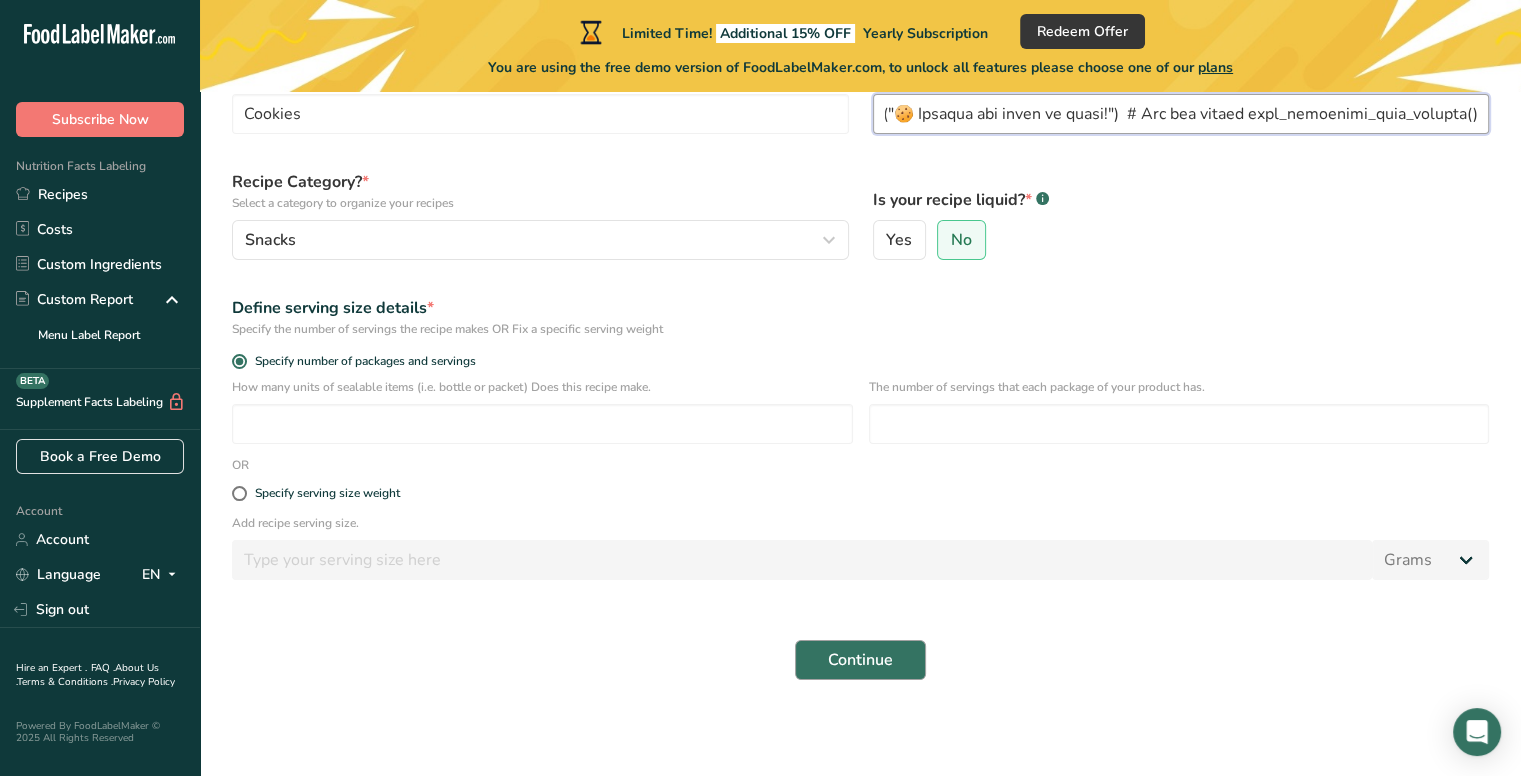 type on "# Chocolate Chip Cookie Recipe Code  def make_chocolate_chip_cookies():     # Ingredients (measured in standard US units)     ingredients = {         "all_purpose_flour": "2 1/4 cups",         "baking_soda": "1 tsp",         "salt": "1 tsp",         "unsalted_butter": "1 cup (softened)",         "granulated_sugar": "3/4 cup",         "brown_sugar": "3/4 cup (packed)",         "vanilla_extract": "1 tsp",         "eggs": 2,         "semi_sweet_chocolate_chips": "2 cups"     }      # Step 1: Preheat oven     oven.set_temperature(375)  # degrees Fahrenheit      # Step 2: Combine dry ingredients     dry_bowl = Bowl()     dry_bowl.add(ingredients["all_purpose_flour"])     dry_bowl.add(ingredients["baking_soda"])     dry_bowl.add(ingredients["salt"])     dry_bowl.mix()      # Step 3: Cream butter and sugars     wet_bowl = Bowl()     wet_bowl.add(ingredients["unsalted_butter"])     wet_bowl.add(ingredients["granulated_sugar"])     wet_bowl.add(ingredients["brown_sugar"])     wet_bowl.mix_until_creamy()      # Step..." 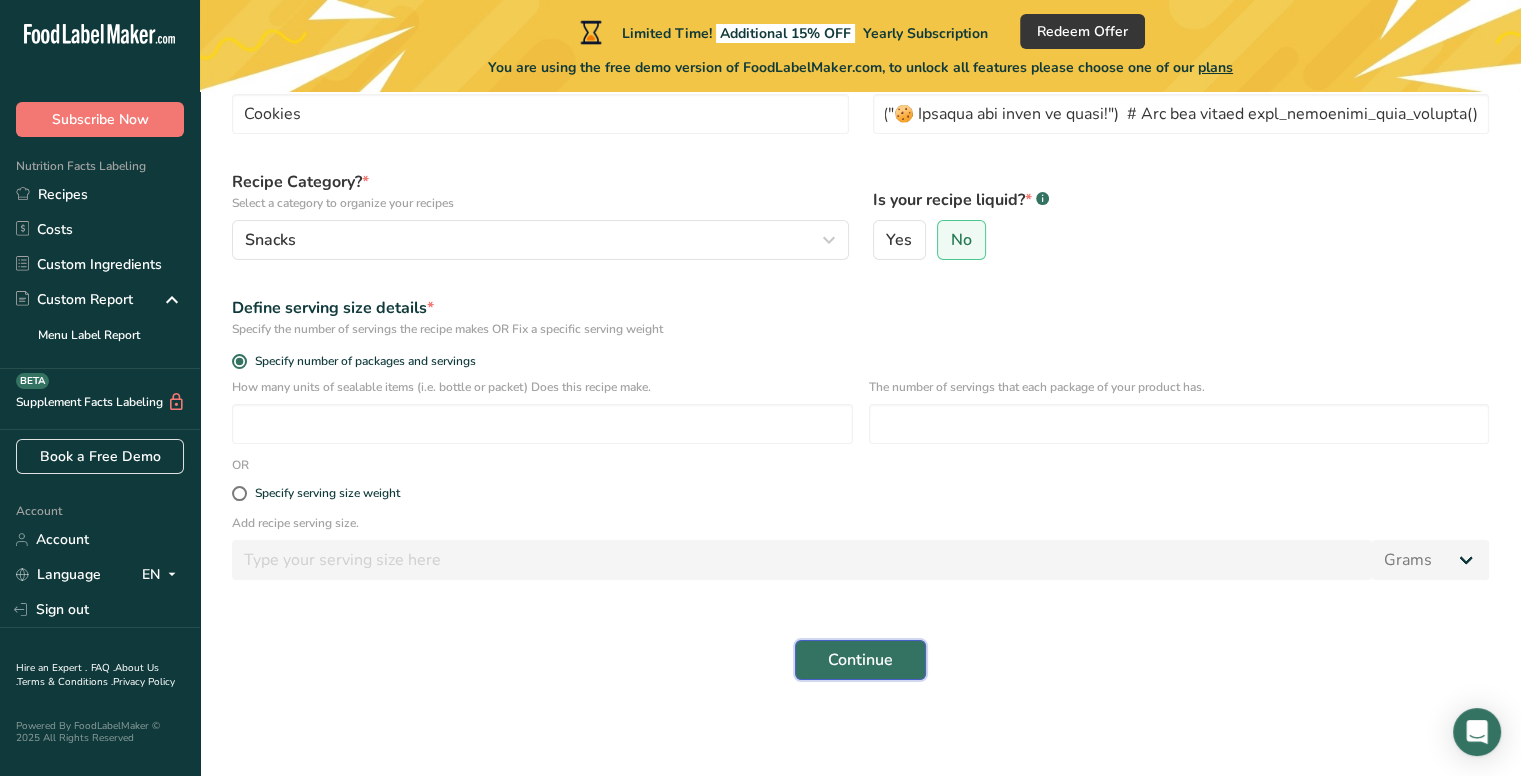 click on "Continue" at bounding box center [860, 660] 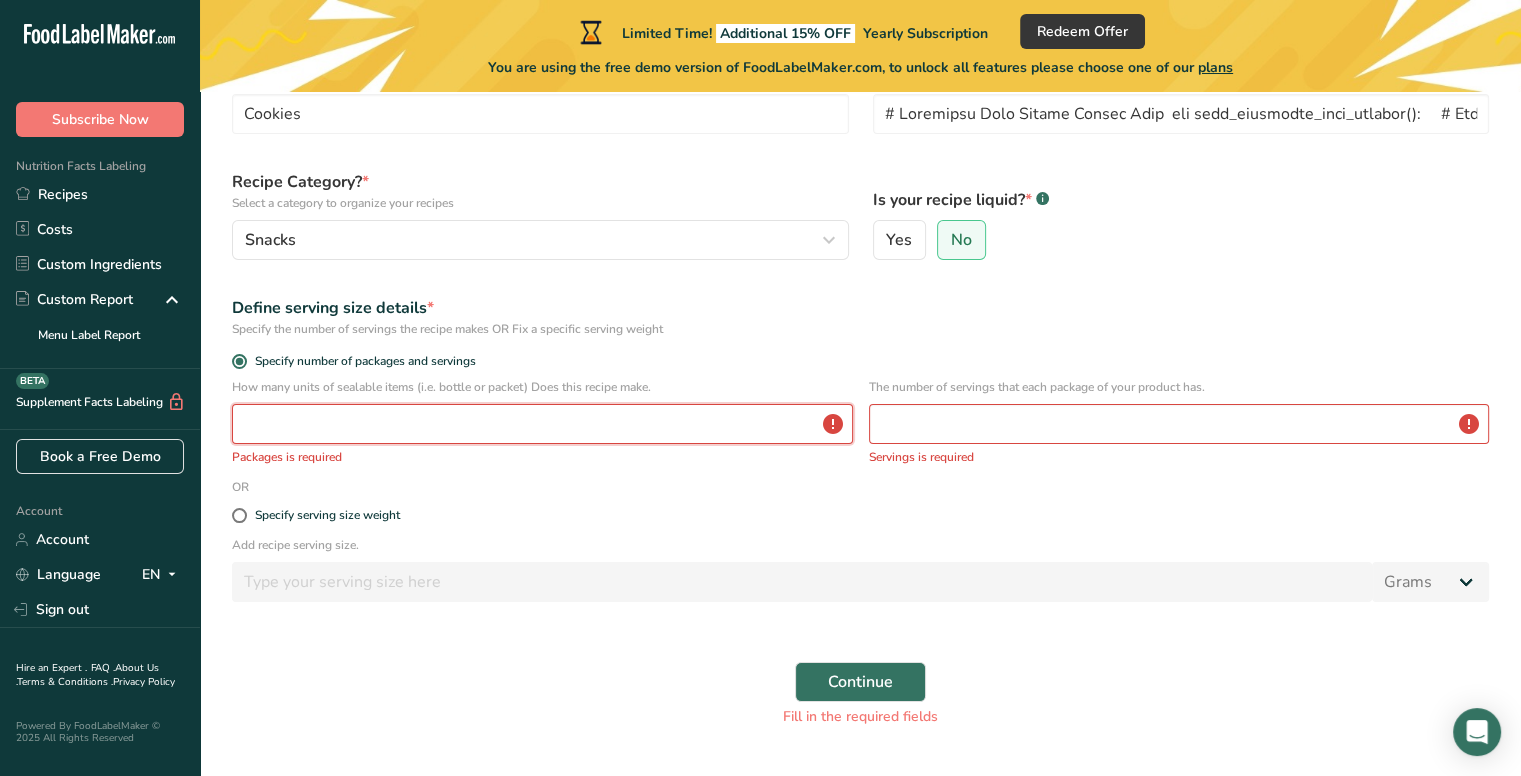 click at bounding box center (542, 424) 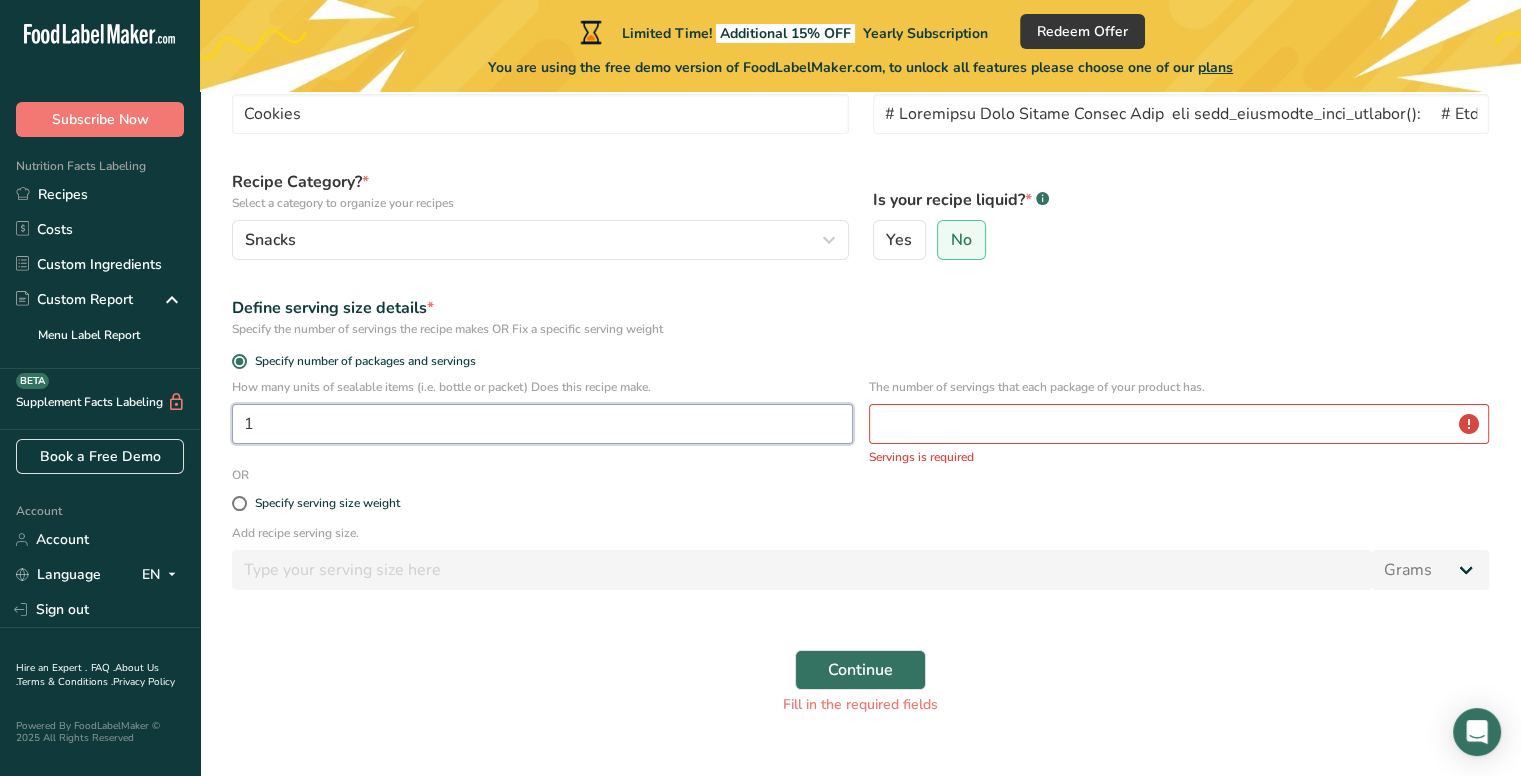 type on "1" 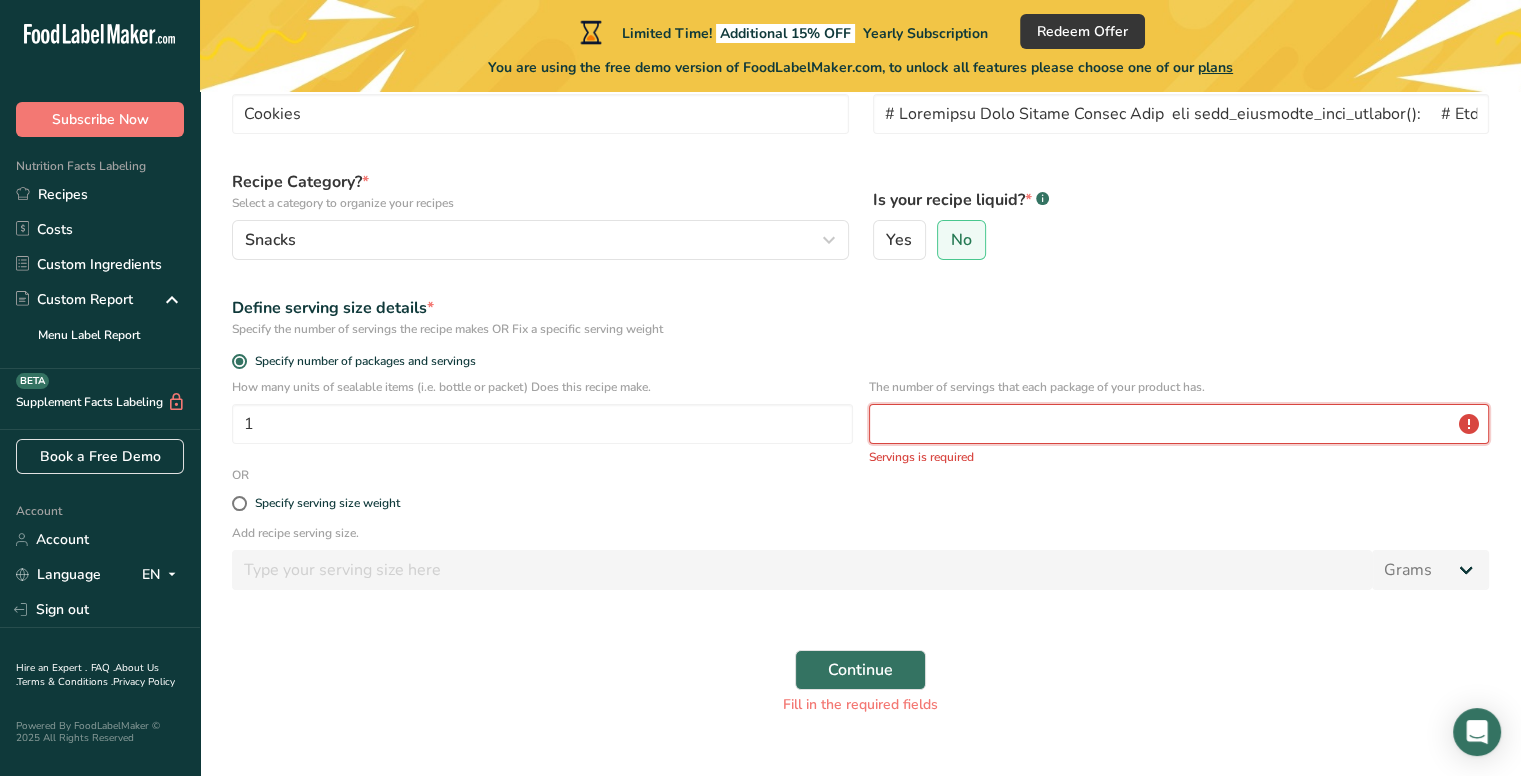click at bounding box center (1179, 424) 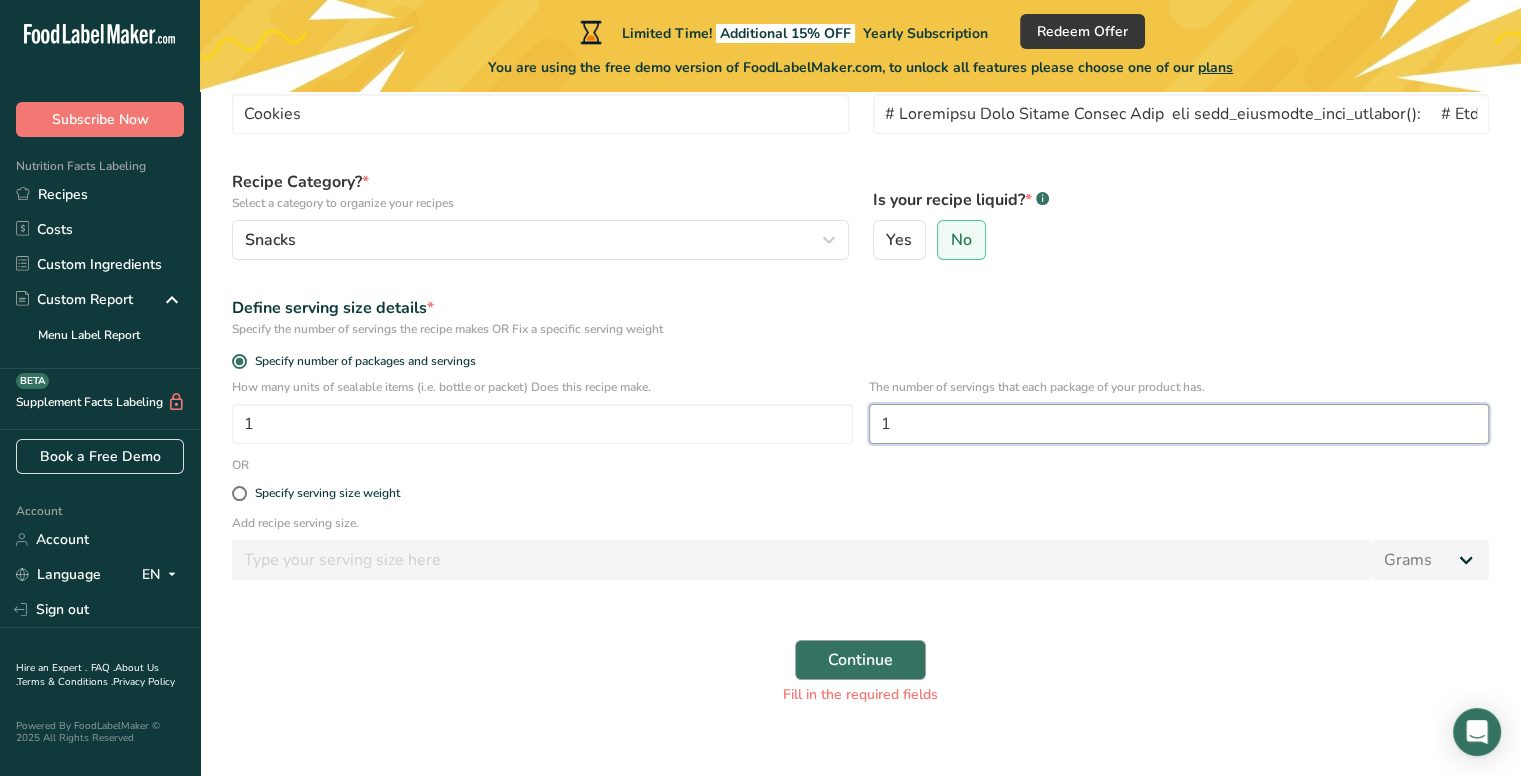 type on "1" 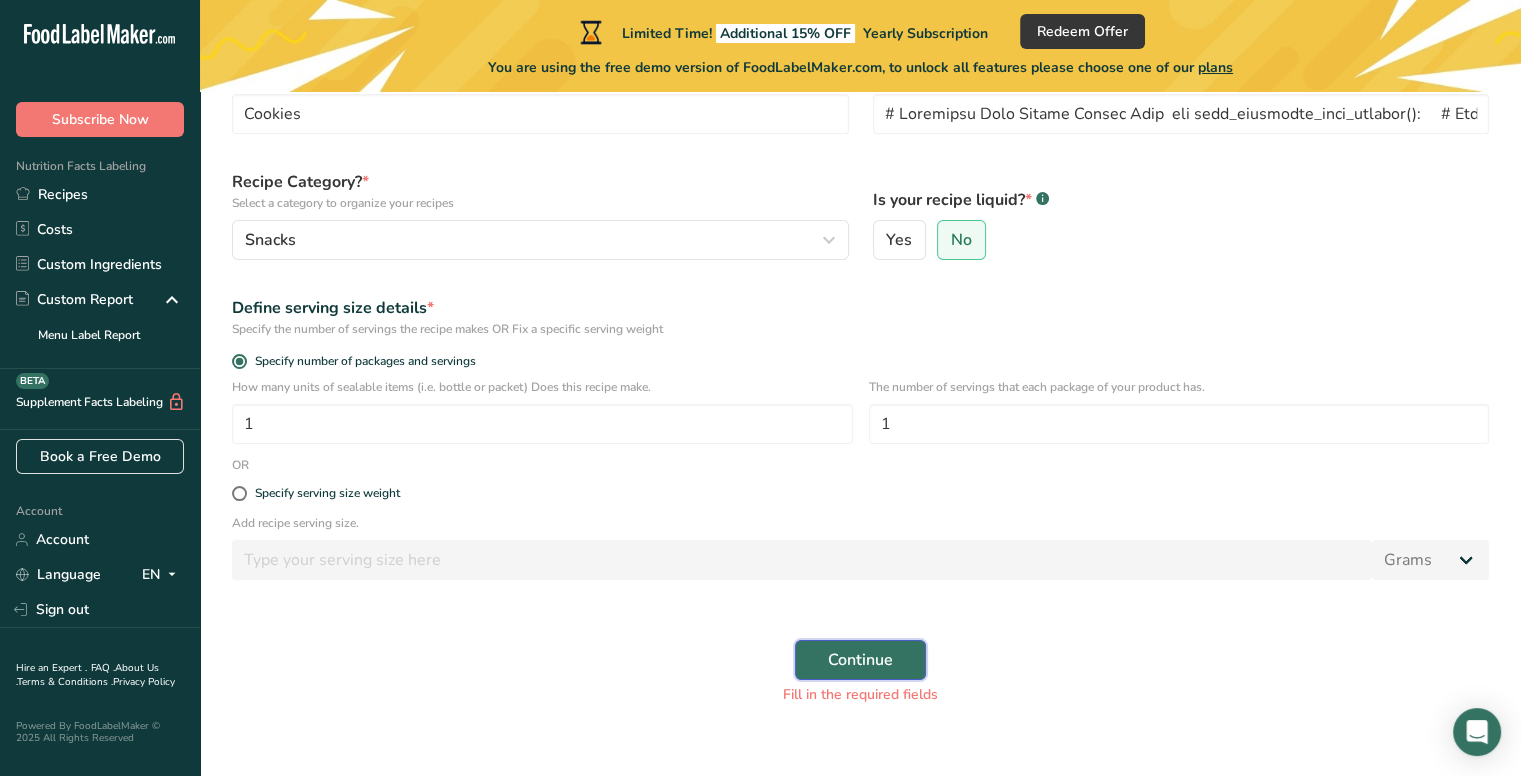click on "Continue" at bounding box center [860, 660] 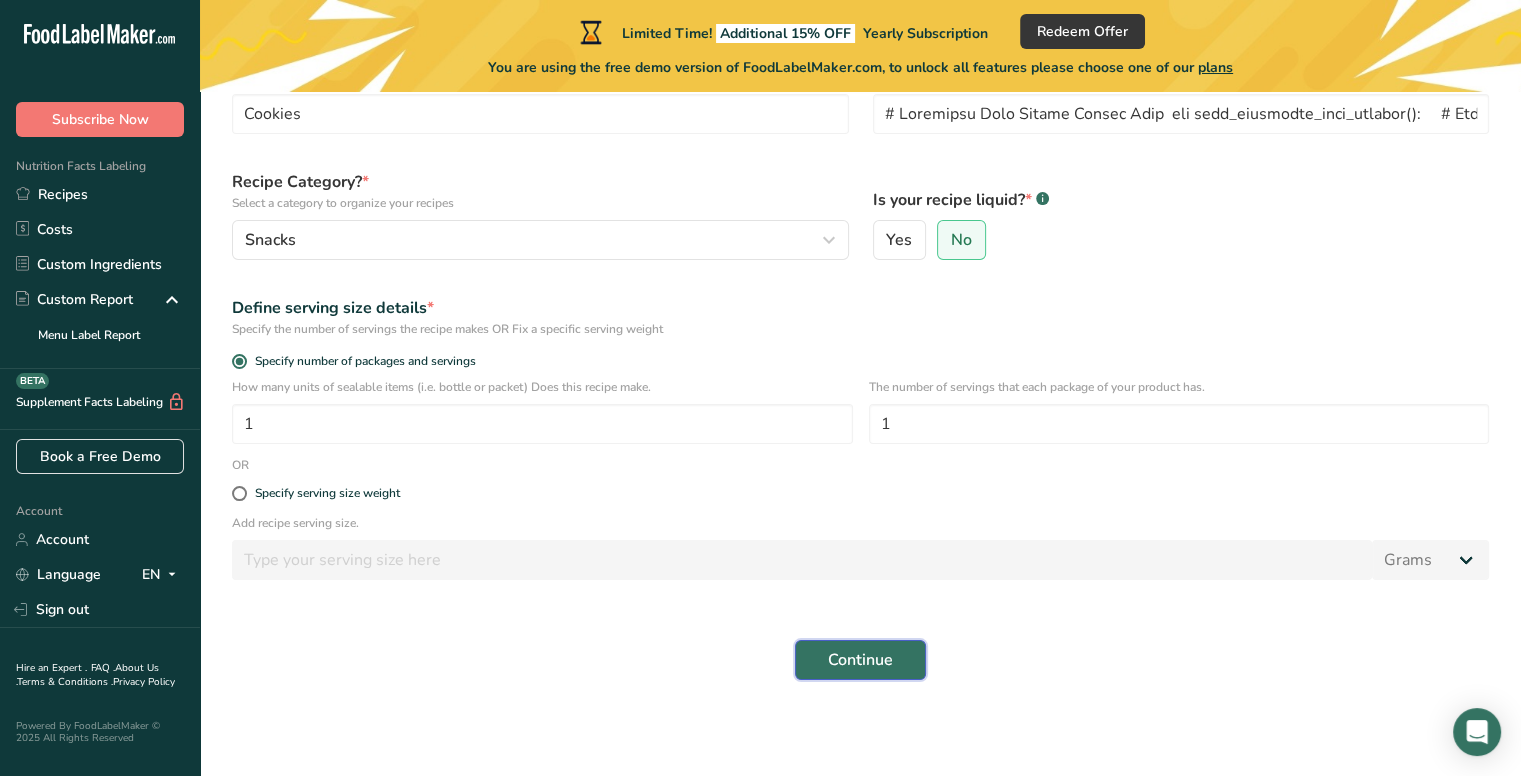 click on "Continue" at bounding box center [860, 660] 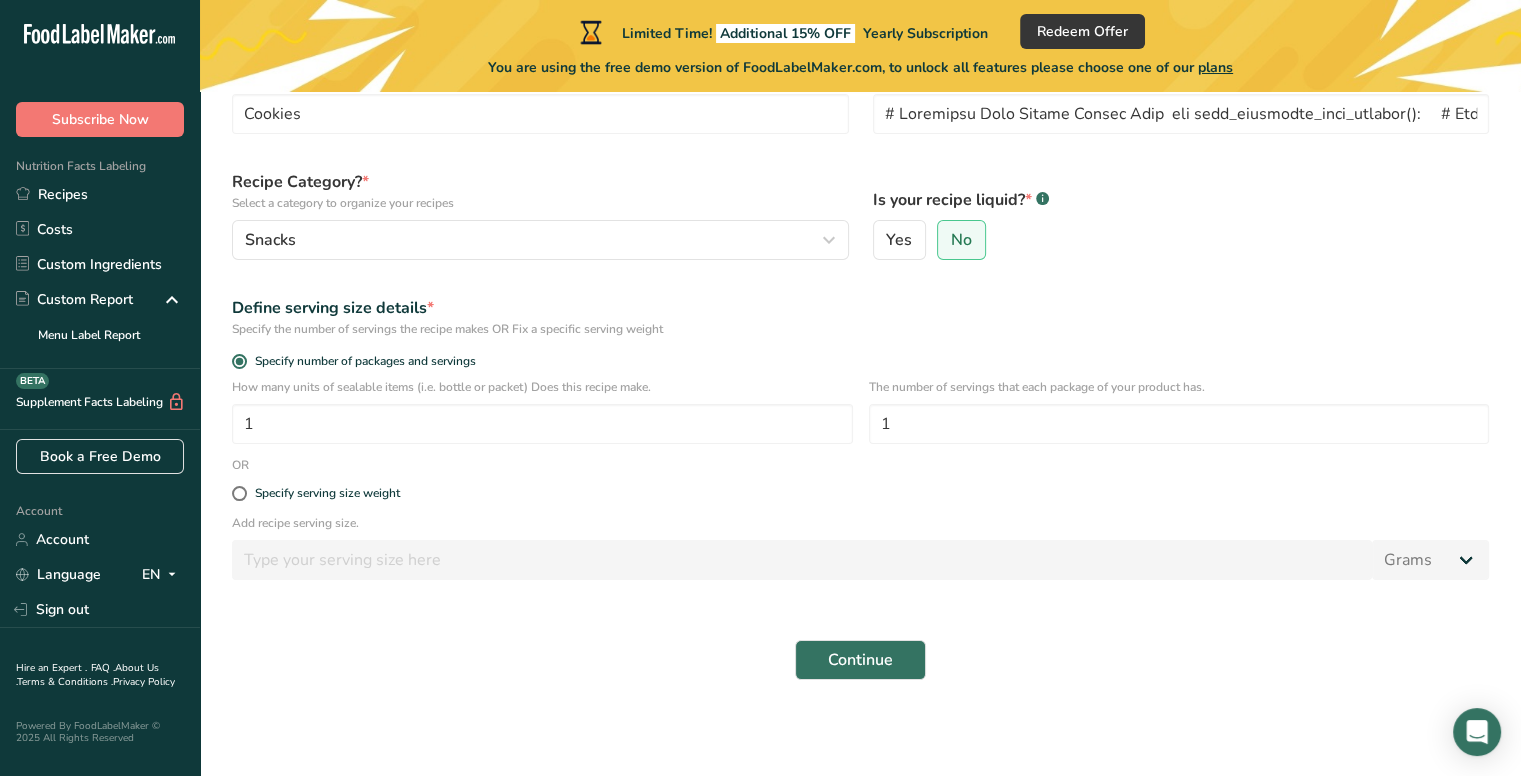 drag, startPoint x: 1503, startPoint y: 483, endPoint x: 1535, endPoint y: 344, distance: 142.6359 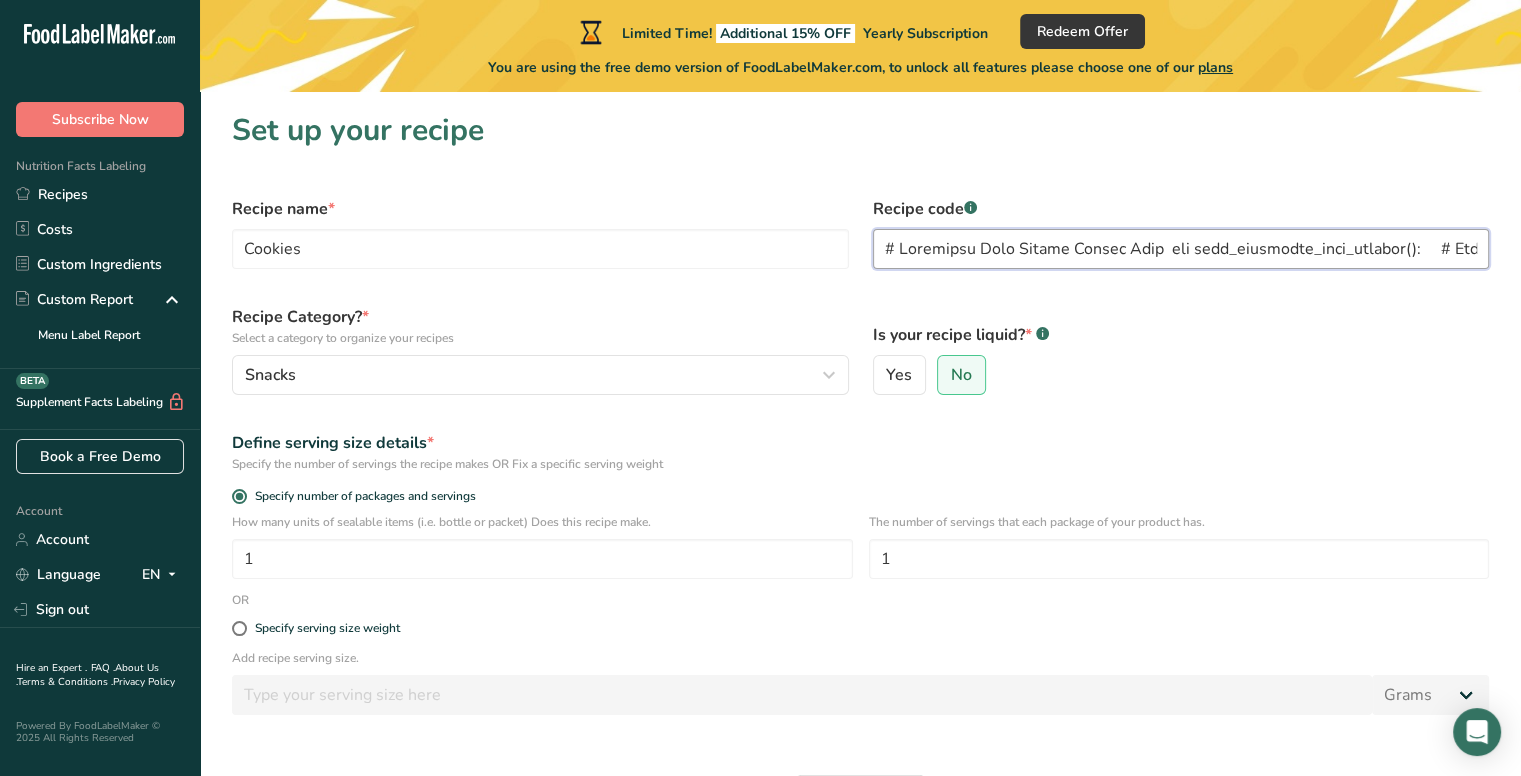 click at bounding box center [1181, 249] 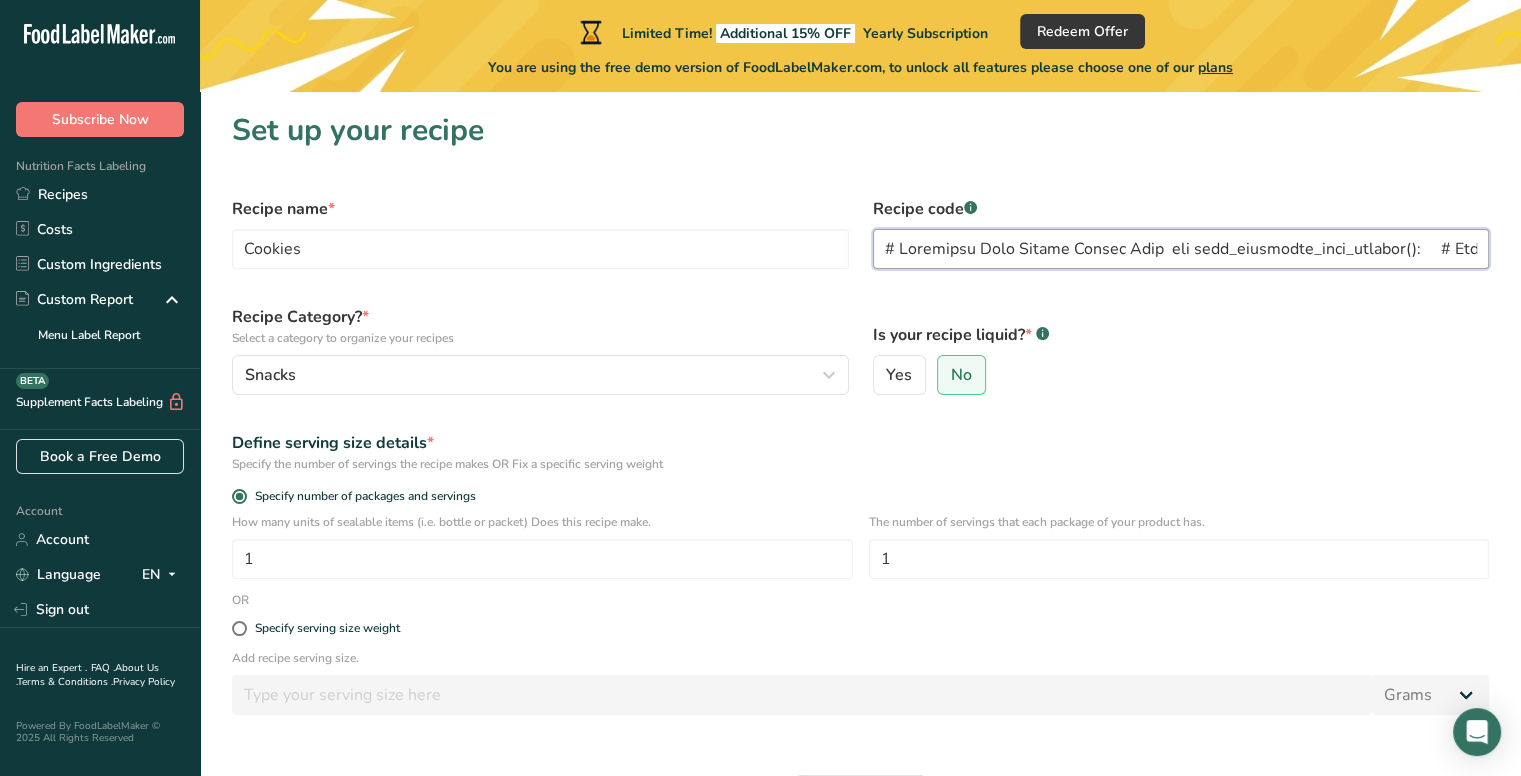 drag, startPoint x: 1390, startPoint y: 261, endPoint x: 1437, endPoint y: 244, distance: 49.979996 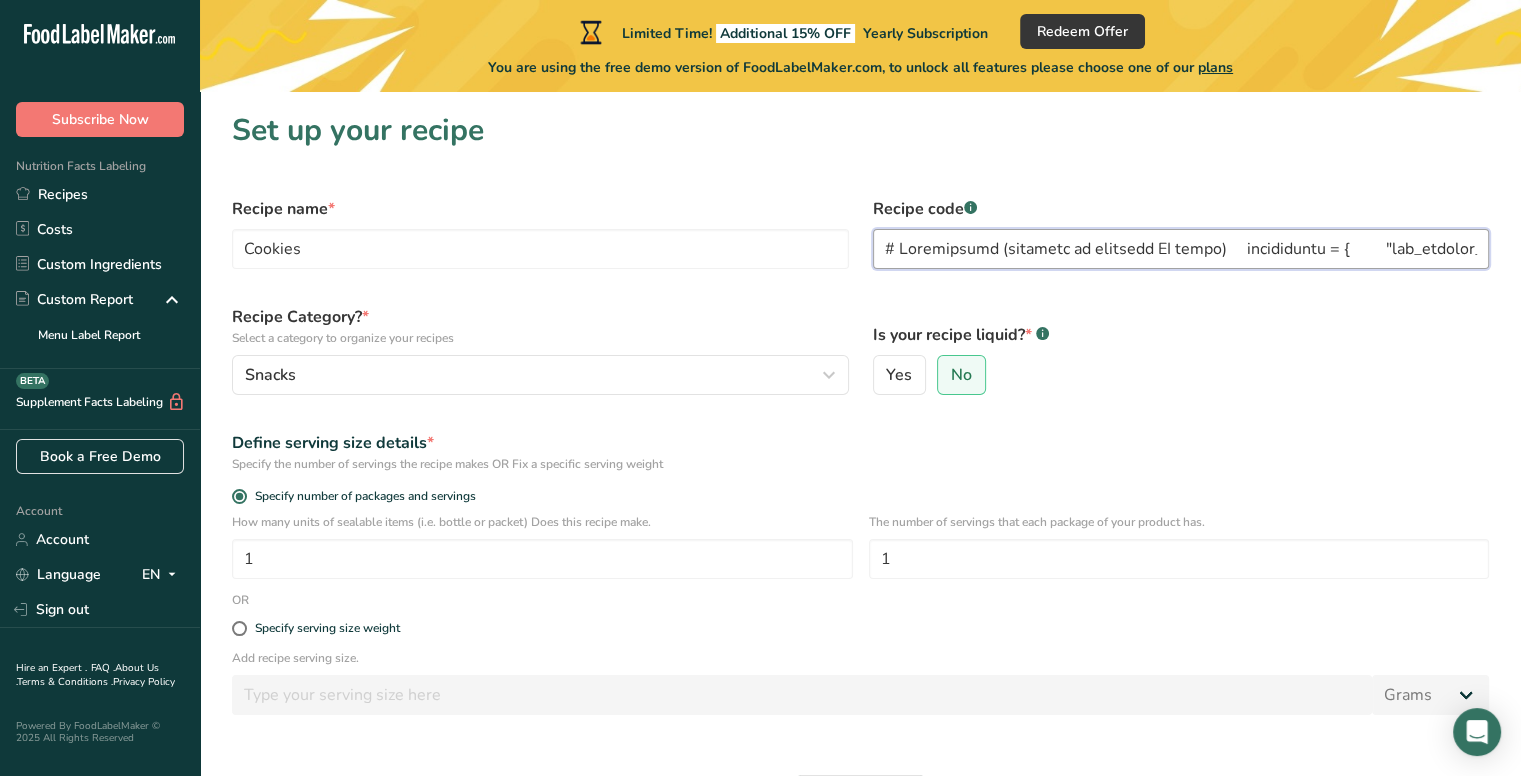 click at bounding box center [1181, 249] 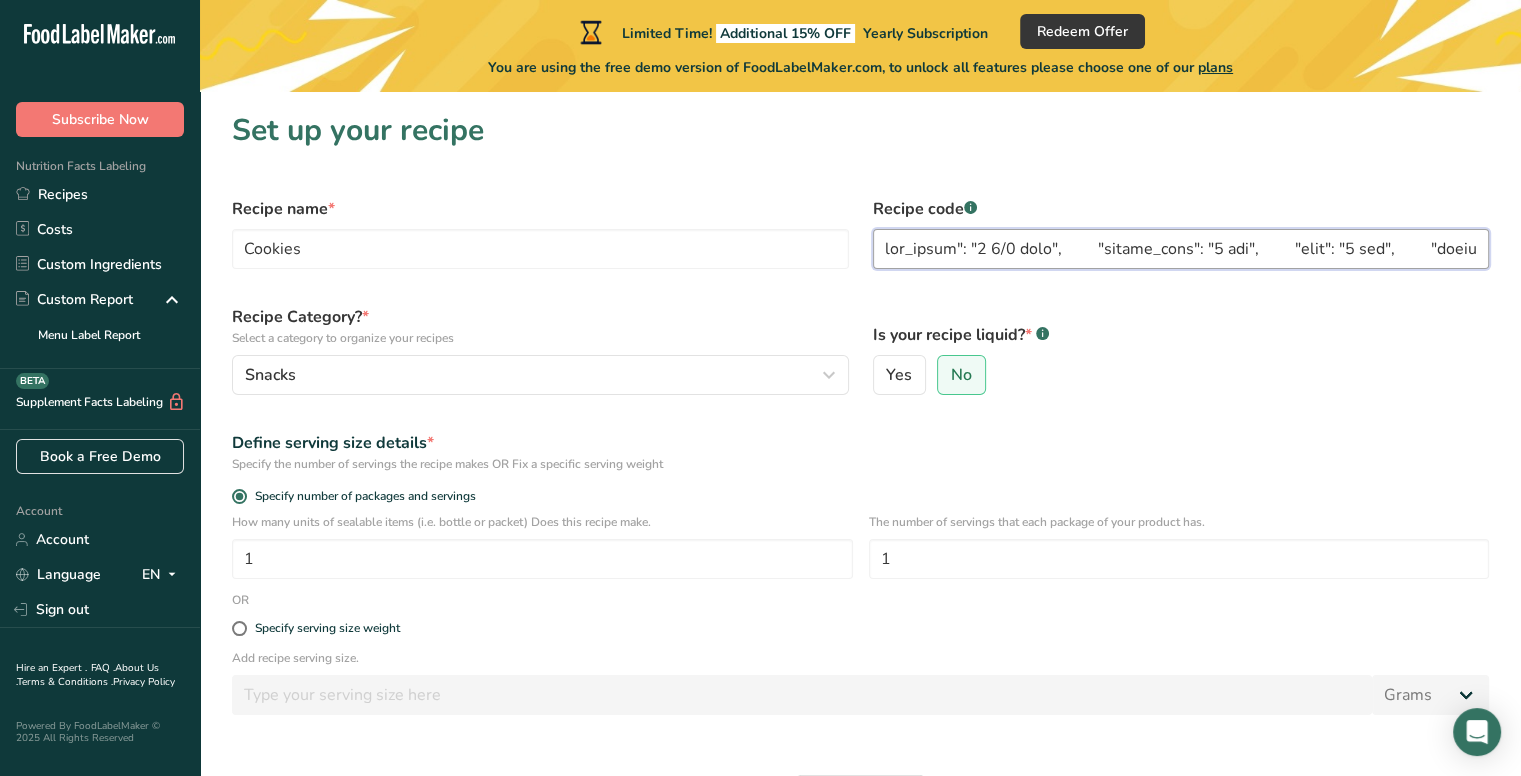 click at bounding box center (1181, 249) 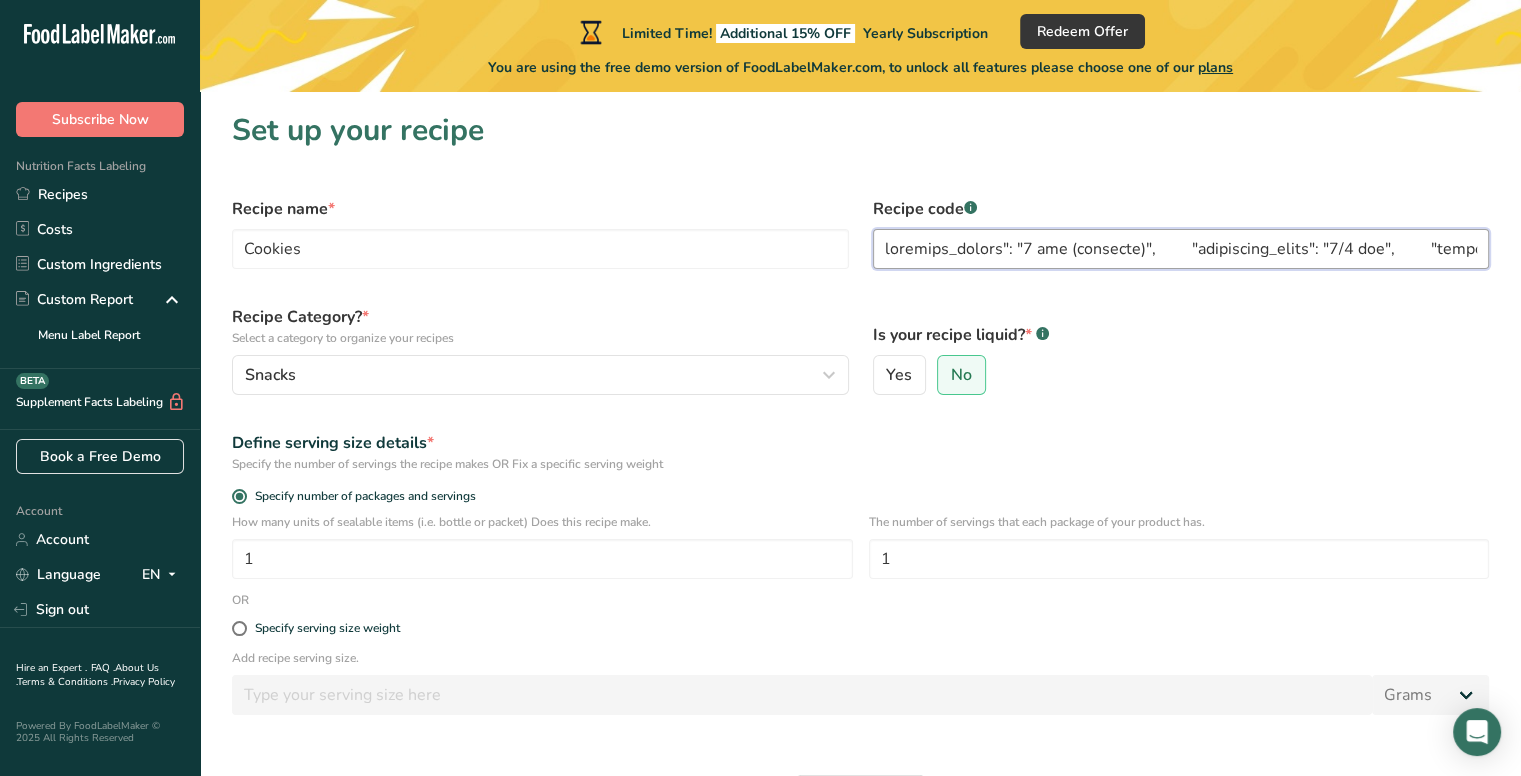click at bounding box center [1181, 249] 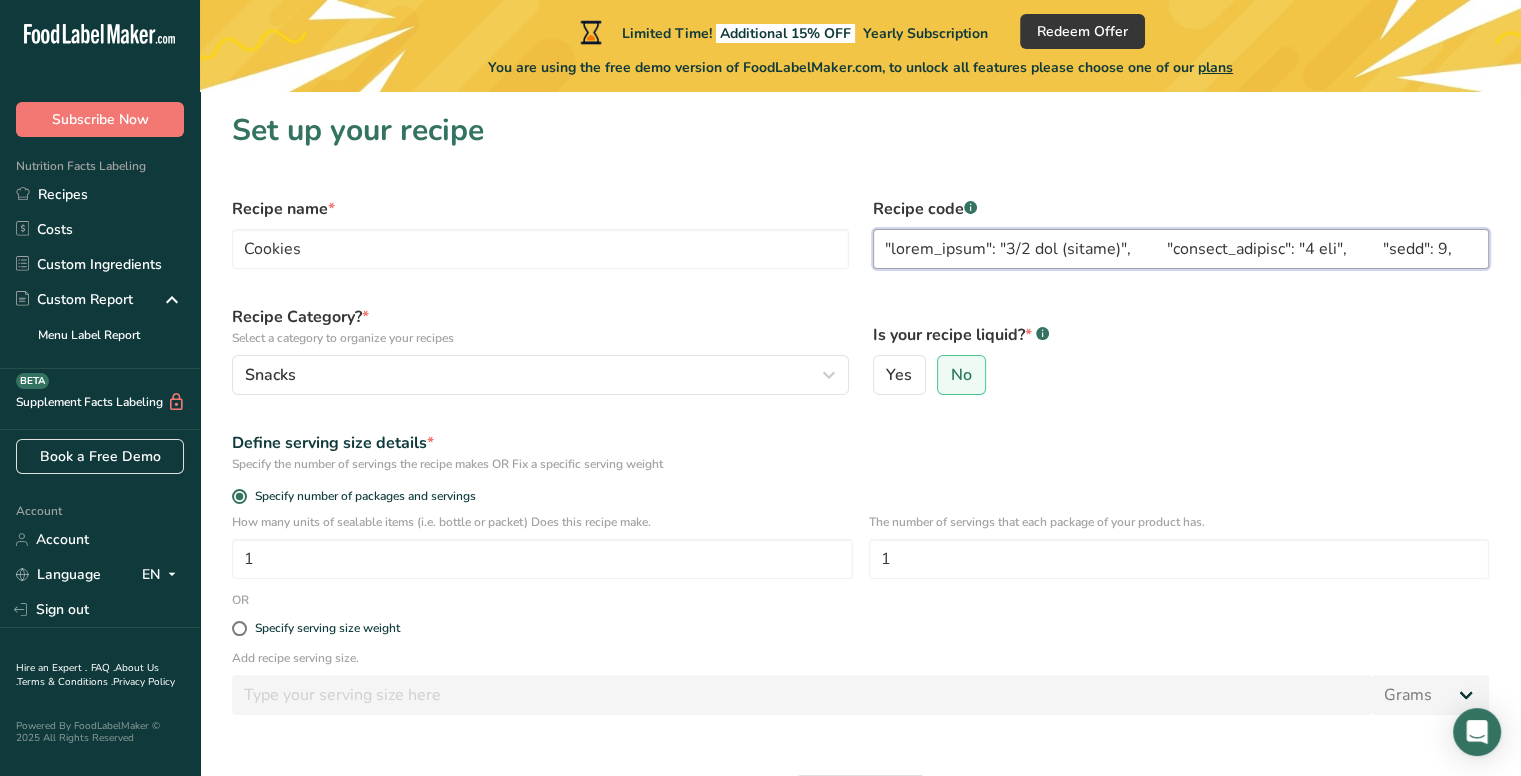 click at bounding box center [1181, 249] 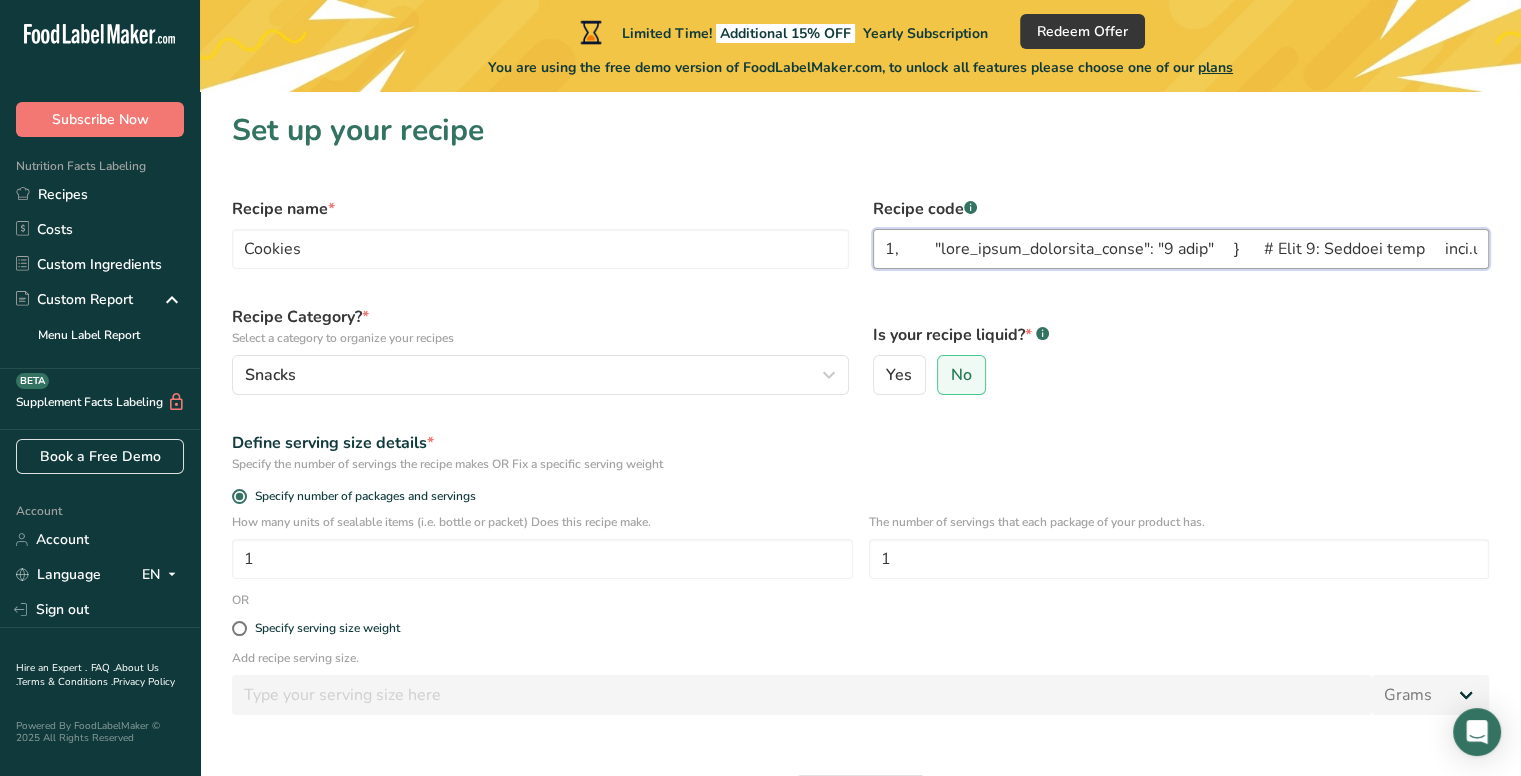 click at bounding box center (1181, 249) 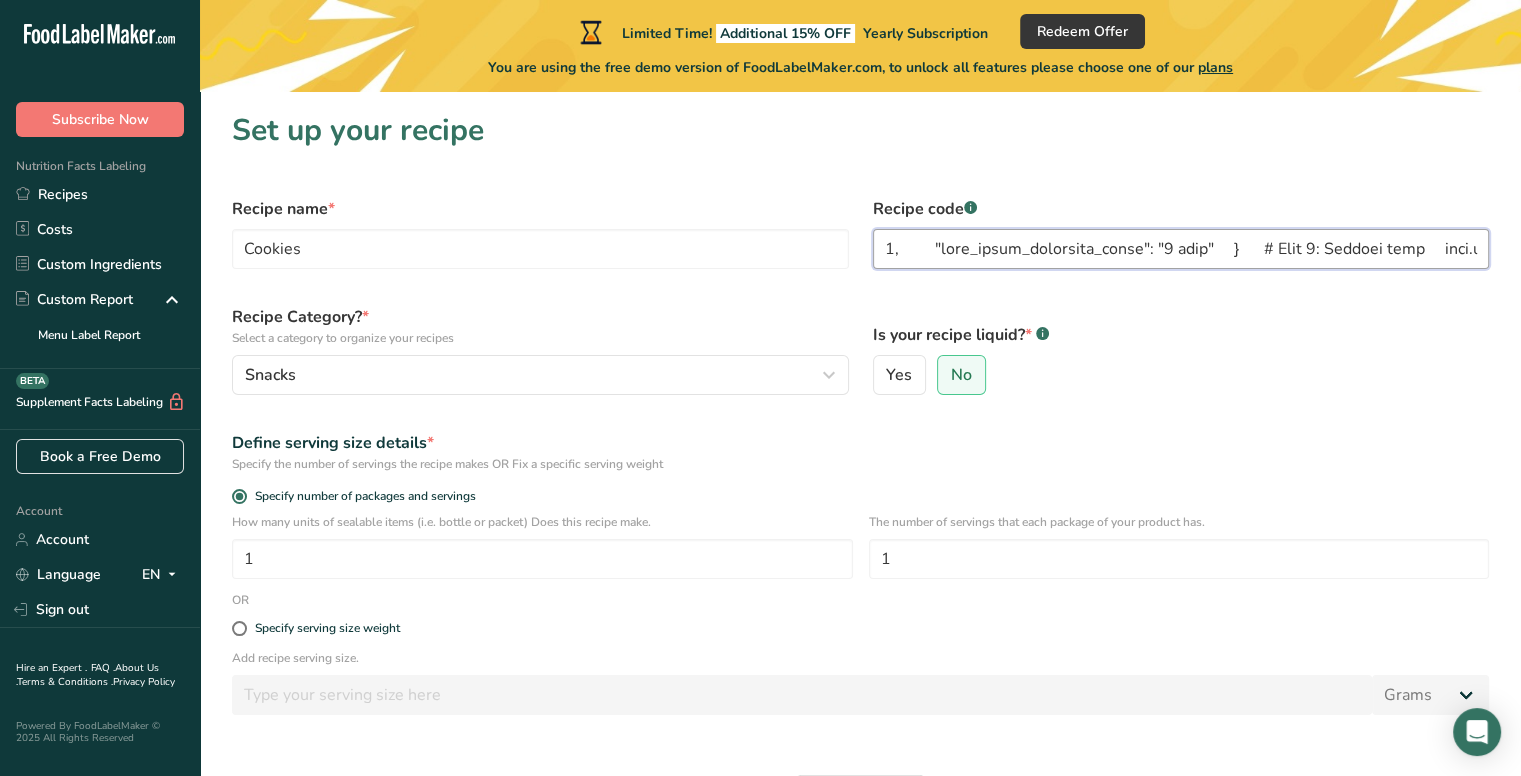 click at bounding box center (1181, 249) 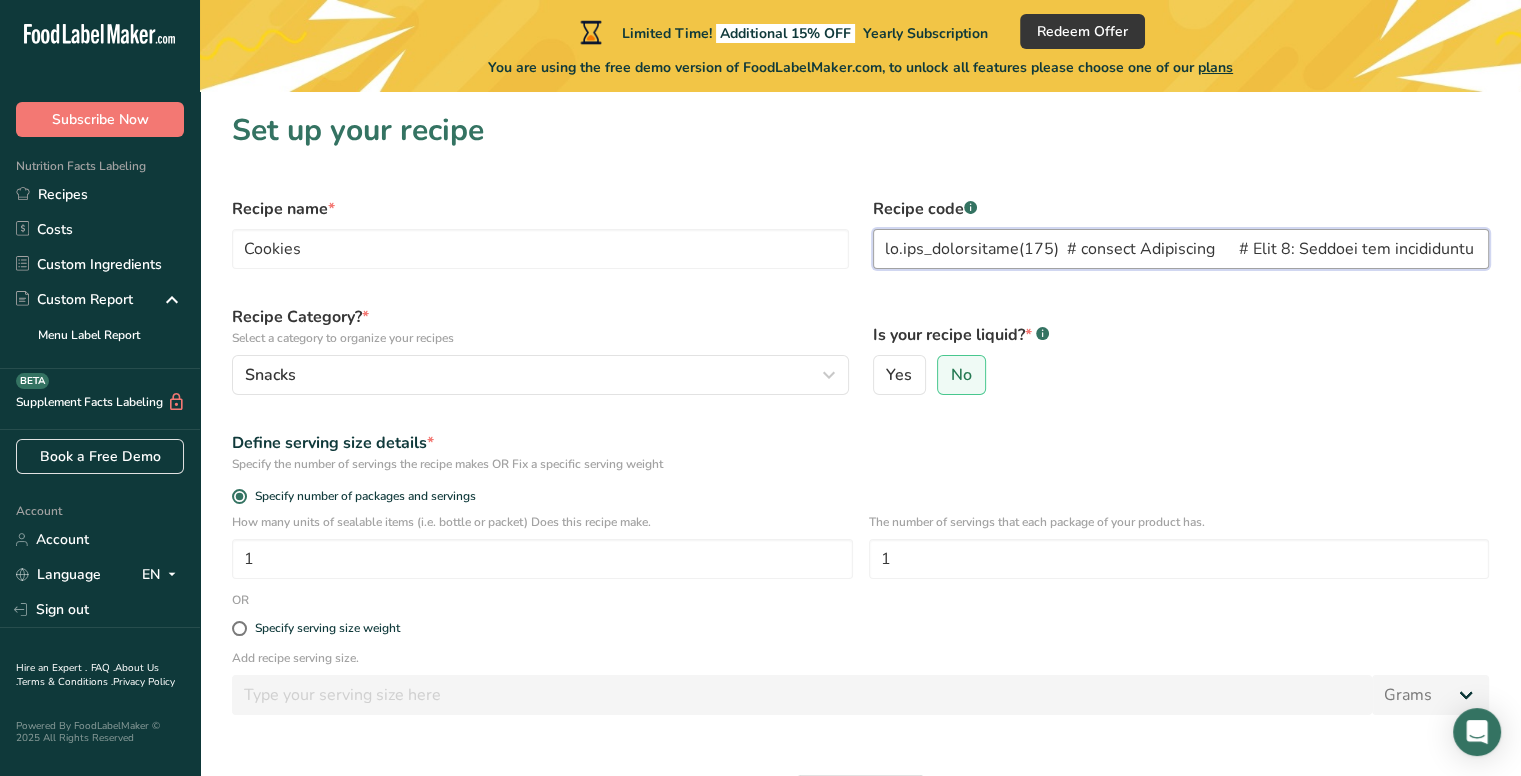 click at bounding box center (1181, 249) 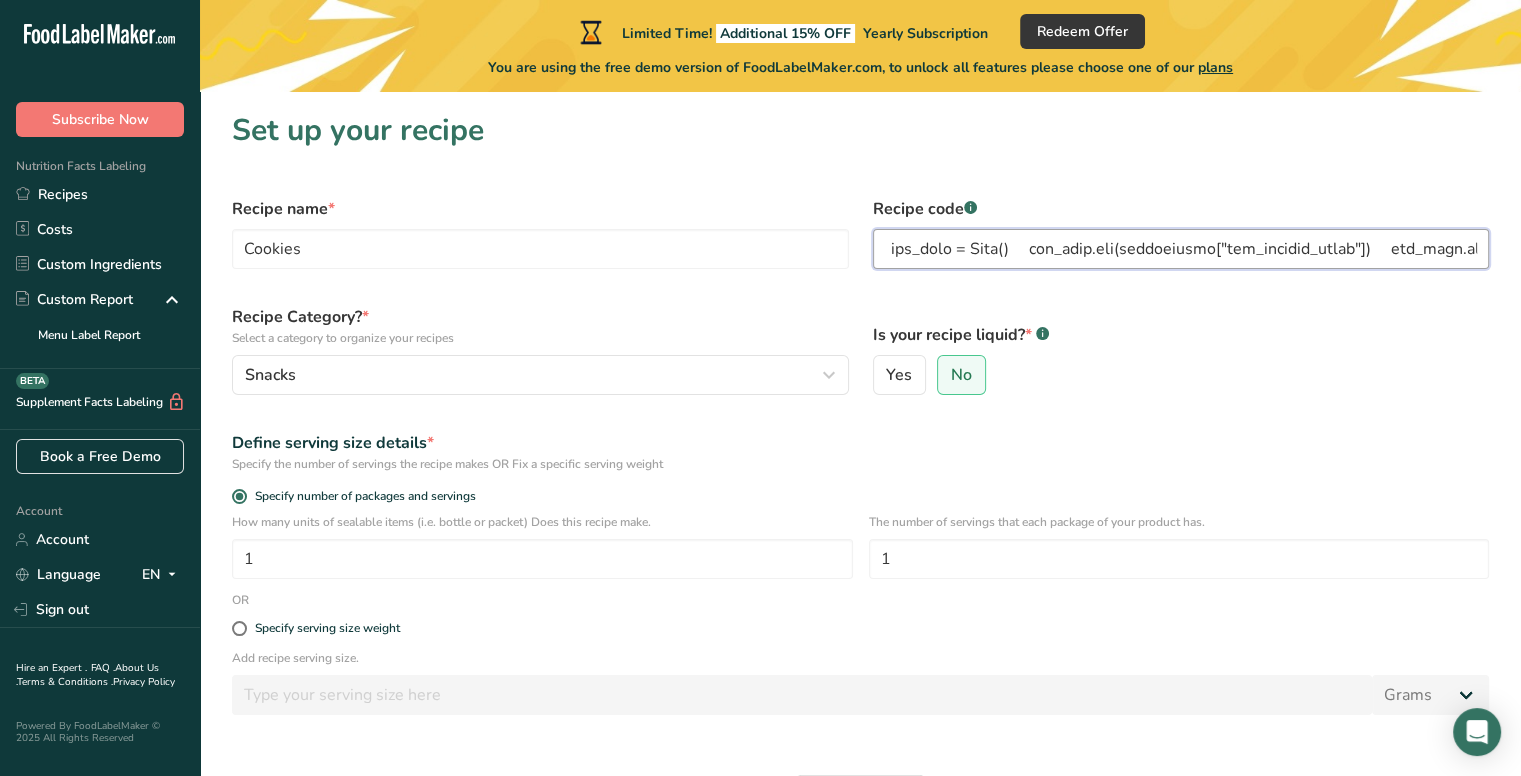 scroll, scrollTop: 0, scrollLeft: 0, axis: both 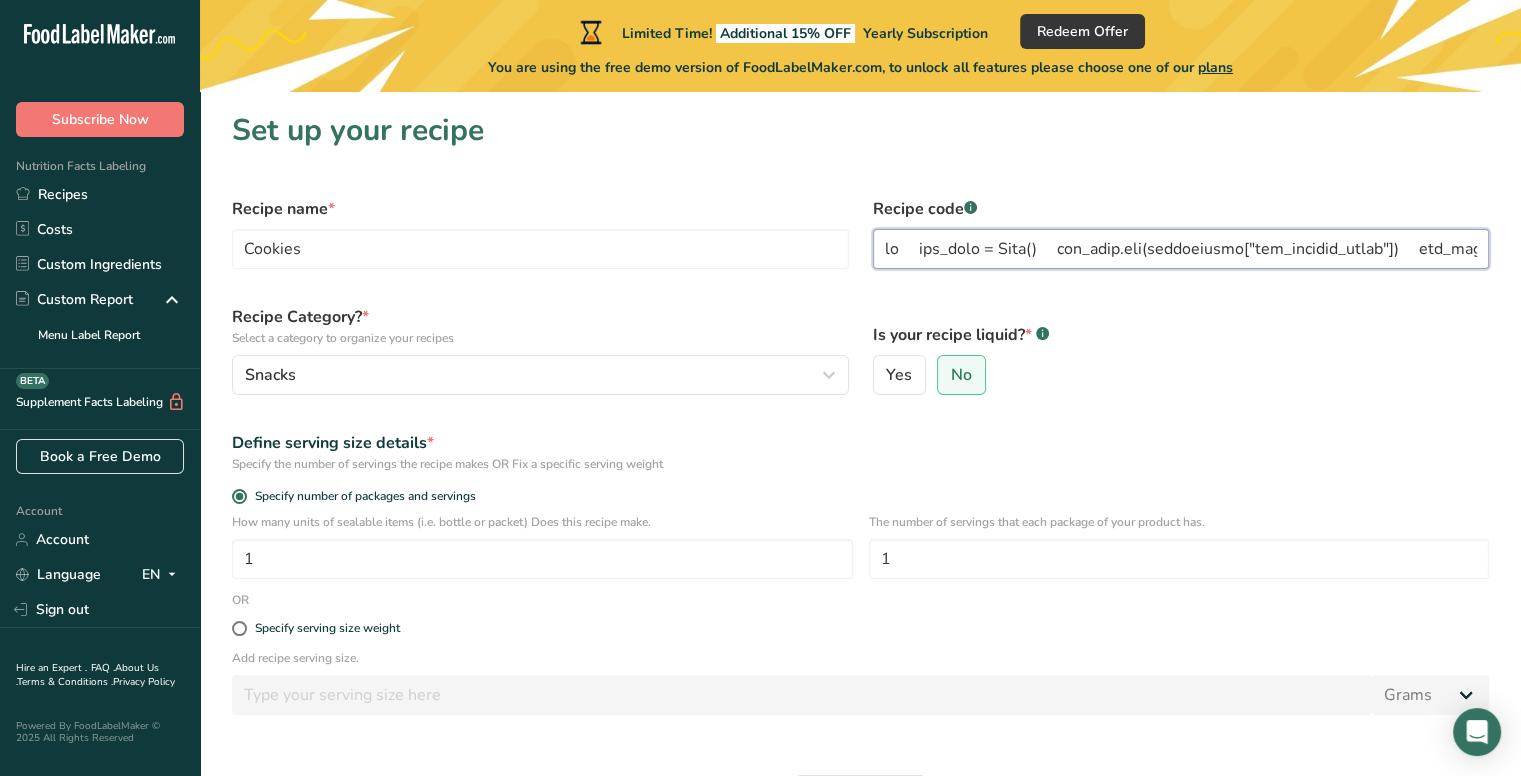 click at bounding box center [1181, 249] 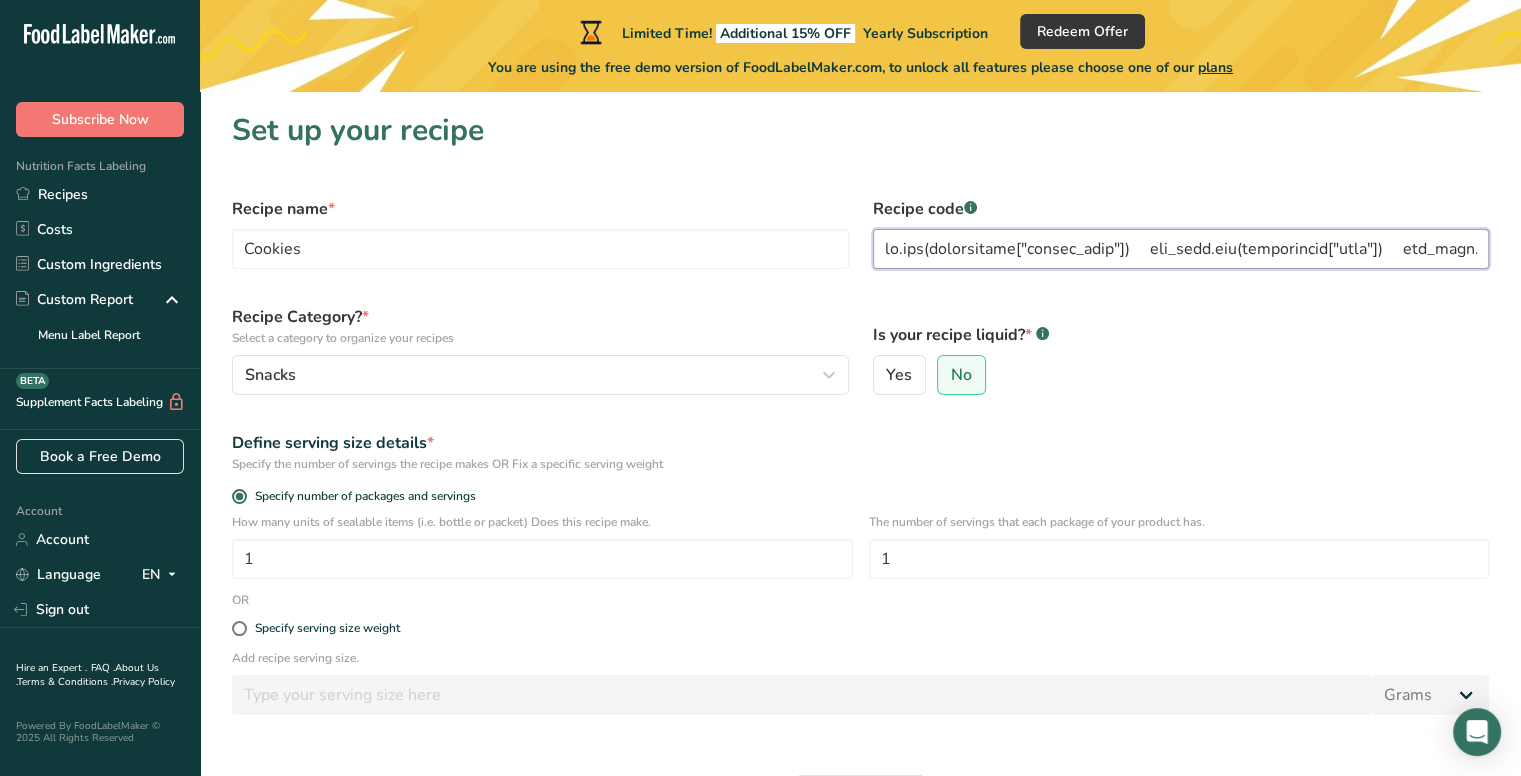 click at bounding box center [1181, 249] 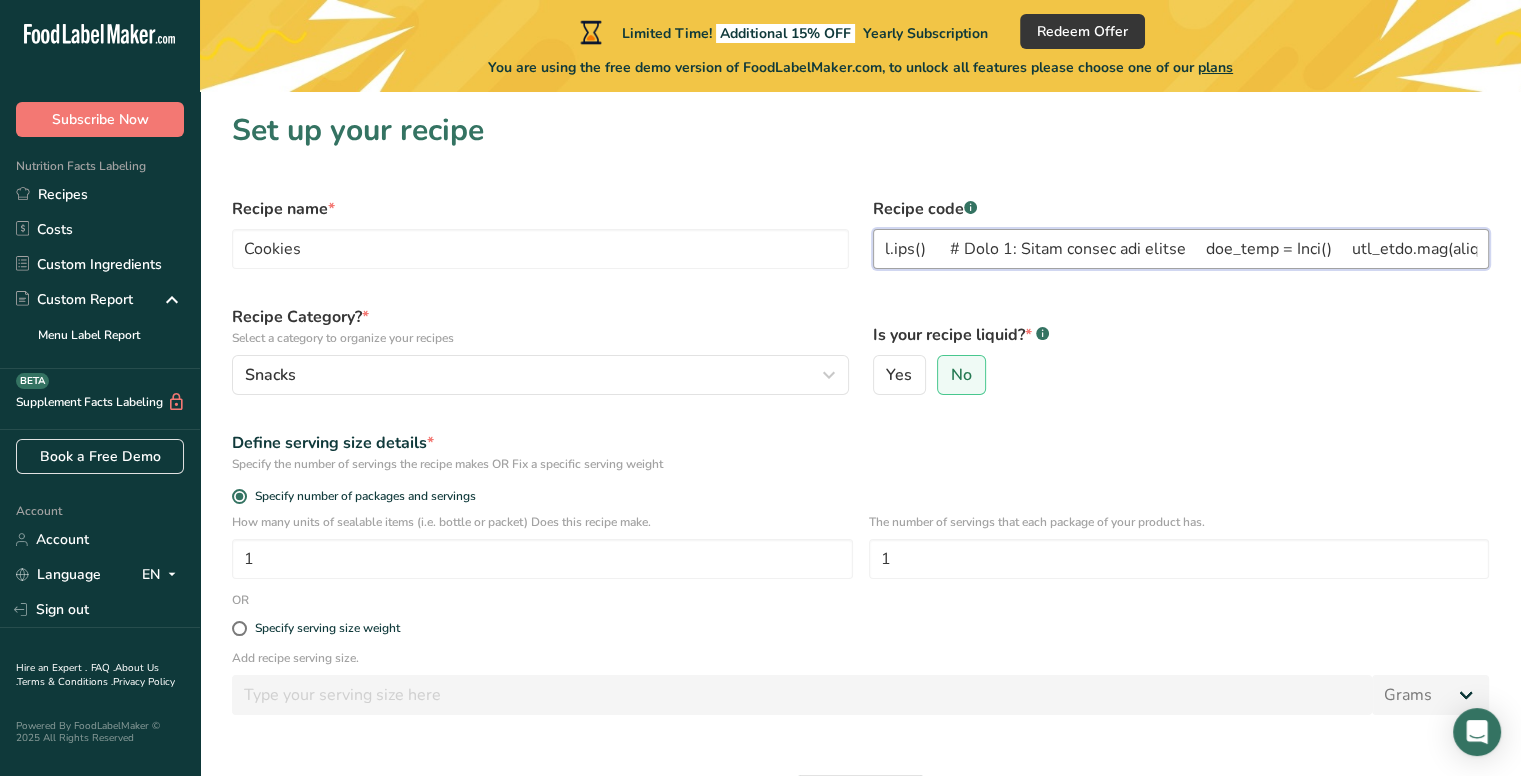click at bounding box center [1181, 249] 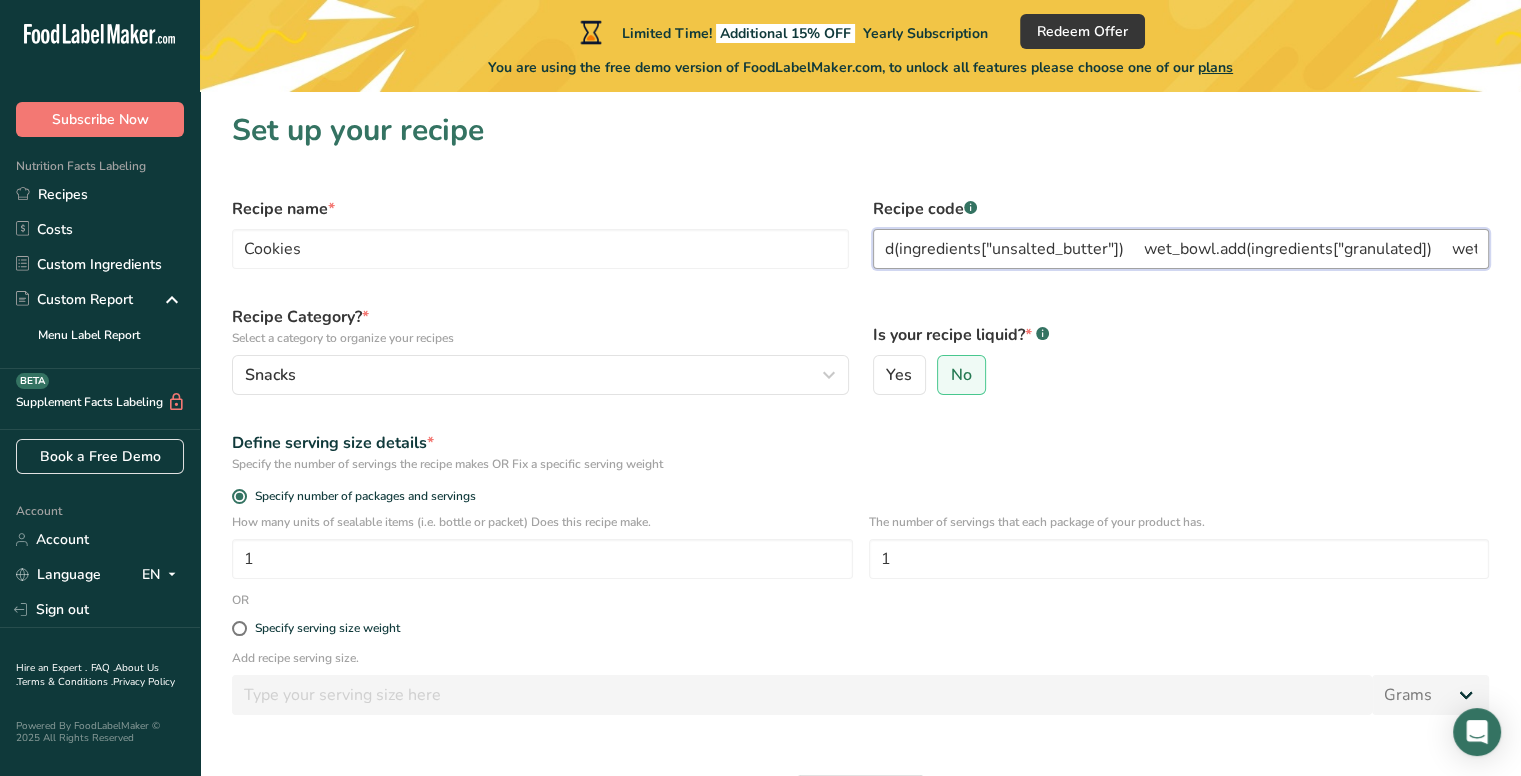 click on "d(ingredients["unsalted_butter"])     wet_bowl.add(ingredients["granulated])     wet_bowl.add(ingredients["brown_sugar"])     wet_bowl.mix_until_creamy()      # Step 4: Add eggs and vanilla     wet_bowl.add(ingredients["vanilla_extract"])     wet_bowl.add_eggs(ingredients["eggs"])     wet_bowl.mix()      # Step 5: Combine wet and dry ingredients     cookie_dough = wet_bowl.combine(dry_bowl)     cookie_dough.add(ingredients["semi_sweet_chocolate_chips"])     cookie_dough.mix()      # Step 6: Scoop dough onto baking sheet     baking_sheet = BakingSheet()     for scoop in cookie_dough.scoop(size="1 tbsp"):         baking_sheet.place(scoop)      # Step 7: Bake     oven.bake(baking_sheet, duration="9-11 minutes", until="golden brown")      # Step 8: Cool     cooling_rack = CoolingRack()     cookies = baking_sheet.remove_cookies()     cooling_rack.place(cookies)          print("🍪 Cookies are ready to enjoy!")  # Run the recipe make_chocolate_chip_cookies()" at bounding box center (1181, 249) 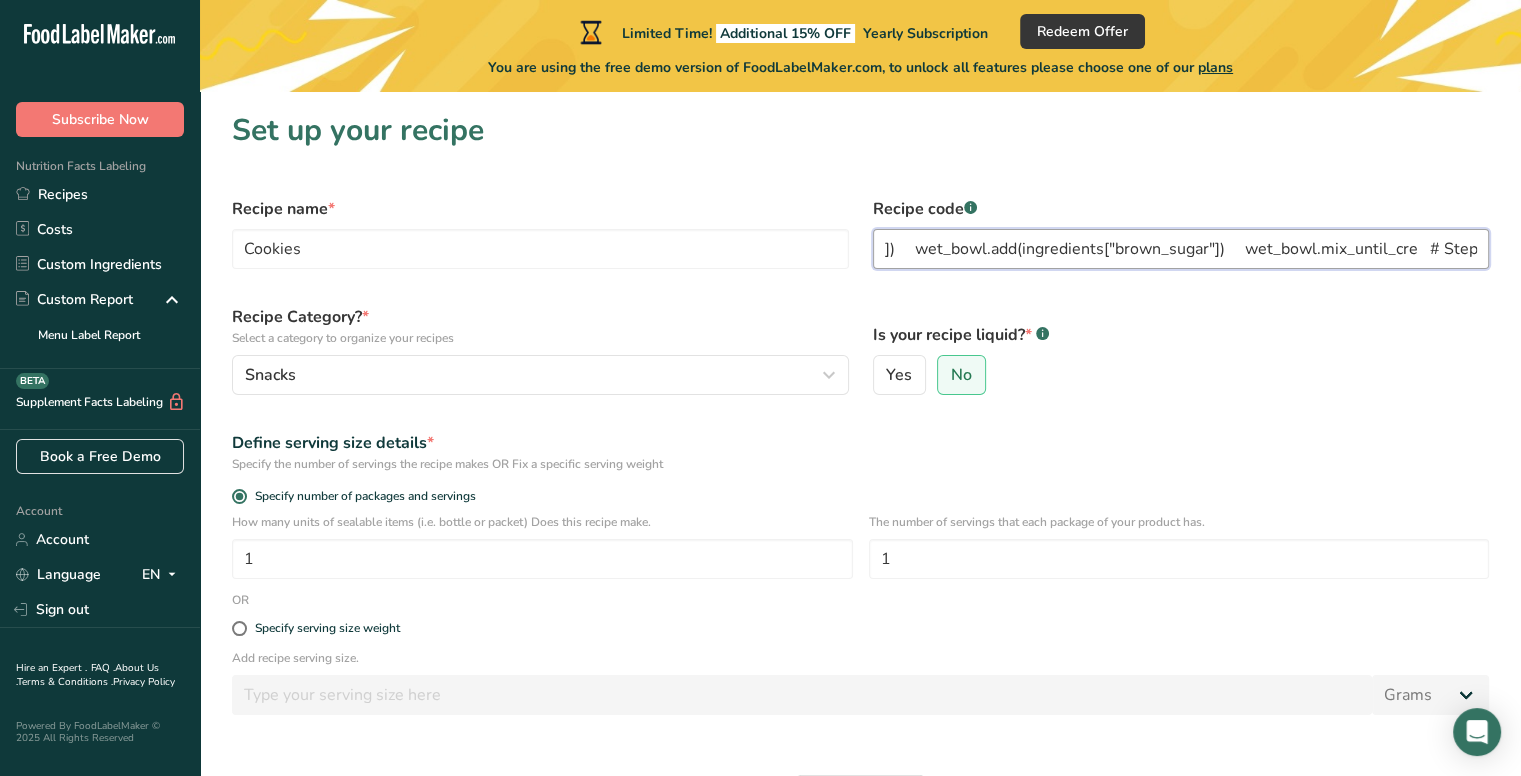 click on "])     wet_bowl.add(ingredients["brown_sugar"])     wet_bowl.mix_until_cre   # Step 4: Add eggs and vanilla     wet_bowl.add(ingredients["vanilla_extract"])     wet_bowl.add_eggs(ingredients["eggs"])     wet_bowl.mix()      # Step 5: Combine wet and dry ingredients     cookie_dough = wet_bowl.combine(dry_bowl)     cookie_dough.add(ingredients["semi_sweet_chocolate_chips"])     cookie_dough.mix()      # Step 6: Scoop dough onto baking sheet     baking_sheet = BakingSheet()     for scoop in cookie_dough.scoop(size="1 tbsp"):         baking_sheet.place(scoop)      # Step 7: Bake     oven.bake(baking_sheet, duration="9-11 minutes", until="golden brown")      # Step 8: Cool     cooling_rack = CoolingRack()     cookies = baking_sheet.remove_cookies()     cooling_rack.place(cookies)          print("🍪 Cookies are ready to enjoy!")  # Run the recipe make_chocolate_chip_cookies()" at bounding box center [1181, 249] 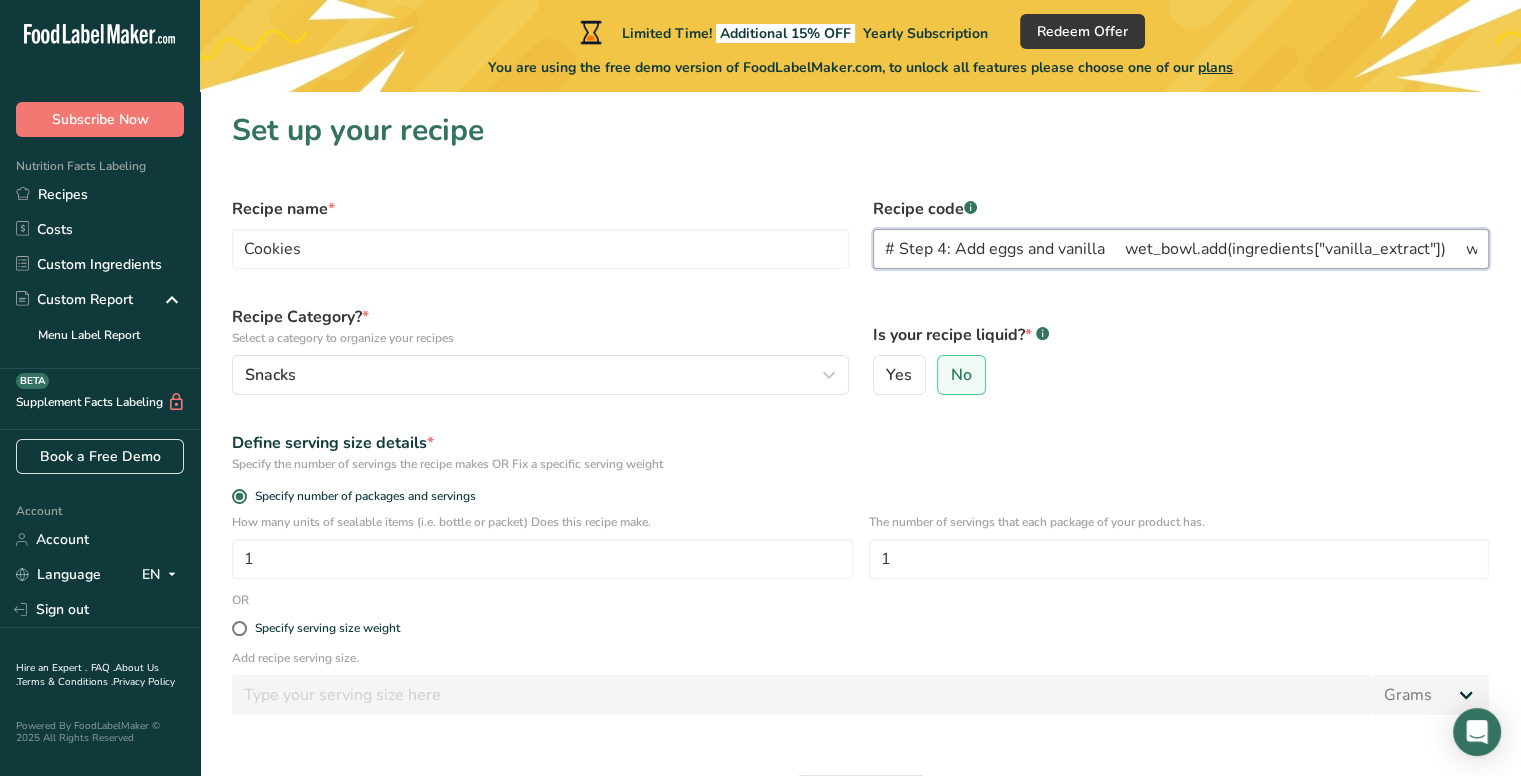 click on "# Step 4: Add eggs and vanilla     wet_bowl.add(ingredients["vanilla_extract"])     wet_bowl.add_eggs(ingredients["eggs"])     wet_bowl.mix()      # Step 5: Combine wet and dry ingredients     cookie_dough = wet_bowl.combine(dry_bowl)     cookie_dough.add(ingredients["semi_sweet_chocolate_chips"])     cookie_dough.mix()      # Step 6: Scoop dough onto baking sheet     baking_sheet = BakingSheet()     for scoop in cookie_dough.scoop(size="1 tbsp"):         baking_sheet.place(scoop)      # Step 7: Bake     oven.bake(baking_sheet, duration="9-11 minutes", until="golden brown")      # Step 8: Cool     cooling_rack = CoolingRack()     cookies = baking_sheet.remove_cookies()     cooling_rack.place(cookies)          print("🍪 Cookies are ready to enjoy!")  # Run the recipe make_chocolate_chip_cookies()" at bounding box center (1181, 249) 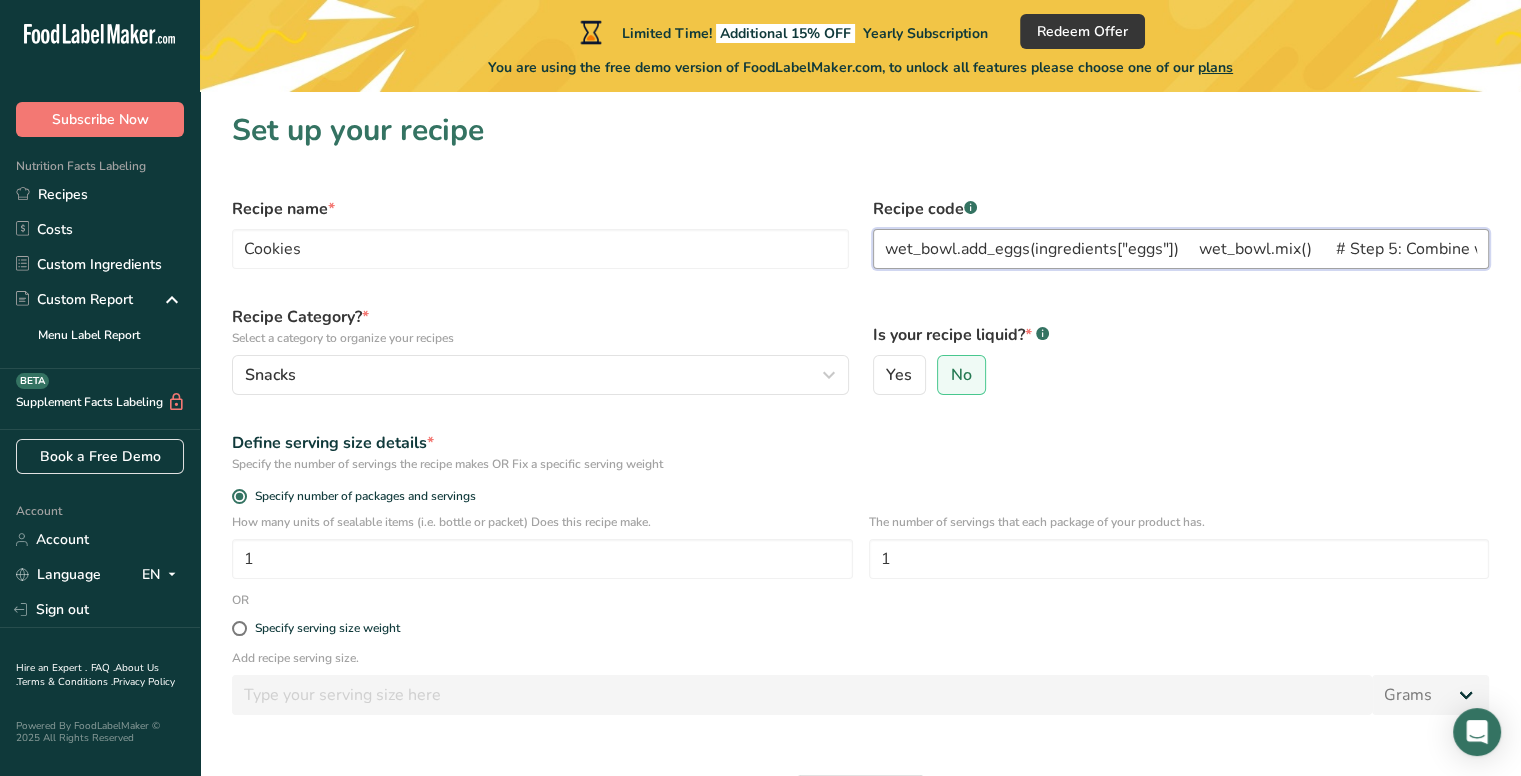 click on "wet_bowl.add_eggs(ingredients["eggs"])     wet_bowl.mix()      # Step 5: Combine wet and dry ingredients     cookie_dough = wet_bowl.combine(dry_bowl)     cookie_dough.add(ingredients["semi_sweet_chocolate_chips"])     cookie_dough.mix()      # Step 6: Scoop dough onto baking sheet     baking_sheet = BakingSheet()     for scoop in cookie_dough.scoop(size="1 tbsp"):         baking_sheet.place(scoop)      # Step 7: Bake     oven.bake(baking_sheet, duration="9-11 minutes", until="golden brown")      # Step 8: Cool     cooling_rack = CoolingRack()     cookies = baking_sheet.remove_cookies()     cooling_rack.place(cookies)          print("🍪 Cookies are ready to enjoy!")  # Run the recipe make_chocolate_chip_cookies()" at bounding box center (1181, 249) 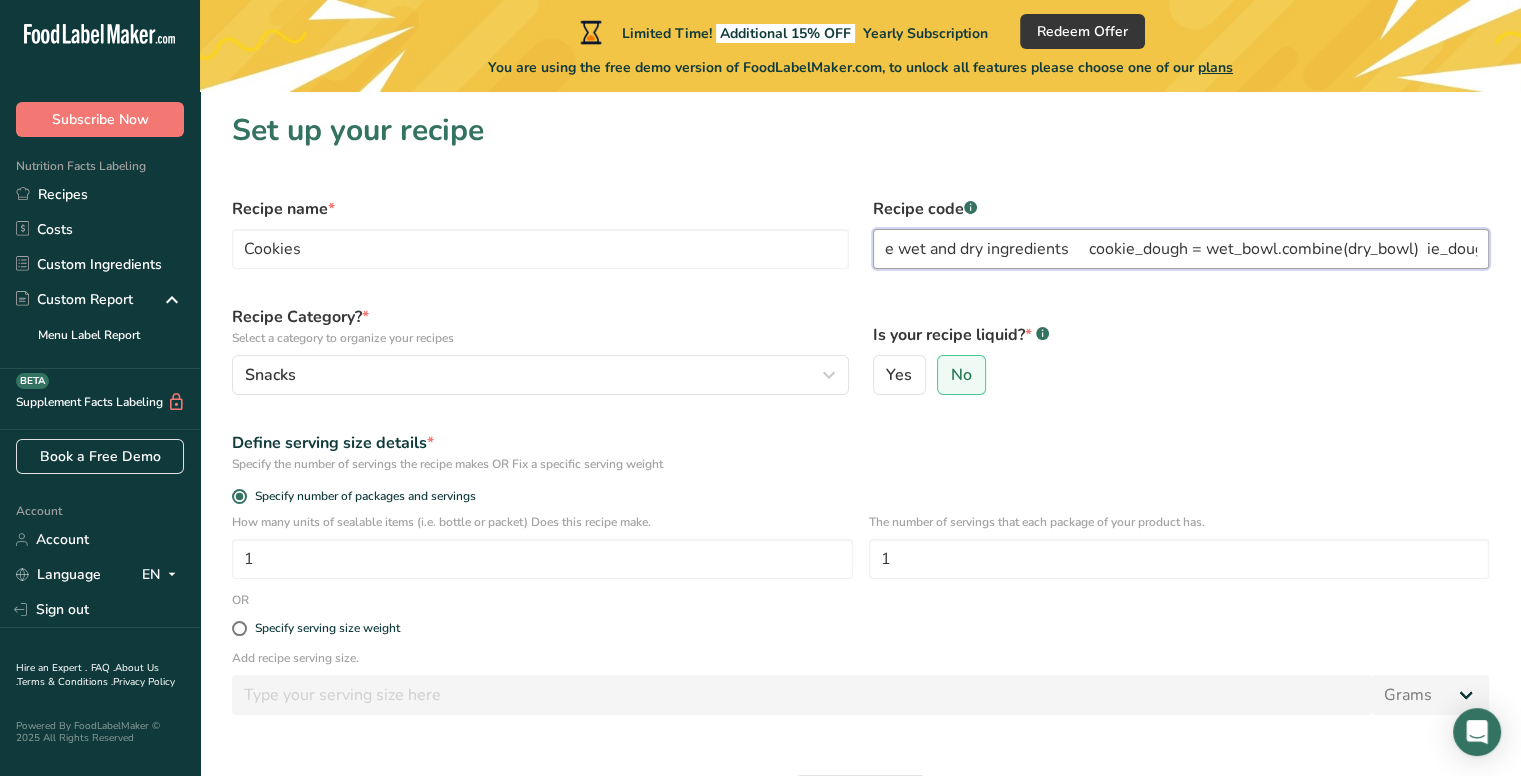 click on "e wet and dry ingredients     cookie_dough = wet_bowl.combine(dry_bowl)  ie_dough.add(ingredients["semi_sweet_chocolate_chips"])     cookie_dough.mix()      # Step 6: Scoop dough onto baking sheet     baking_sheet = BakingSheet()     for scoop in cookie_dough.scoop(size="1 tbsp"):         baking_sheet.place(scoop)      # Step 7: Bake     oven.bake(baking_sheet, duration="9-11 minutes", until="golden brown")      # Step 8: Cool     cooling_rack = CoolingRack()     cookies = baking_sheet.remove_cookies()     cooling_rack.place(cookies)          print("🍪 Cookies are ready to enjoy!")  # Run the recipe make_chocolate_chip_cookies()" at bounding box center (1181, 249) 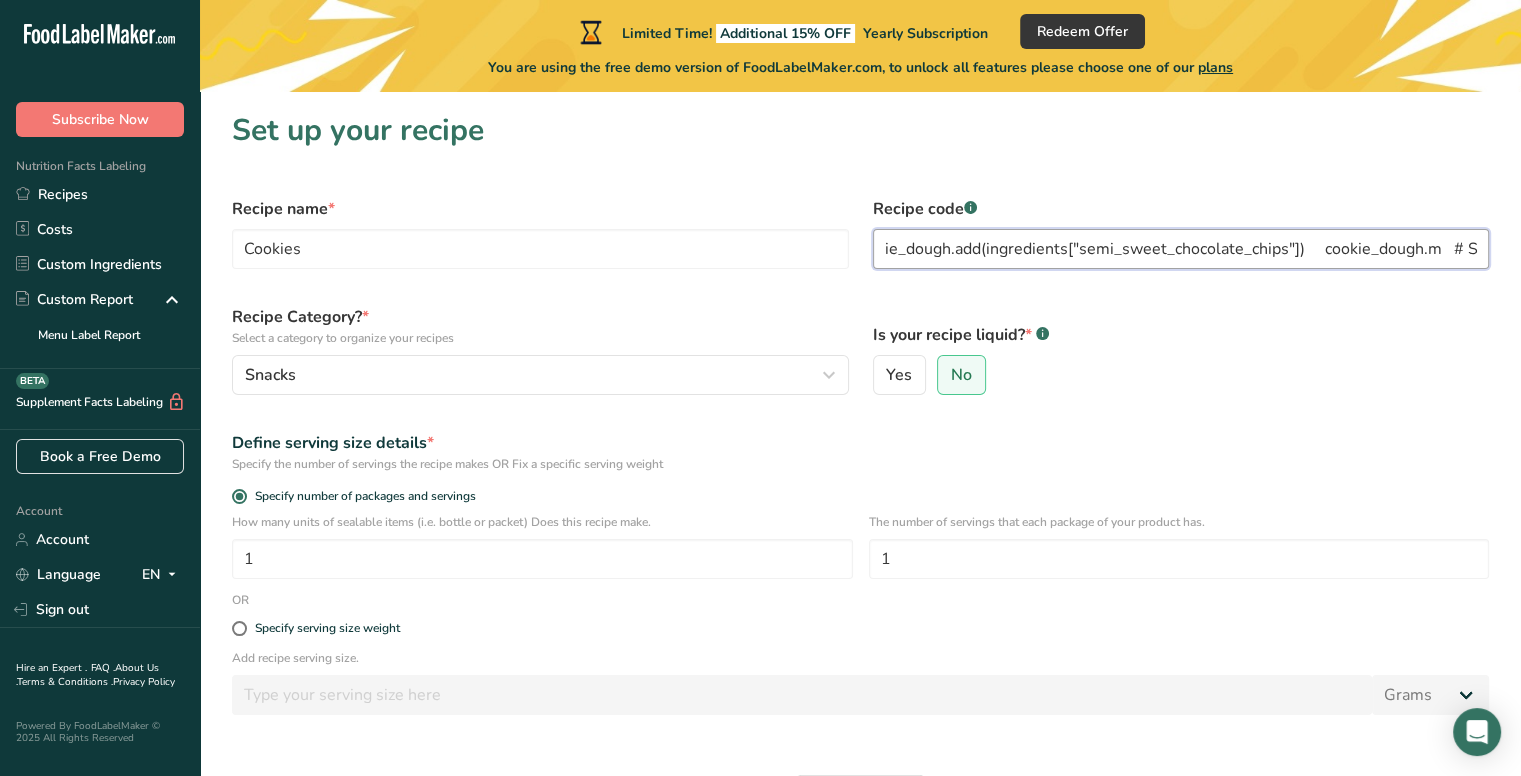 click on "ie_dough.add(ingredients["semi_sweet_chocolate_chips"])     cookie_dough.m   # Step 6: Scoop dough onto baking sheet     baking_sheet = BakingSheet()     for scoop in cookie_dough.scoop(size="1 tbsp"):         baking_sheet.place(scoop)      # Step 7: Bake     oven.bake(baking_sheet, duration="9-11 minutes", until="golden brown")      # Step 8: Cool     cooling_rack = CoolingRack()     cookies = baking_sheet.remove_cookies()     cooling_rack.place(cookies)          print("🍪 Cookies are ready to enjoy!")  # Run the recipe make_chocolate_chip_cookies()" at bounding box center [1181, 249] 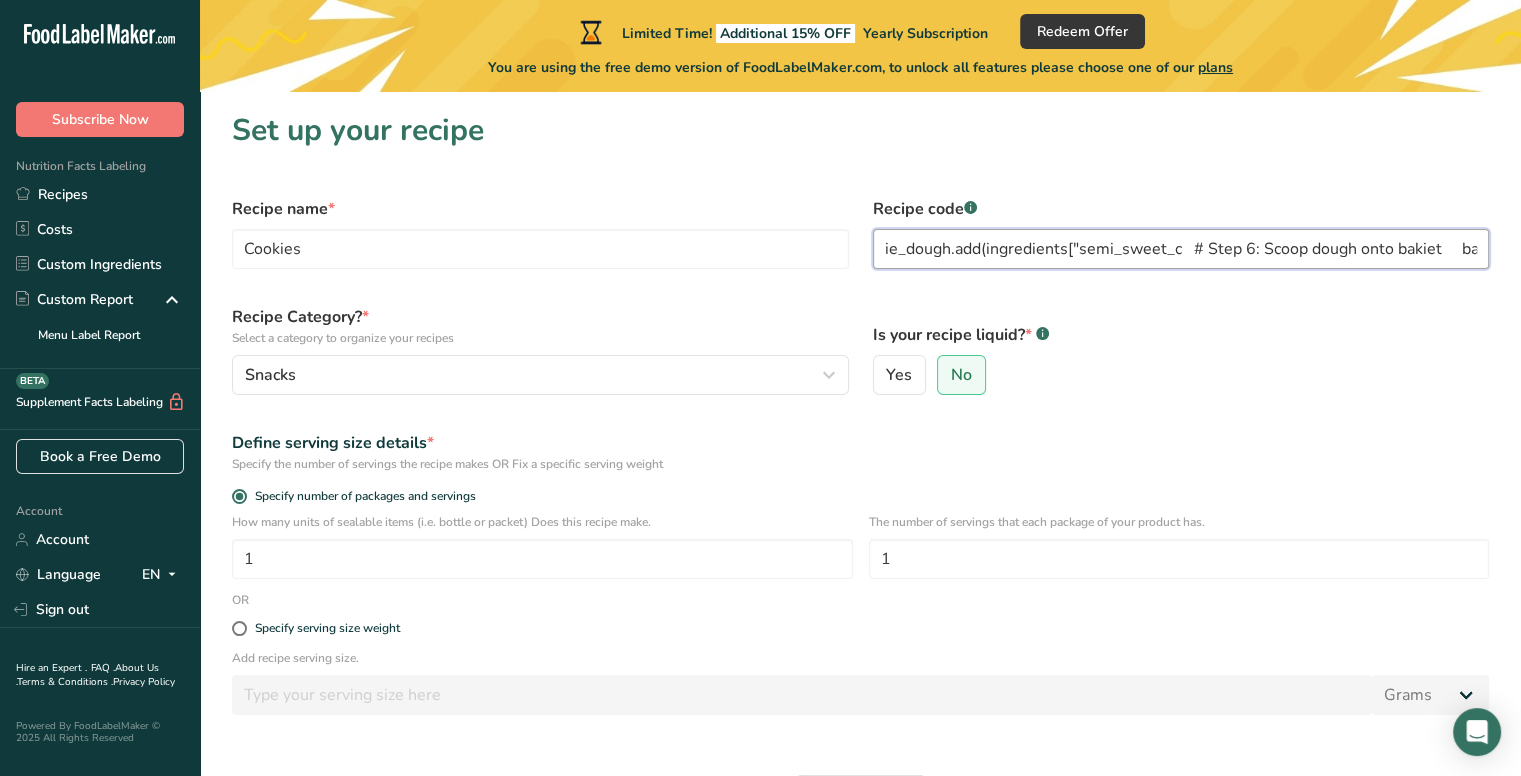 click on "ie_dough.add(ingredients["semi_sweet_c   # Step 6: Scoop dough onto bakiet     baking_sheet = BakingSheet()     for scoop in cookie_dough.scoop(size="1 tbsp"):         baking_sheet.place(scoop)      # Step 7: Bake     oven.bake(baking_sheet, duration="9-11 minutes", until="golden brown")      # Step 8: Cool     cooling_rack = CoolingRack()     cookies = baking_sheet.remove_cookies()     cooling_rack.place(cookies)          print("🍪 Cookies are ready to enjoy!")  # Run the recipe make_chocolate_chip_cookies()" at bounding box center [1181, 249] 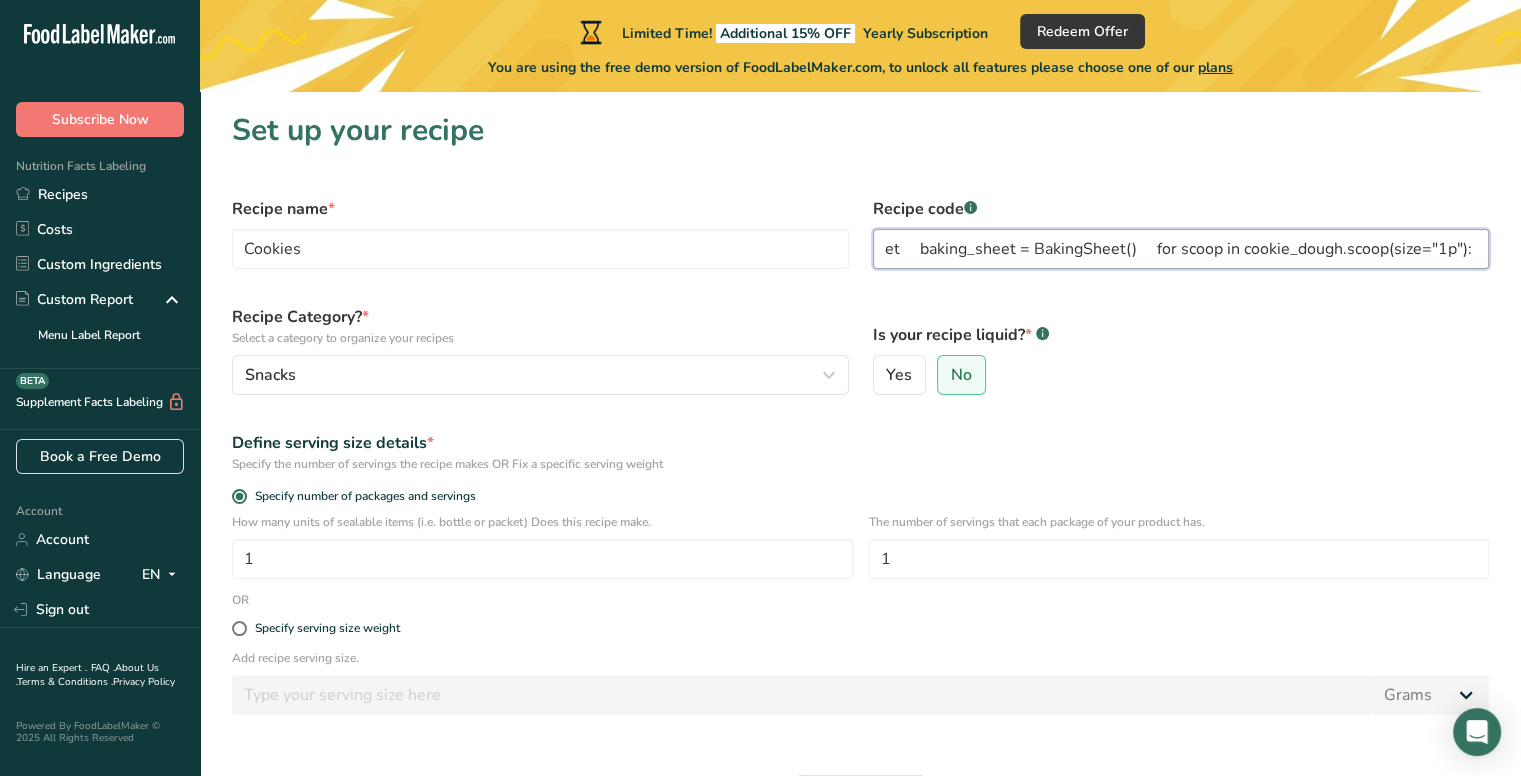 click on "et     baking_sheet = BakingSheet()     for scoop in cookie_dough.scoop(size="1p"):         baking_sheet.place(scoop)      # Step 7: Bake     oven.bake(baking_sheet, duration="9-11 minutes", until="golden brown")      # Step 8: Cool     cooling_rack = CoolingRack()     cookies = baking_sheet.remove_cookies()     cooling_rack.place(cookies)          print("🍪 Cookies are ready to enjoy!")  # Run the recipe make_chocolate_chip_cookies()" at bounding box center [1181, 249] 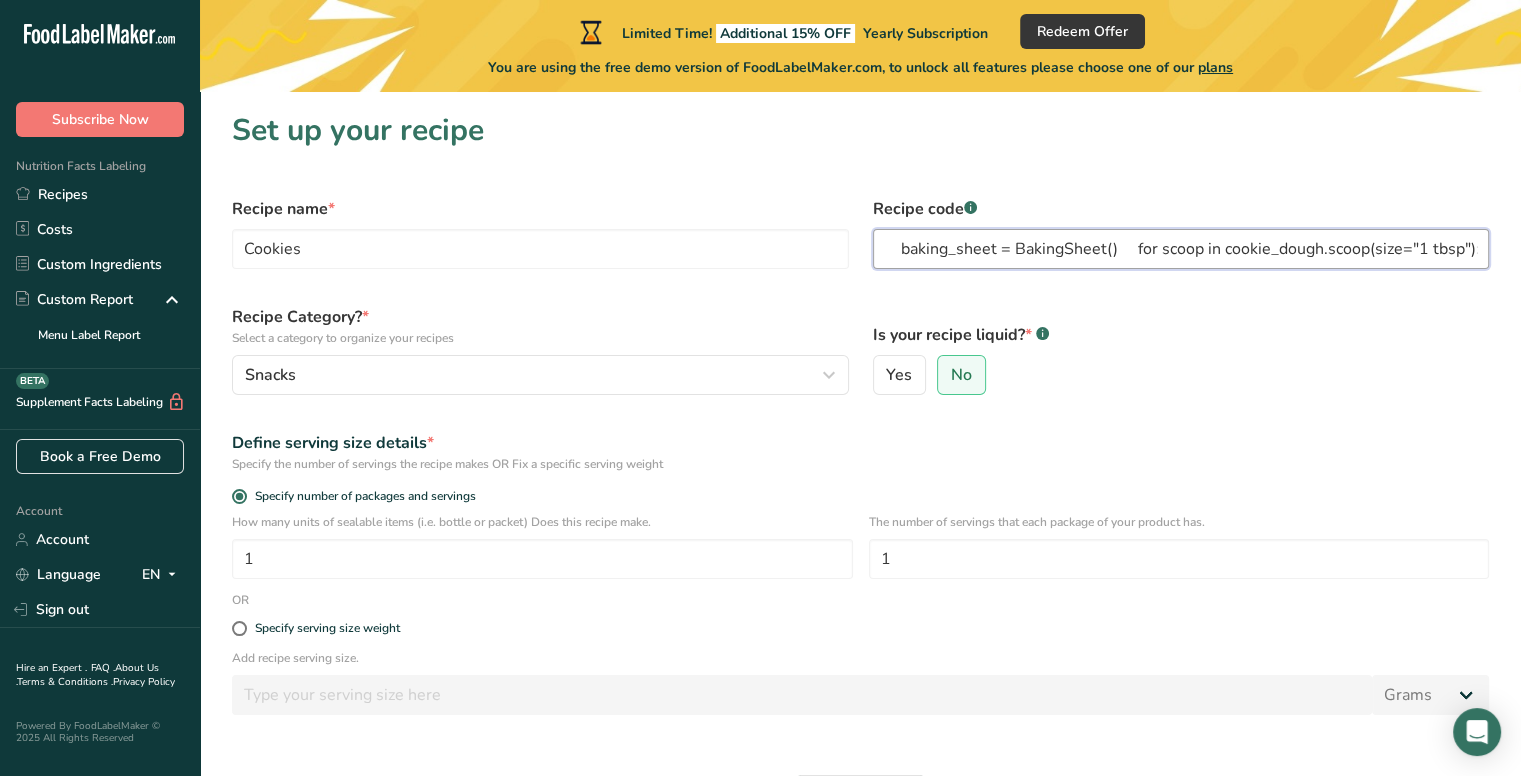 click on "baking_sheet = BakingSheet()     for scoop in cookie_dough.scoop(size="1 tbsp"):         baking_sheet.place(scoop)      # Step 7: Bake     oven.bake(baking_sheet, duration="9-11 minutes", until="golden brown")      # Step 8: Cool     cooling_rack = CoolingRack()     cookies = baking_sheet.remove_cookies()     cooling_rack.place(cookies)          print("🍪 Cookies are ready to enjoy!")  # Run the recipe make_chocolate_chip_cookies()" at bounding box center [1181, 249] 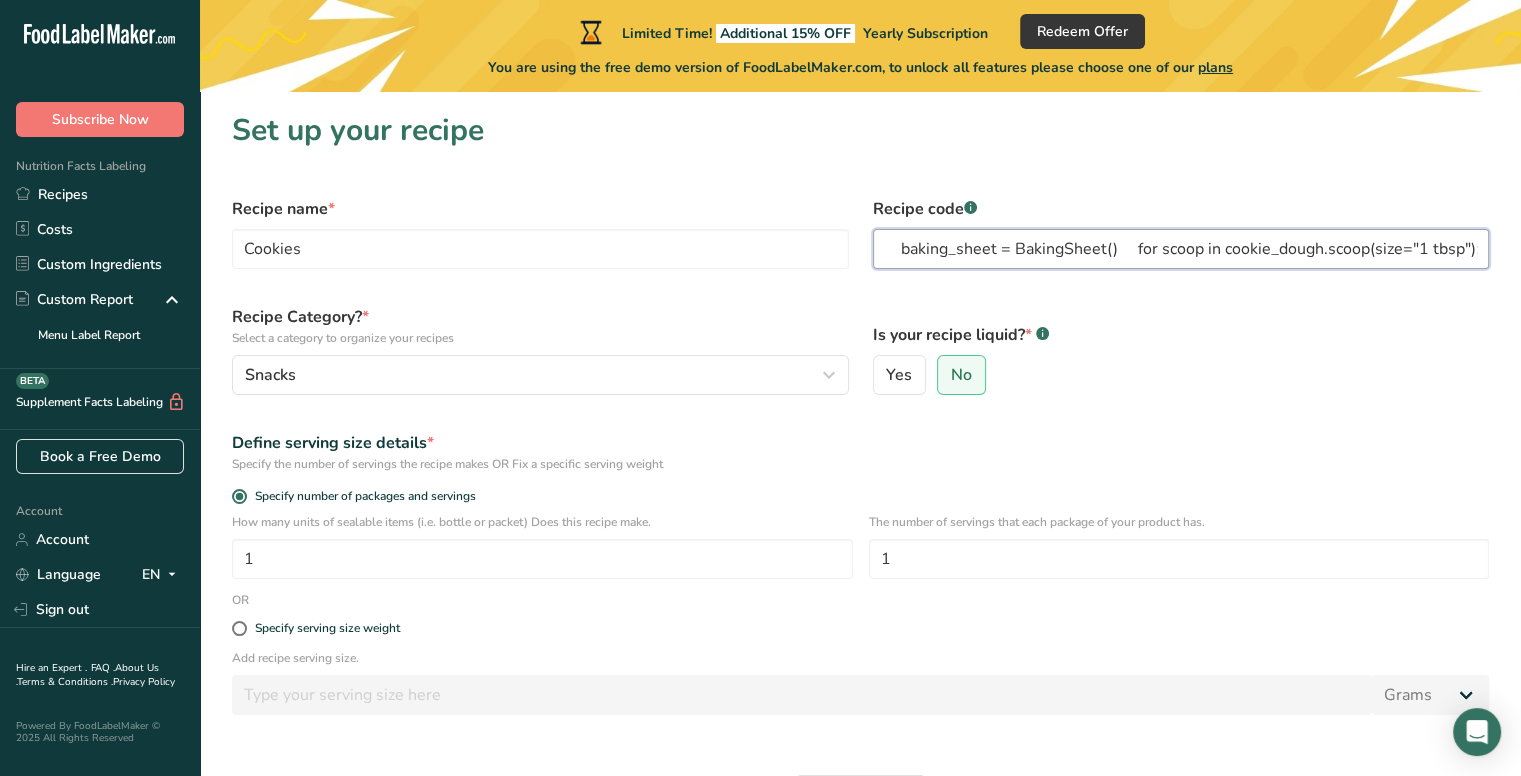 click on "Continue" at bounding box center [860, 795] 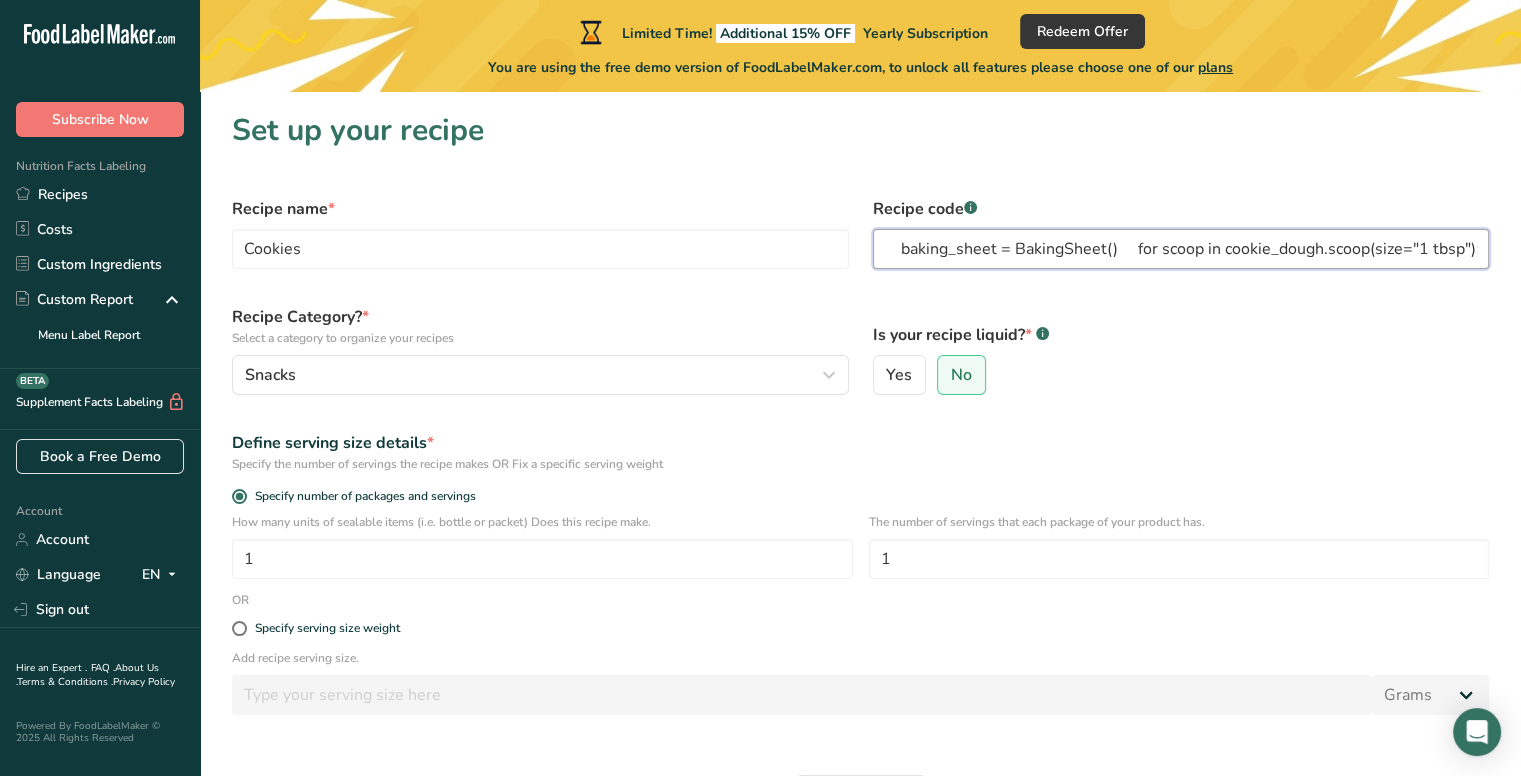 click on "Continue" at bounding box center (860, 795) 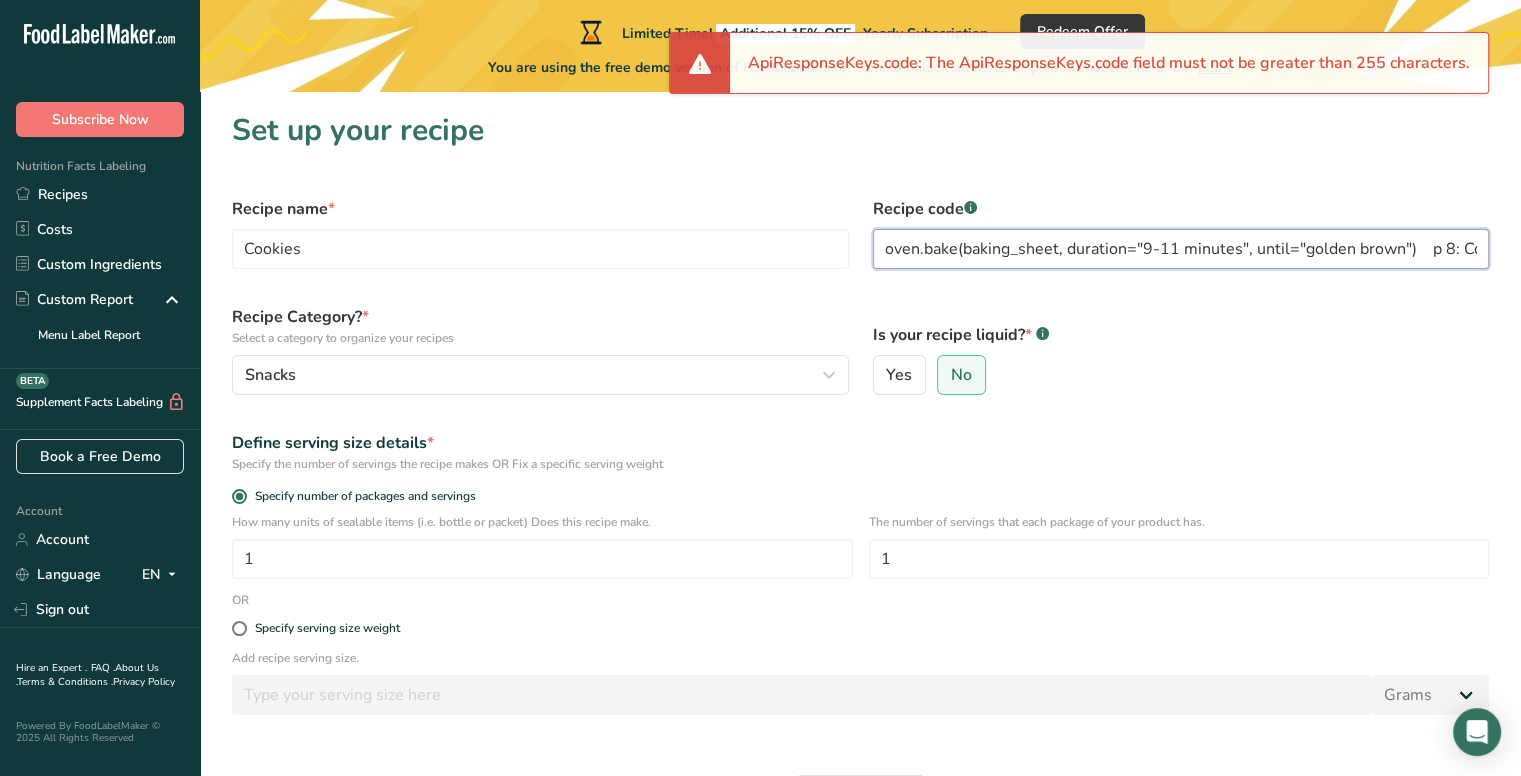 click on "oven.bake(baking_sheet, duration="9-11 minutes", until="golden brown")    p 8: Cool     cooling_rack = CoolingRack()     cookies = baking_sheet.remove_cookies()     cooling_rack.place(cookies)          print("🍪 Cookies are ready to enjoy!")  # Run the recipe make_chocolate_chip_cookies()" at bounding box center (1181, 249) 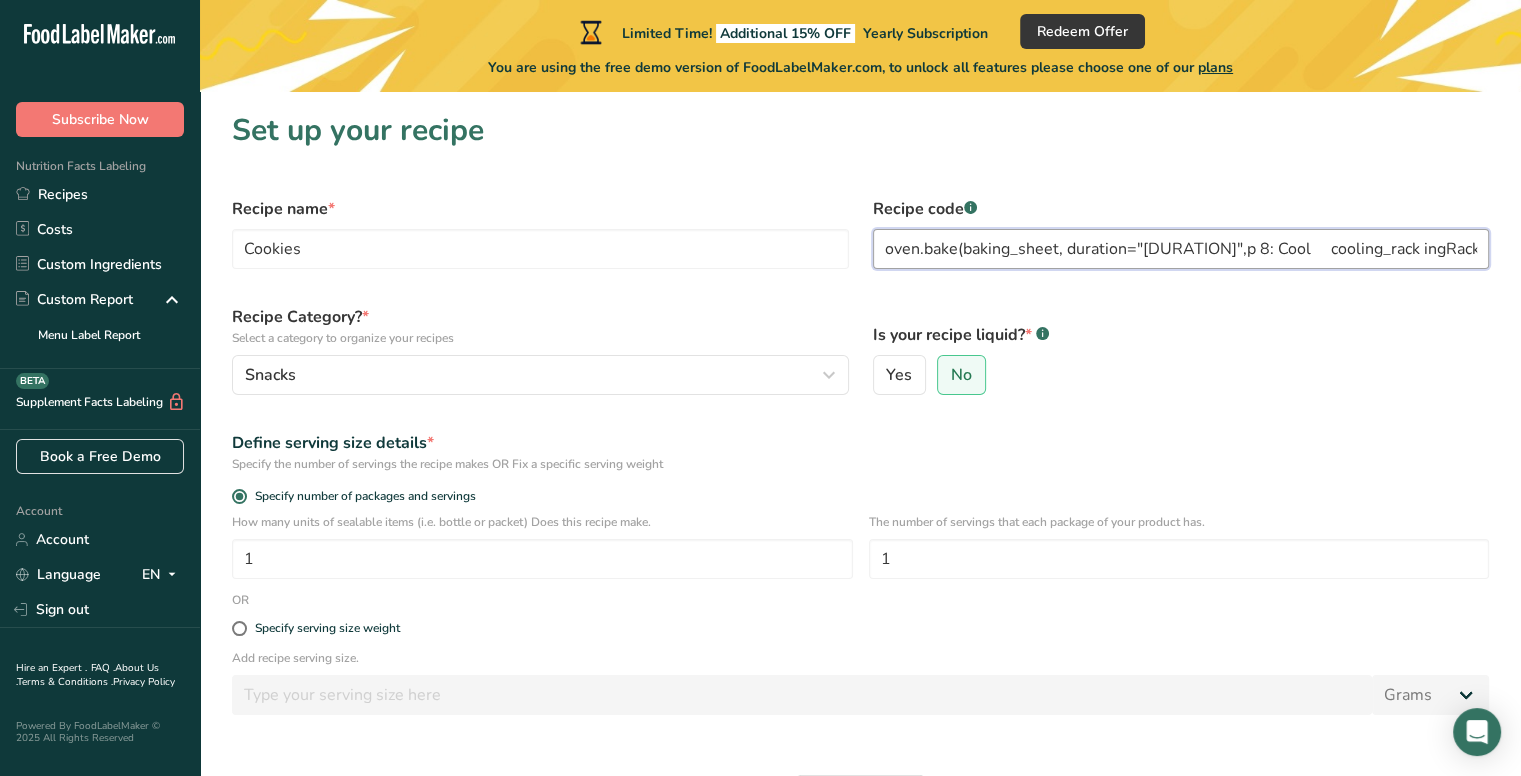 click on "oven.bake(baking_sheet, duration="[DURATION]",p 8: Cool     cooling_rack ingRack()     cookies = baking_sheet.remove_cookies()     cooling_rack.place(cookies)          print("🍪 Cookies are ready to enjoy!")  # Run the recipe make_chocolate_chip_cookies()" at bounding box center (1181, 249) 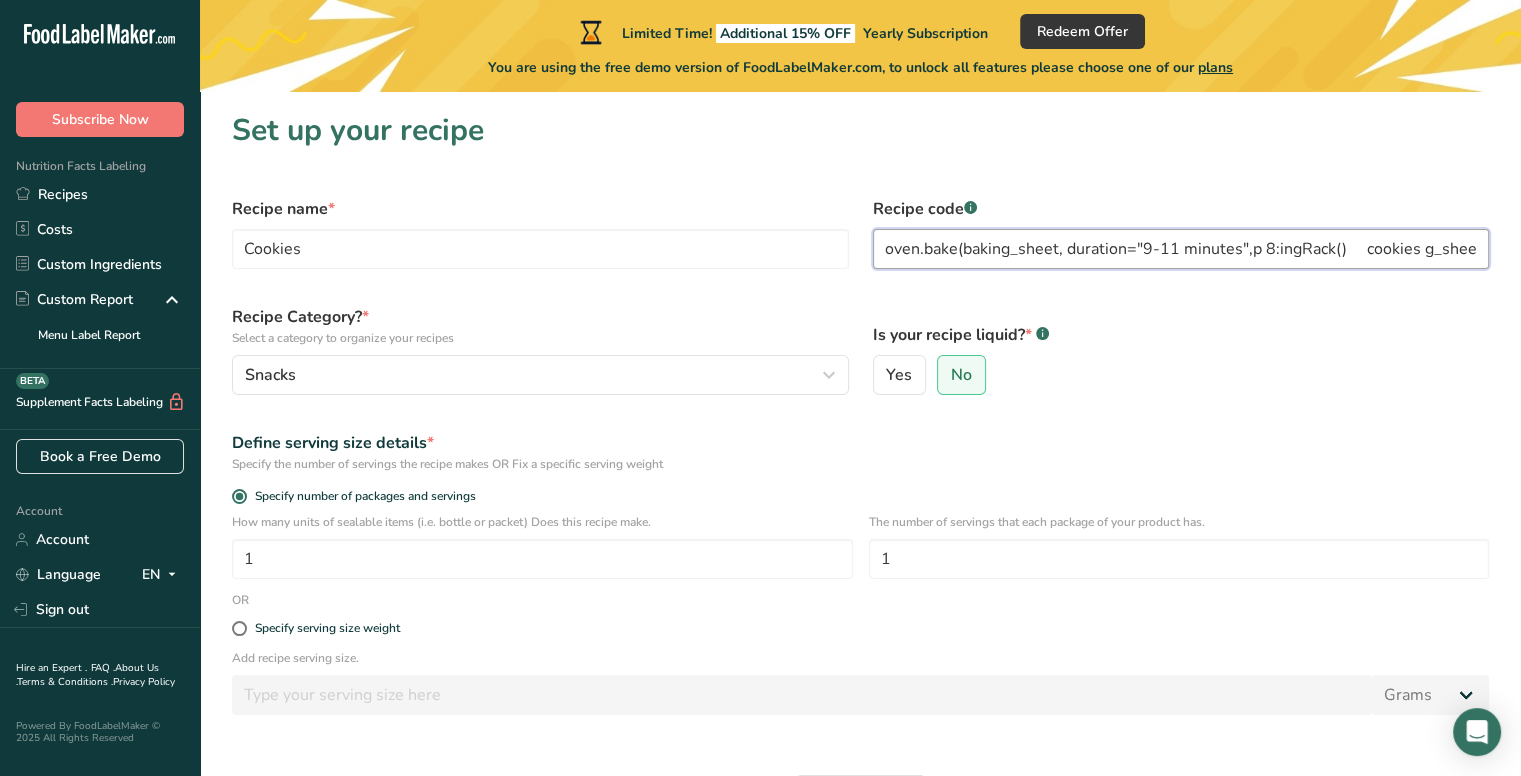 click on "oven.bake(baking_sheet, duration="9-11 minutes",p 8:ingRack()     cookies g_sheet.remove_cookies()     cooling_rack.place(cookies)          print("🍪 Cookies are ready to enjoy!")  # Run the recipe make_chocolate_chip_cookies()" at bounding box center (1181, 249) 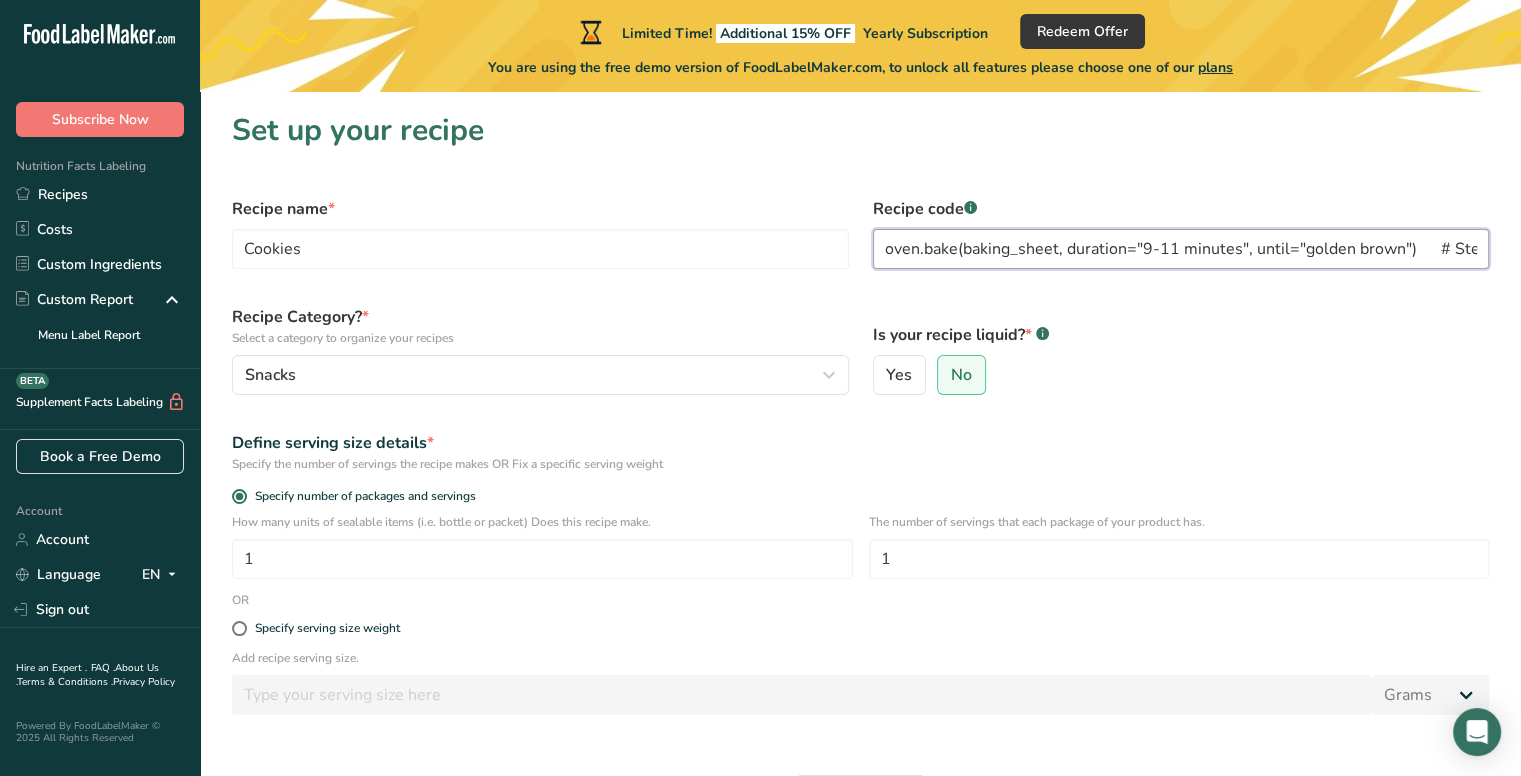 click on "oven.bake(baking_sheet, duration="9-11 minutes", until="golden brown")      # Step 8: Cool     cooling_rack = CoolingRack()     cookies = baking_sheet.remove_cookies()     cooling_rack.place(cookies)          print("🍪 Cookies are ready to enjoy!")  # Run the recipe make_chocolate_chip_cookies()" at bounding box center (1181, 249) 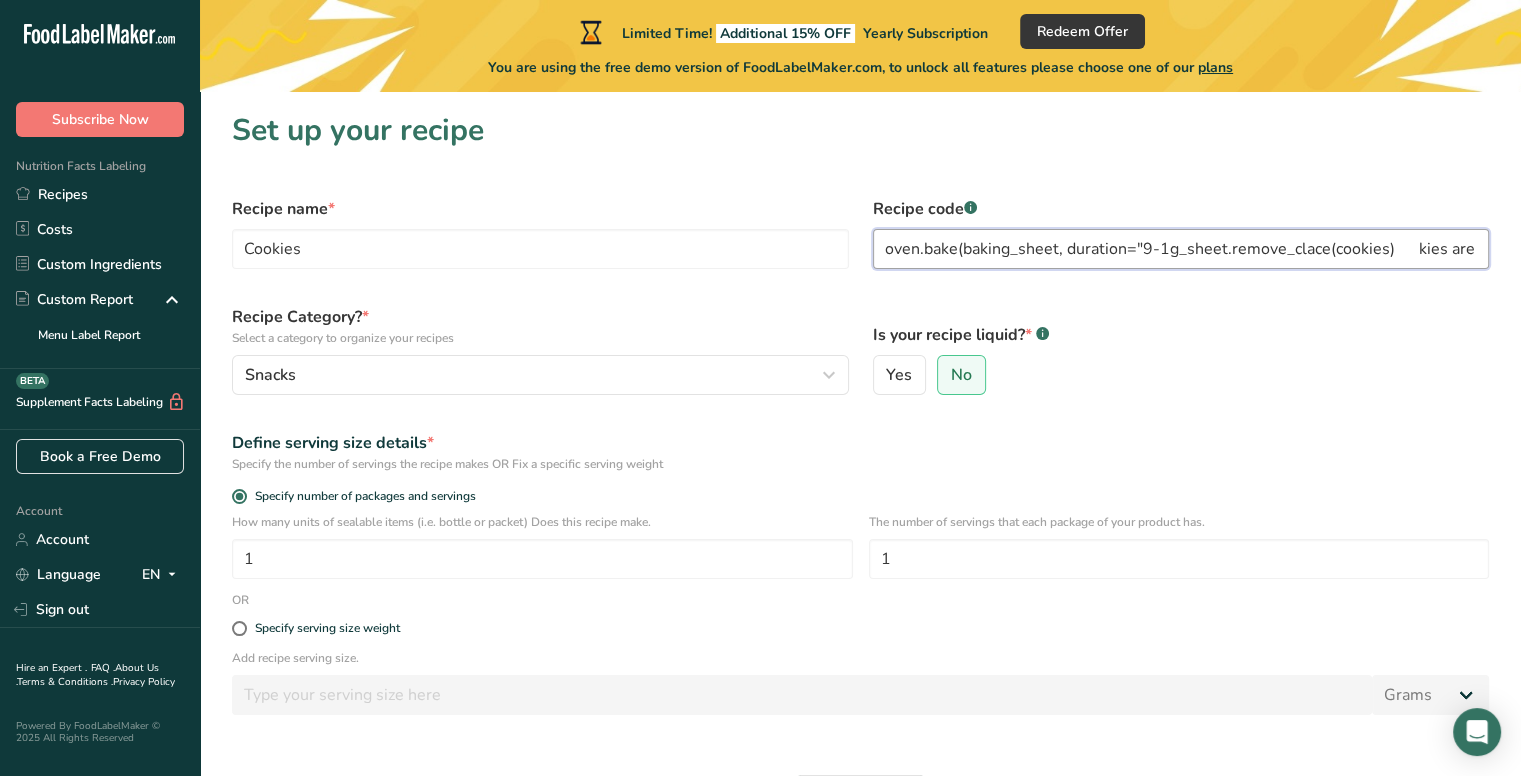click on "oven.bake(baking_sheet, duration="9-1g_sheet.remove_clace(cookies)      kies are ready to enjoy!")  # Run the recipe make_chocolate_chip_cookies()" at bounding box center [1181, 249] 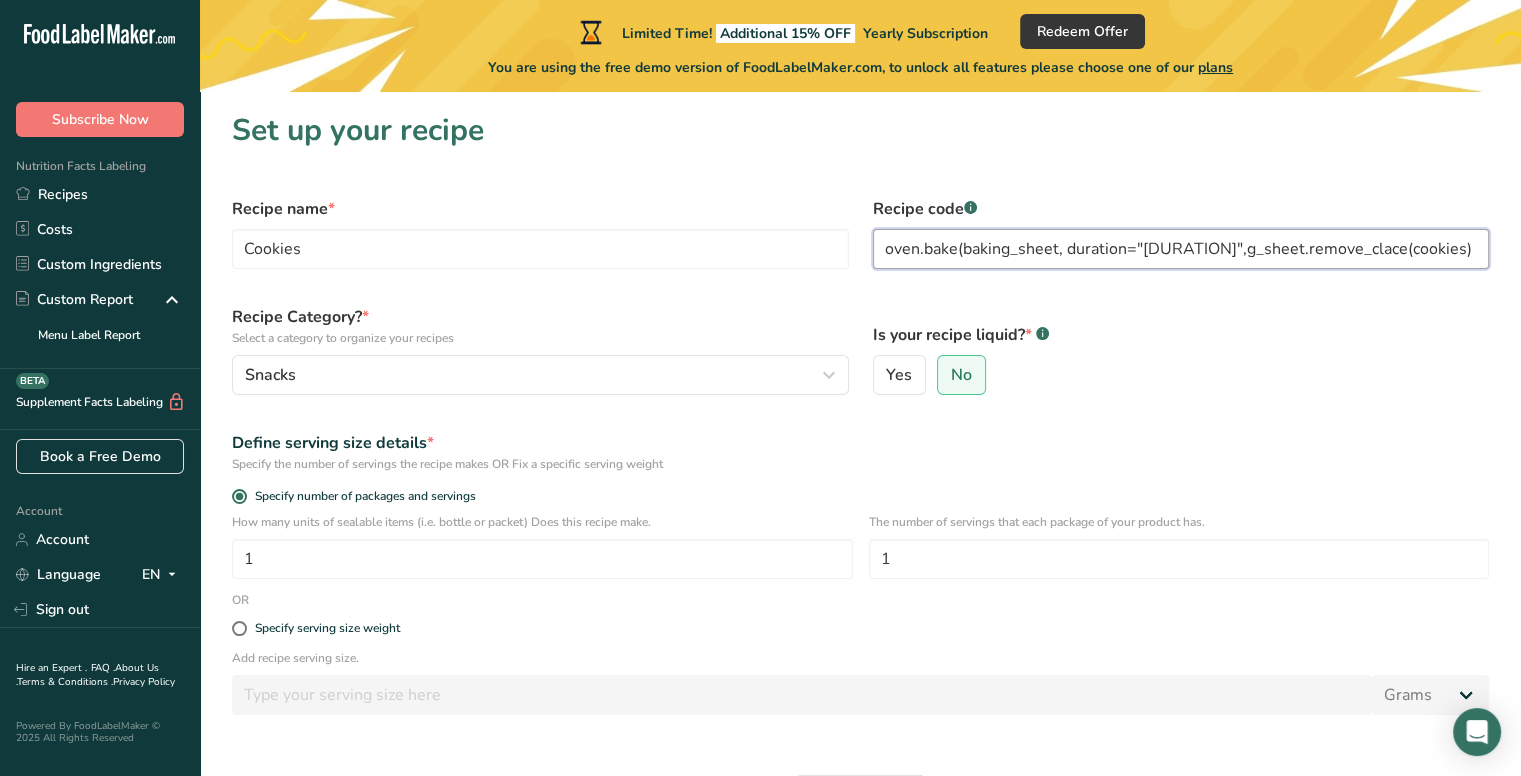 click on "oven.bake(baking_sheet, duration="[DURATION]",g_sheet.remove_clace(cookies)          print("🍪 Cookies are ready to enjoy!")  # Run the recipe make_chocolate_chip_cookies()" at bounding box center (1181, 249) 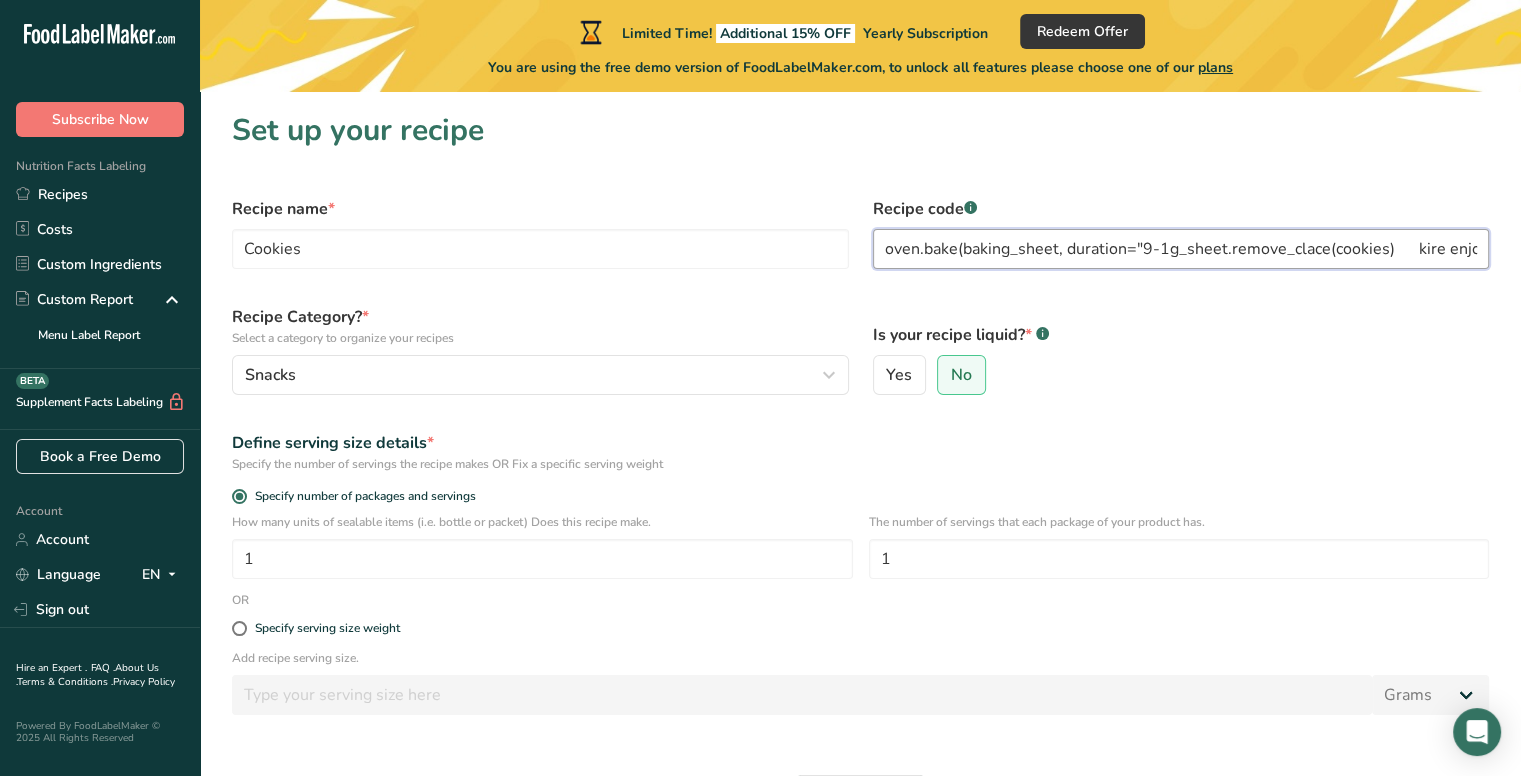 click on "oven.bake(baking_sheet, duration="9-1g_sheet.remove_clace(cookies)      kire enjoy!")  # Run the recipe make_chocolate_chip_cookies()" at bounding box center (1181, 249) 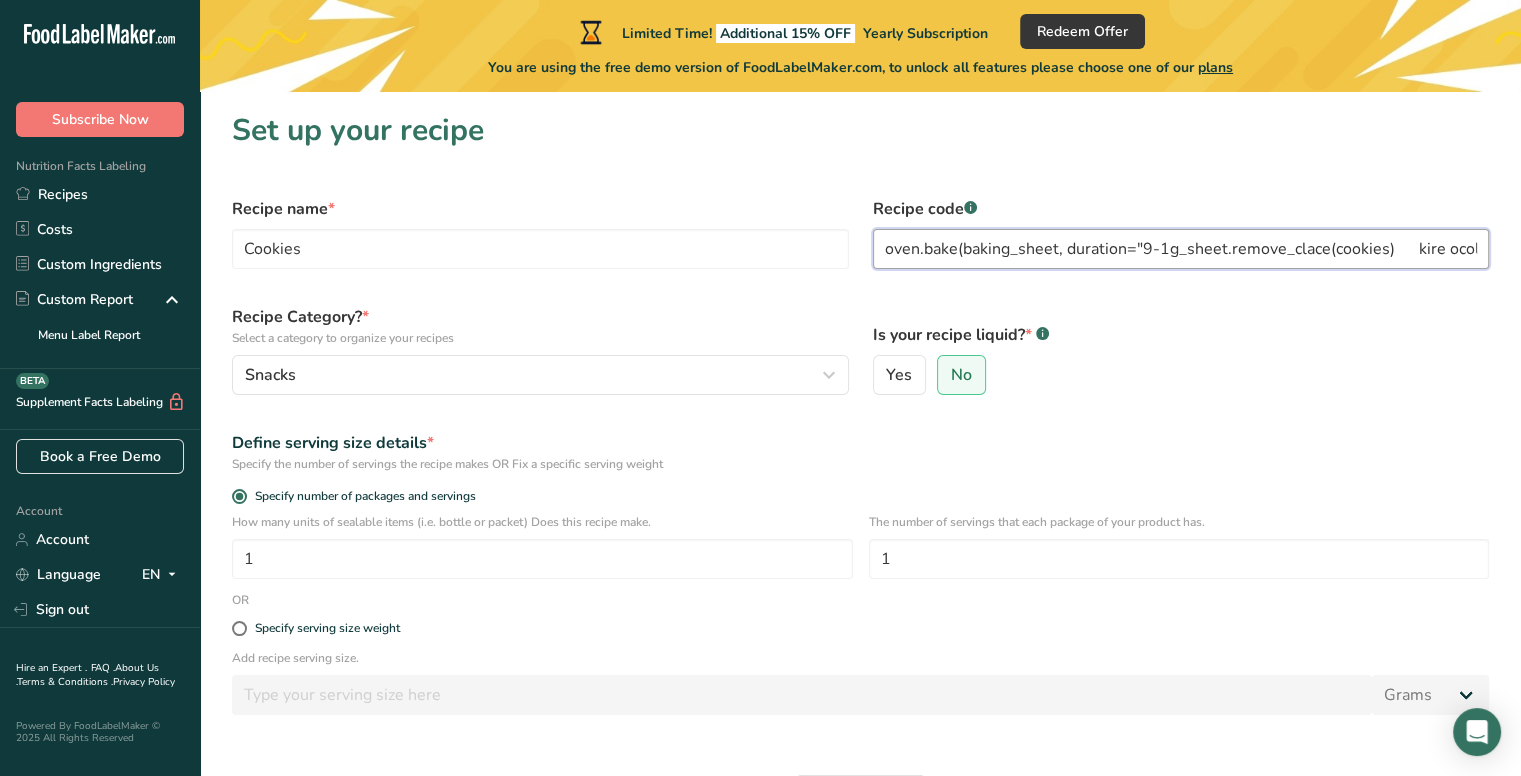 scroll, scrollTop: 0, scrollLeft: 95, axis: horizontal 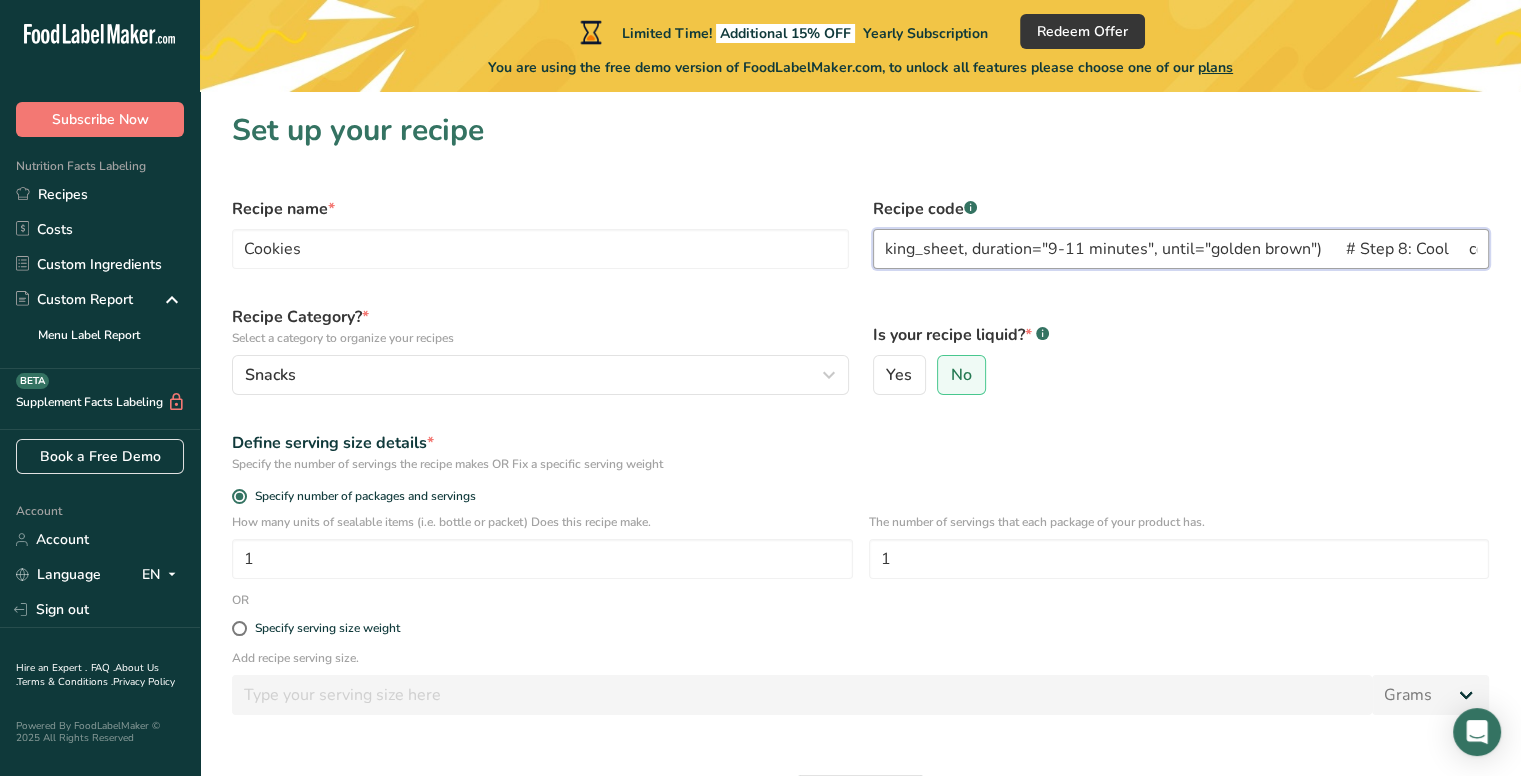 click on "oven.bake(baking_sheet, duration="9-11 minutes", until="golden brown")      # Step 8: Cool     cooling_rack = CoolingRack()     cookies = baking_sheet.remove_cookies()     cooling_rack.place(cookies)          print("🍪 Cookies are ready to enjoy!")  # Run the recipe make_chocolate_chip_cookies()" at bounding box center [1181, 249] 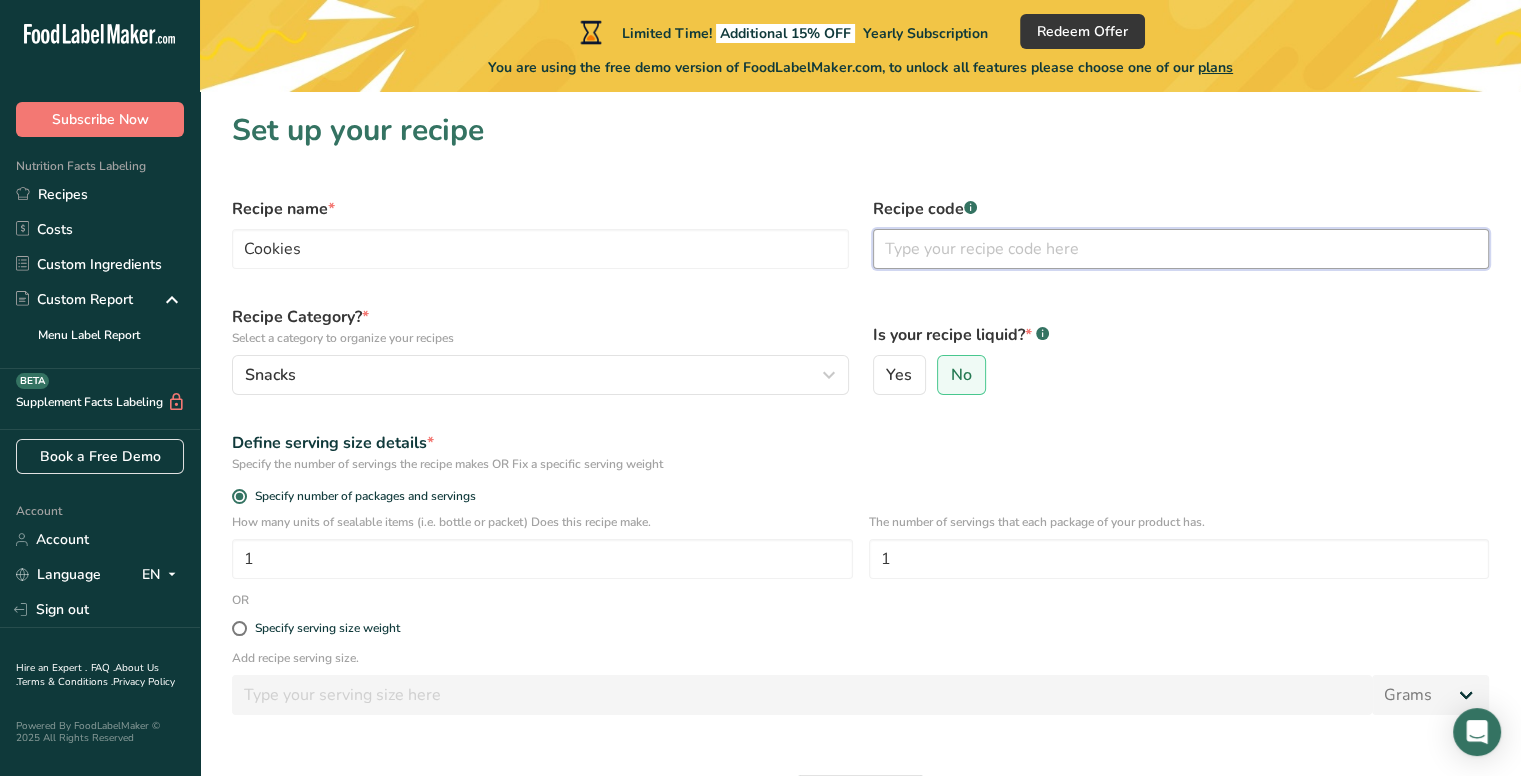 scroll, scrollTop: 0, scrollLeft: 0, axis: both 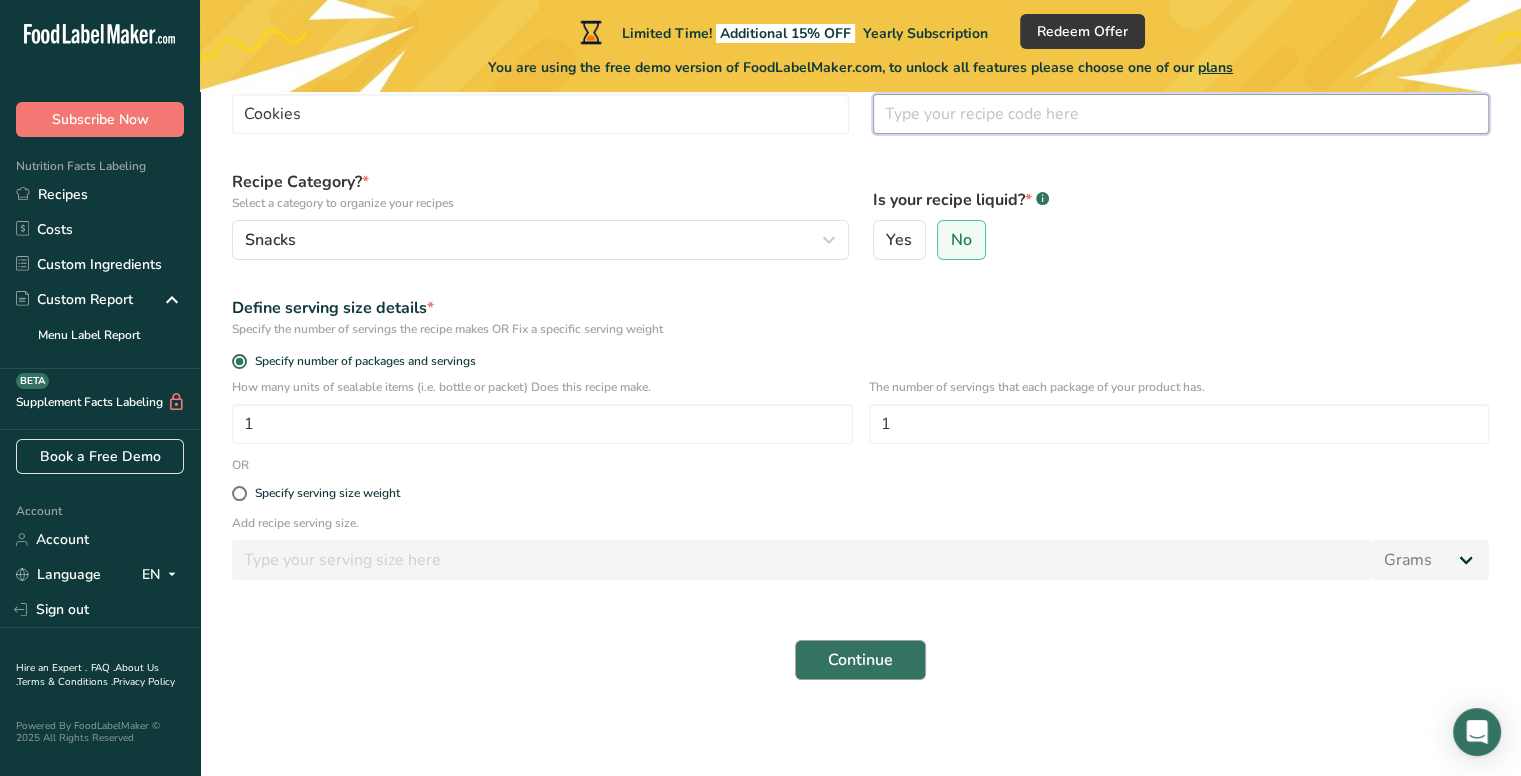 type 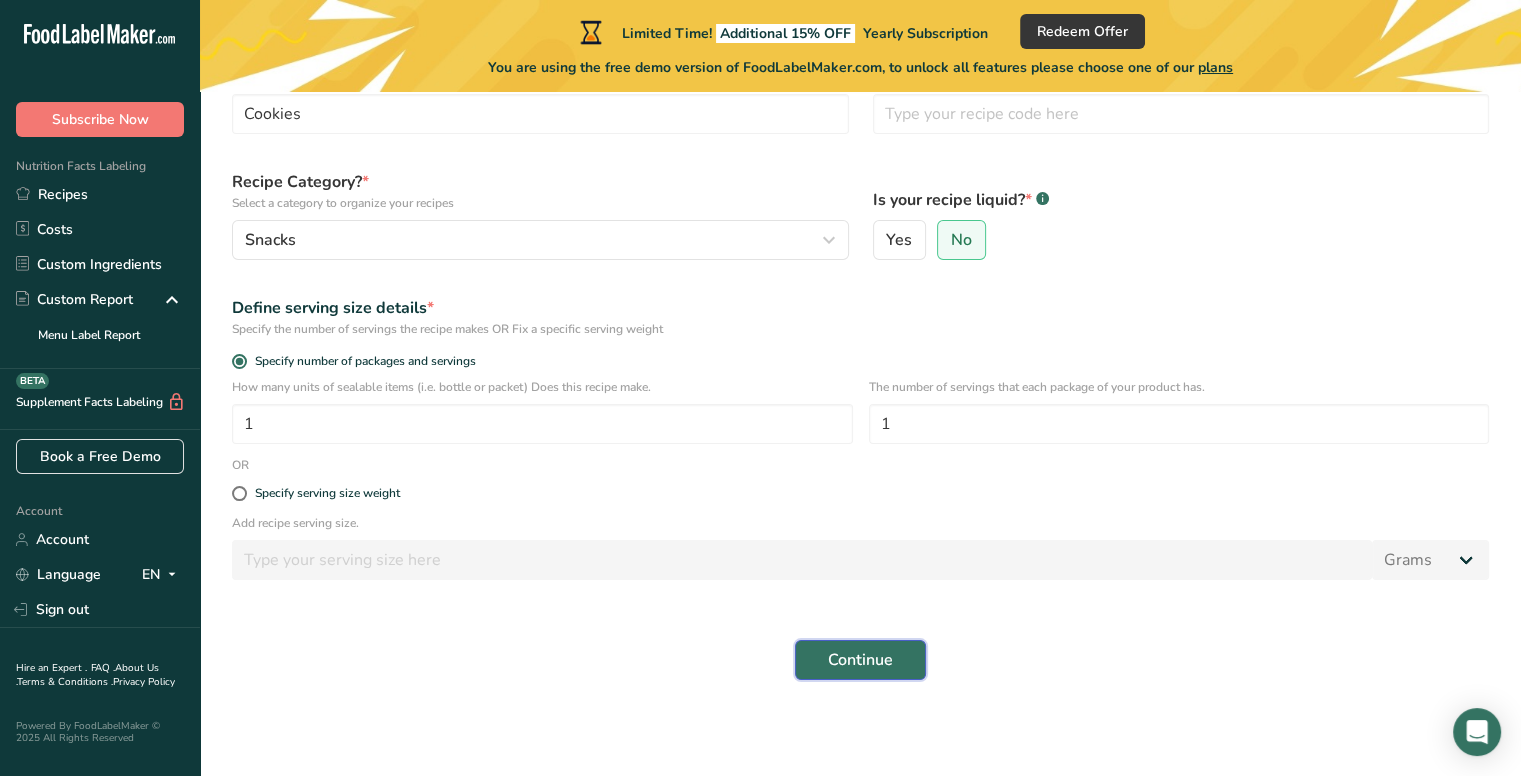 click on "Continue" at bounding box center (860, 660) 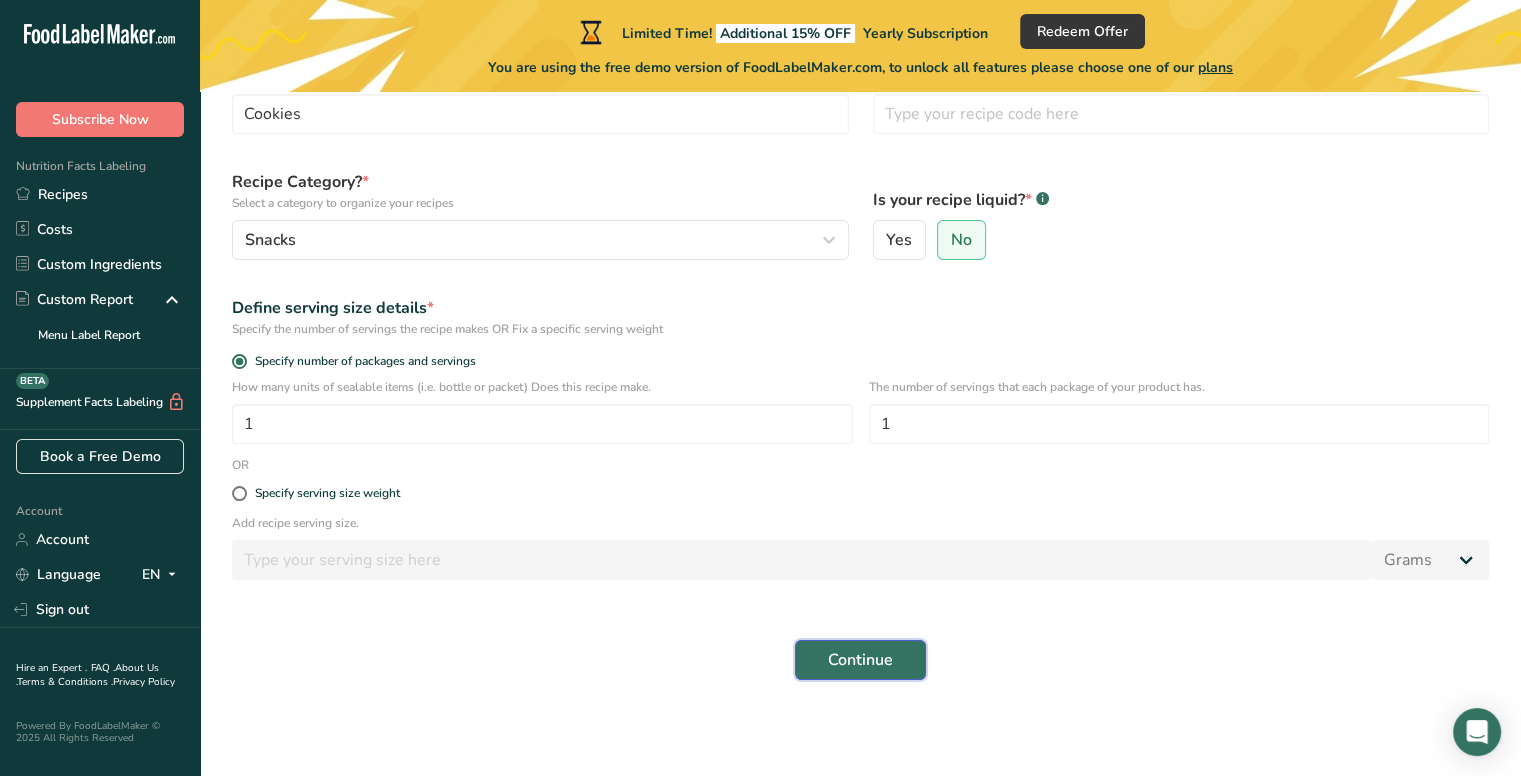 scroll, scrollTop: 0, scrollLeft: 0, axis: both 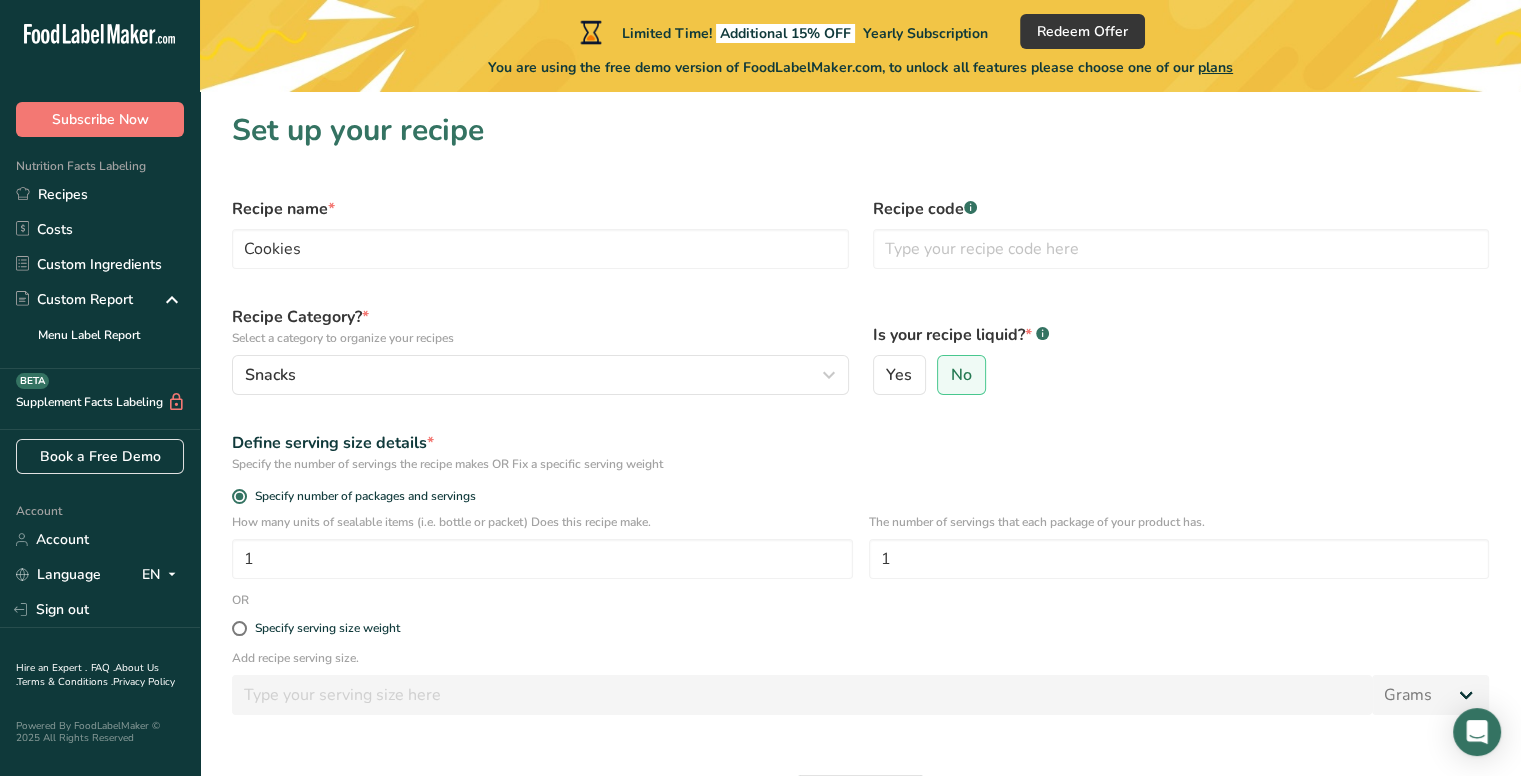 click on ".a-20{fill:#fff;}" 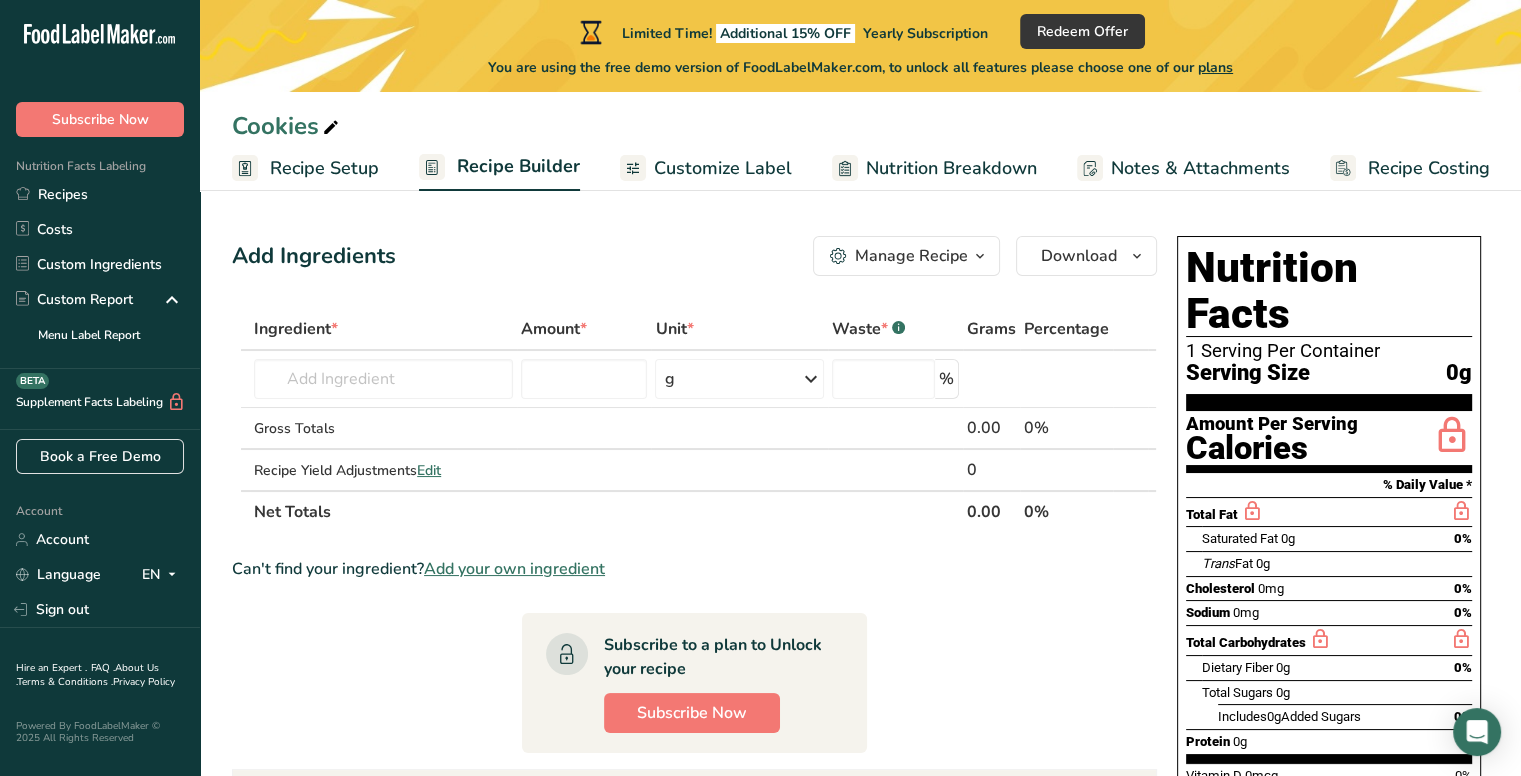 click on "Customize Label" at bounding box center [723, 168] 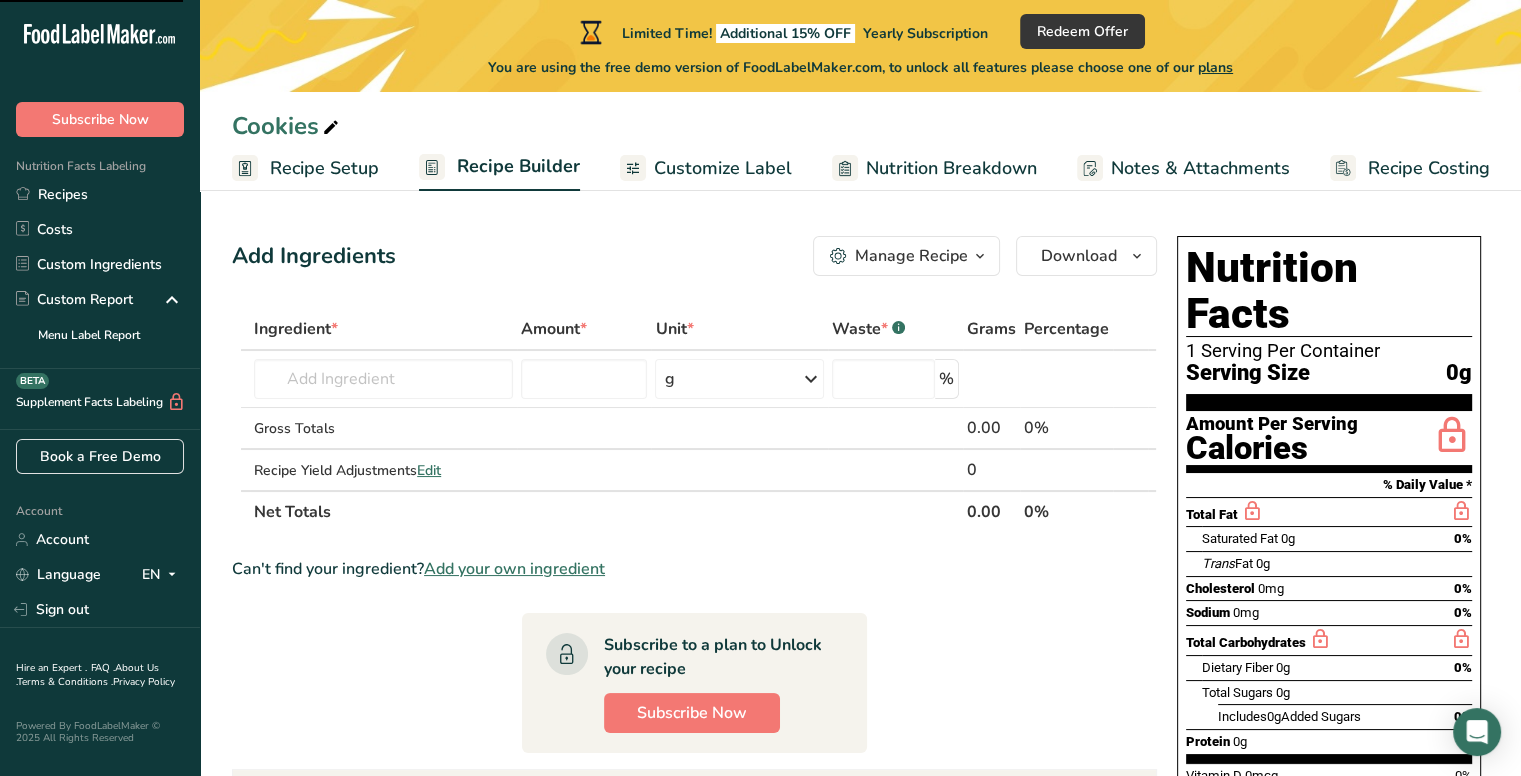 click on "Customize Label" at bounding box center (723, 168) 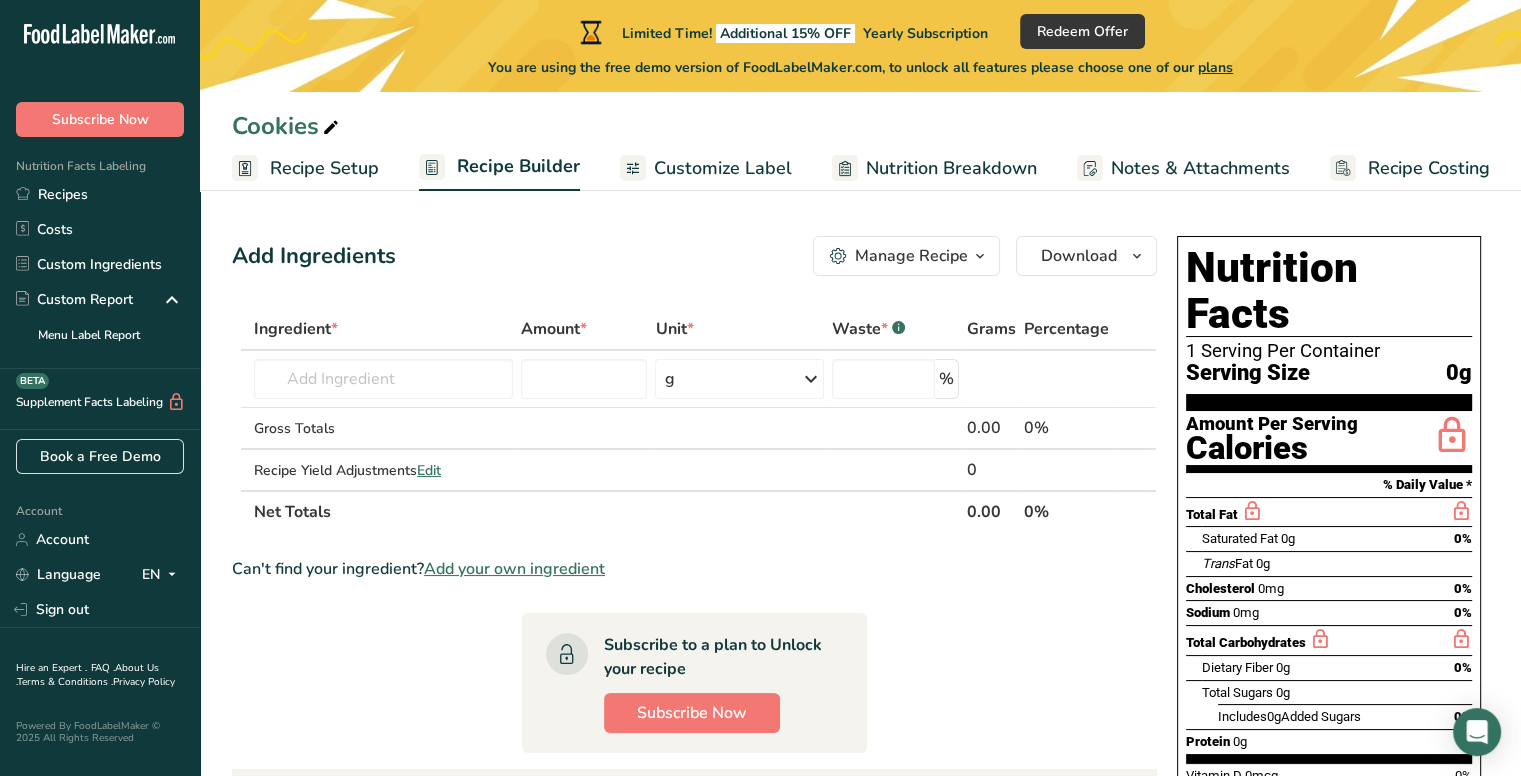 click on "Customize Label" at bounding box center [723, 168] 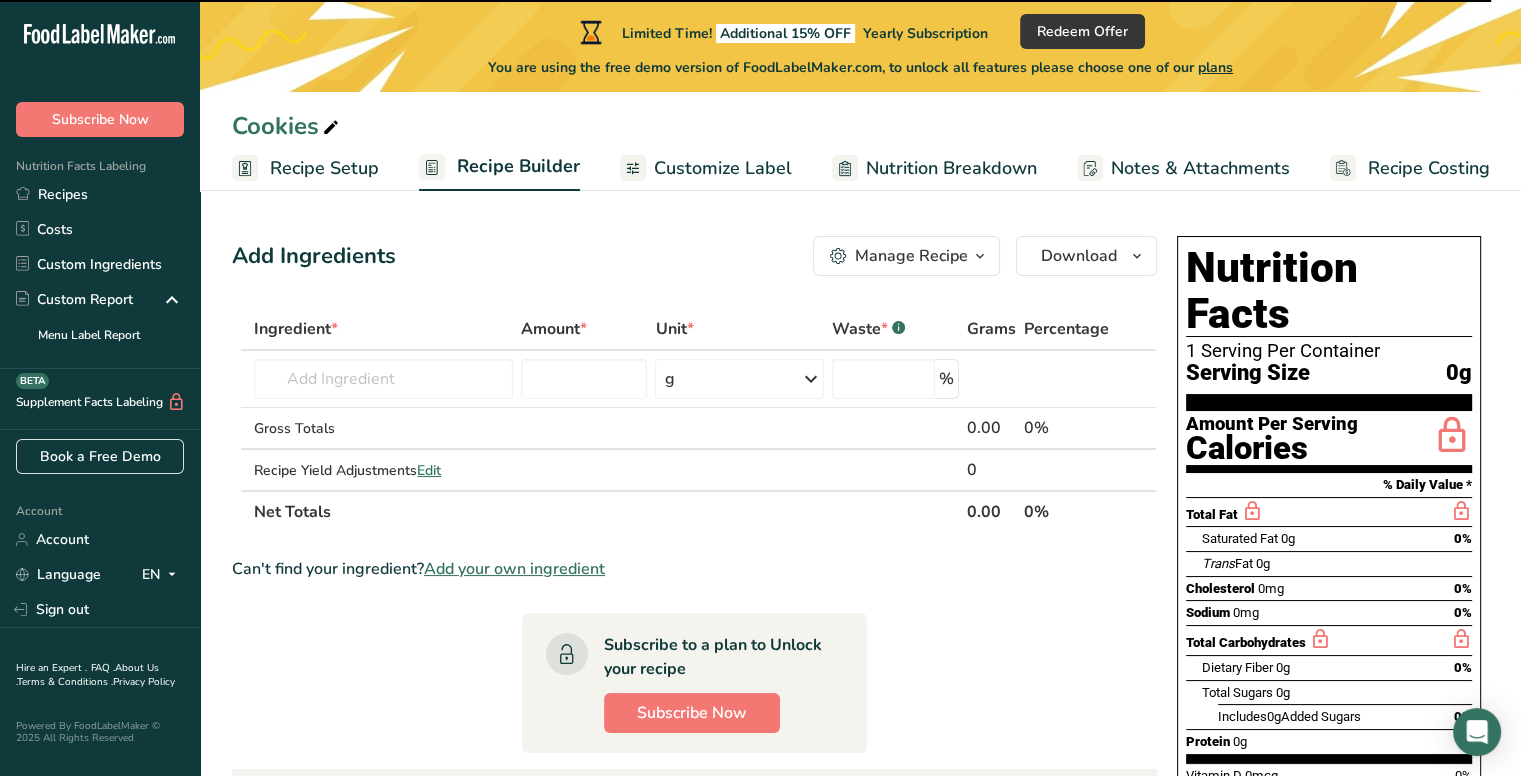 click on "Customize Label" at bounding box center [723, 168] 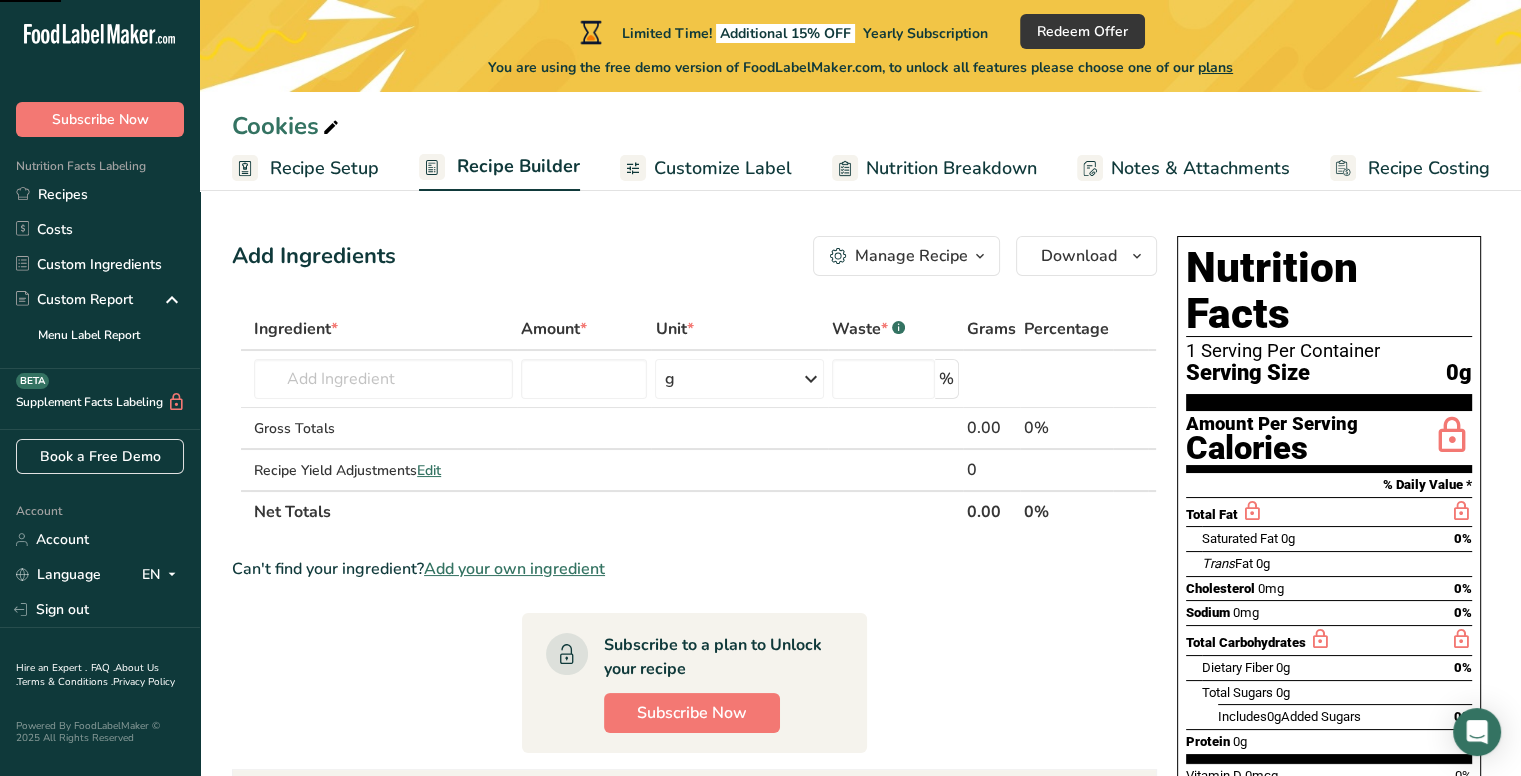 click on "Customize Label" at bounding box center [723, 168] 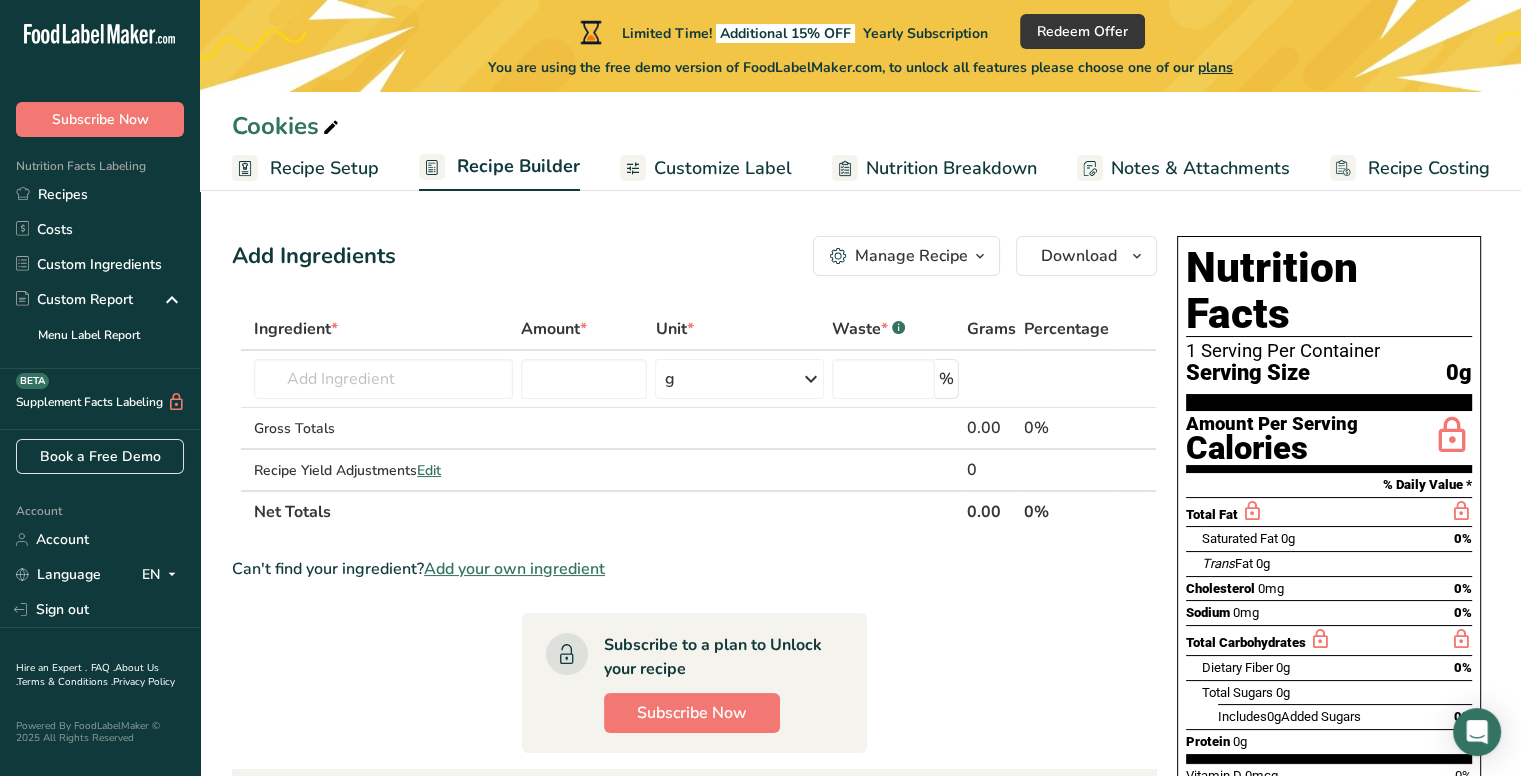 click on "Customize Label" at bounding box center (723, 168) 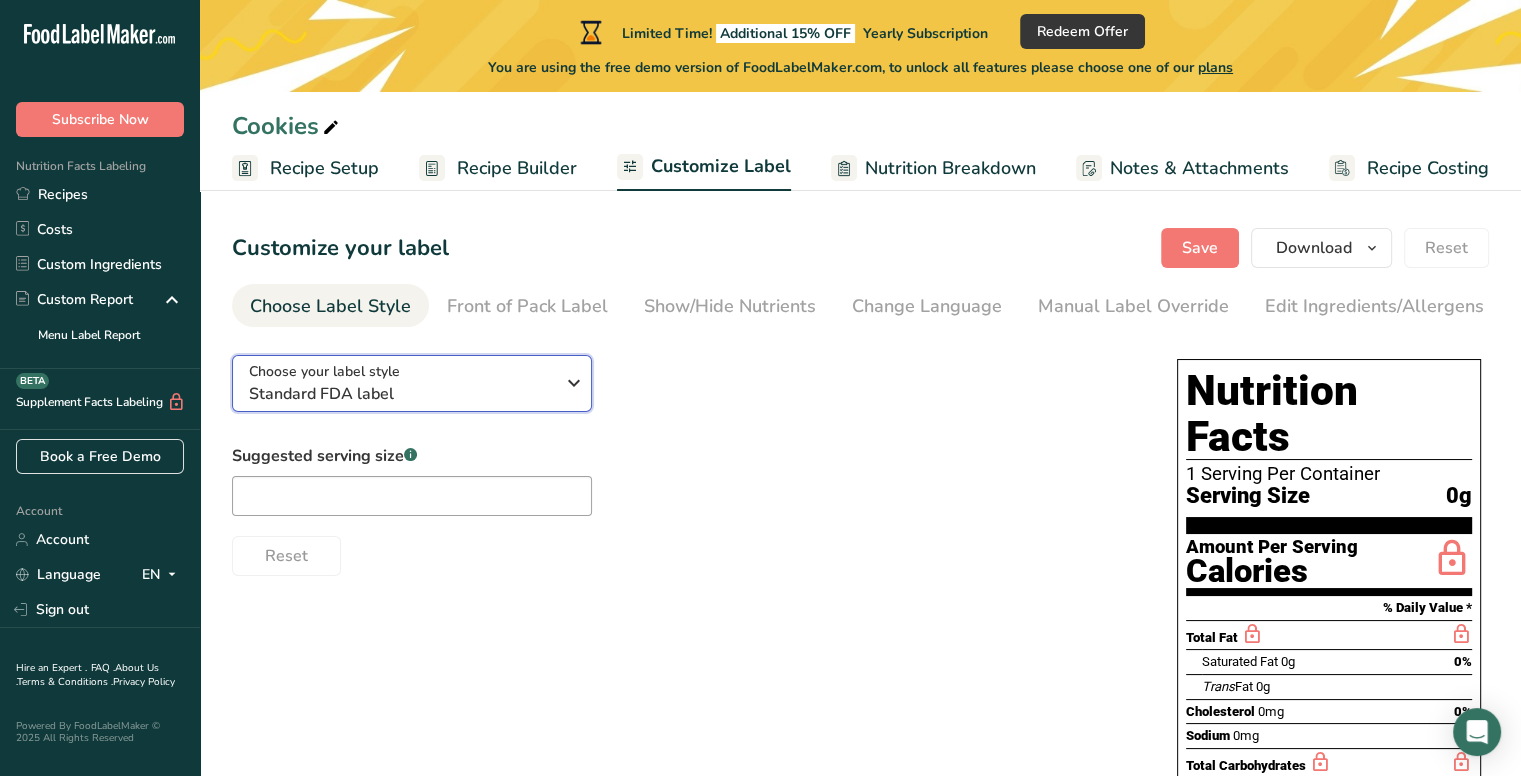 click on "Standard FDA label" at bounding box center [401, 394] 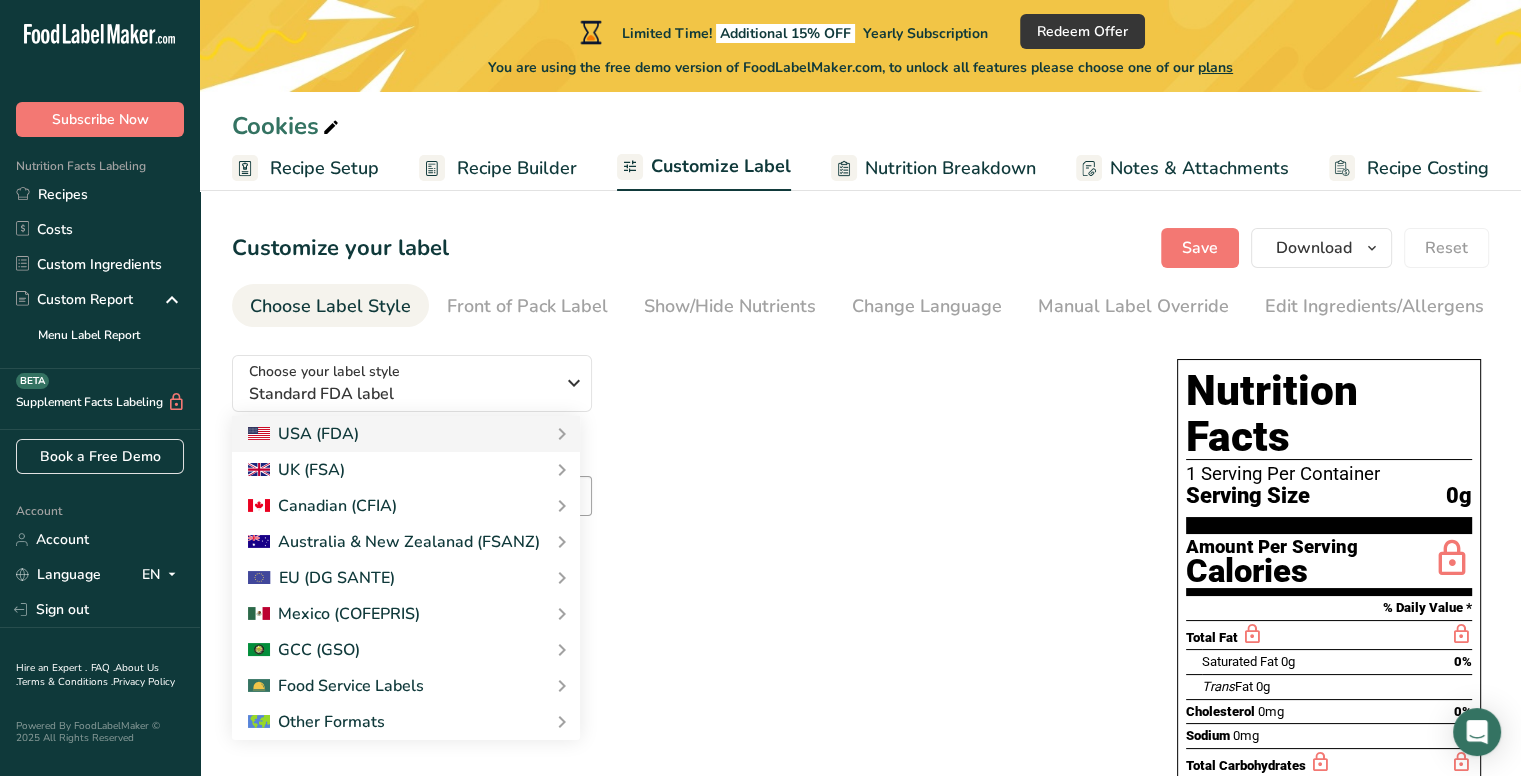 click on "Choose your label style
Standard FDA label
USA (FDA)
Standard FDA label
Tabular FDA label
Linear FDA label
Simplified FDA label
Dual Column FDA label (Per Serving/Per Container)
Dual Column FDA label (As Sold/As Prepared)
Aggregate Standard FDA label
Standard FDA label with Micronutrients listed side-by-side
UK (FSA)
UK Mandatory Label "Back of Pack"
UK Traffic Light Label  "Front of Pack"
Canadian (CFIA)
Canadian Standard label
Canadian Dual Column label" at bounding box center (684, 457) 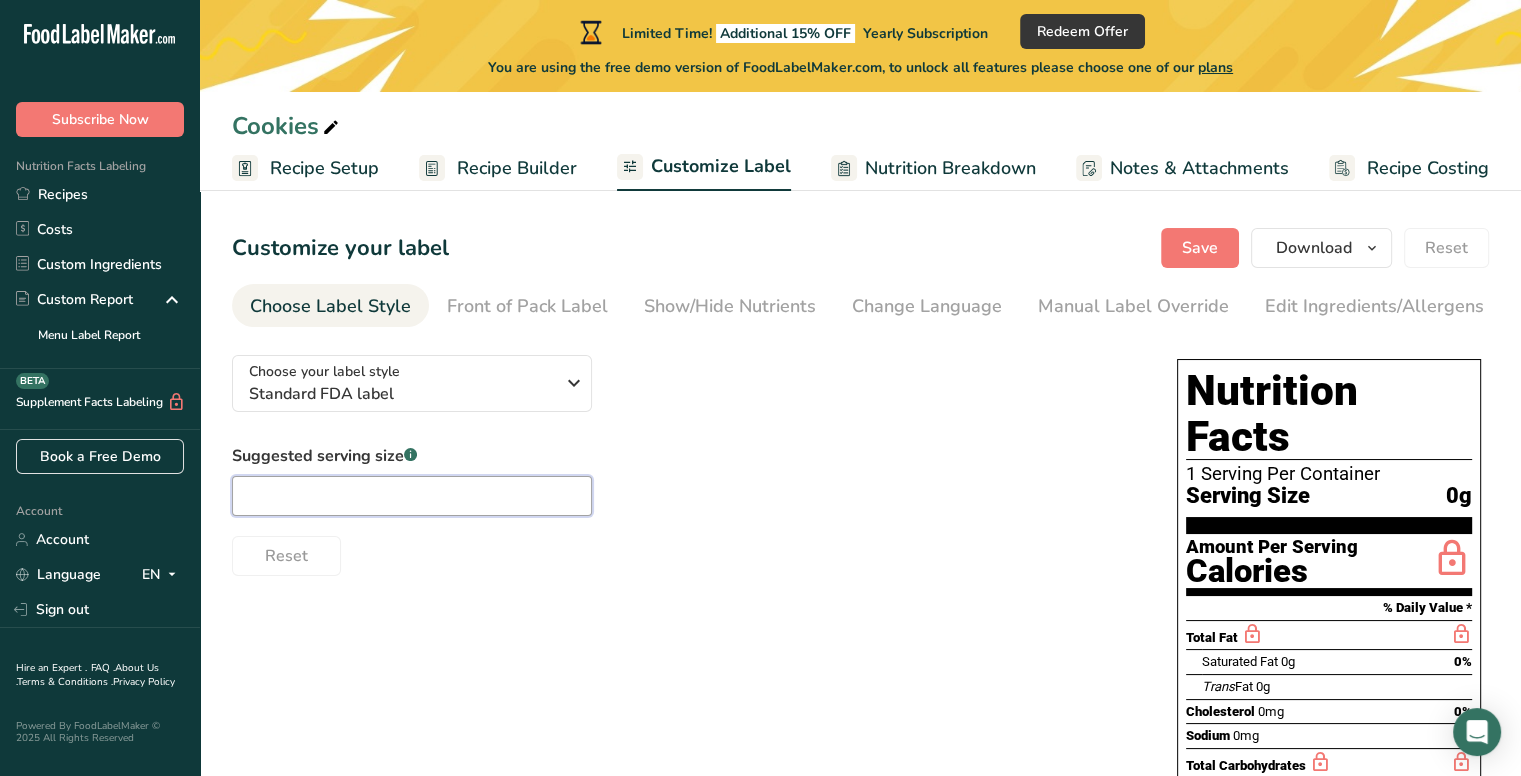 click at bounding box center (412, 496) 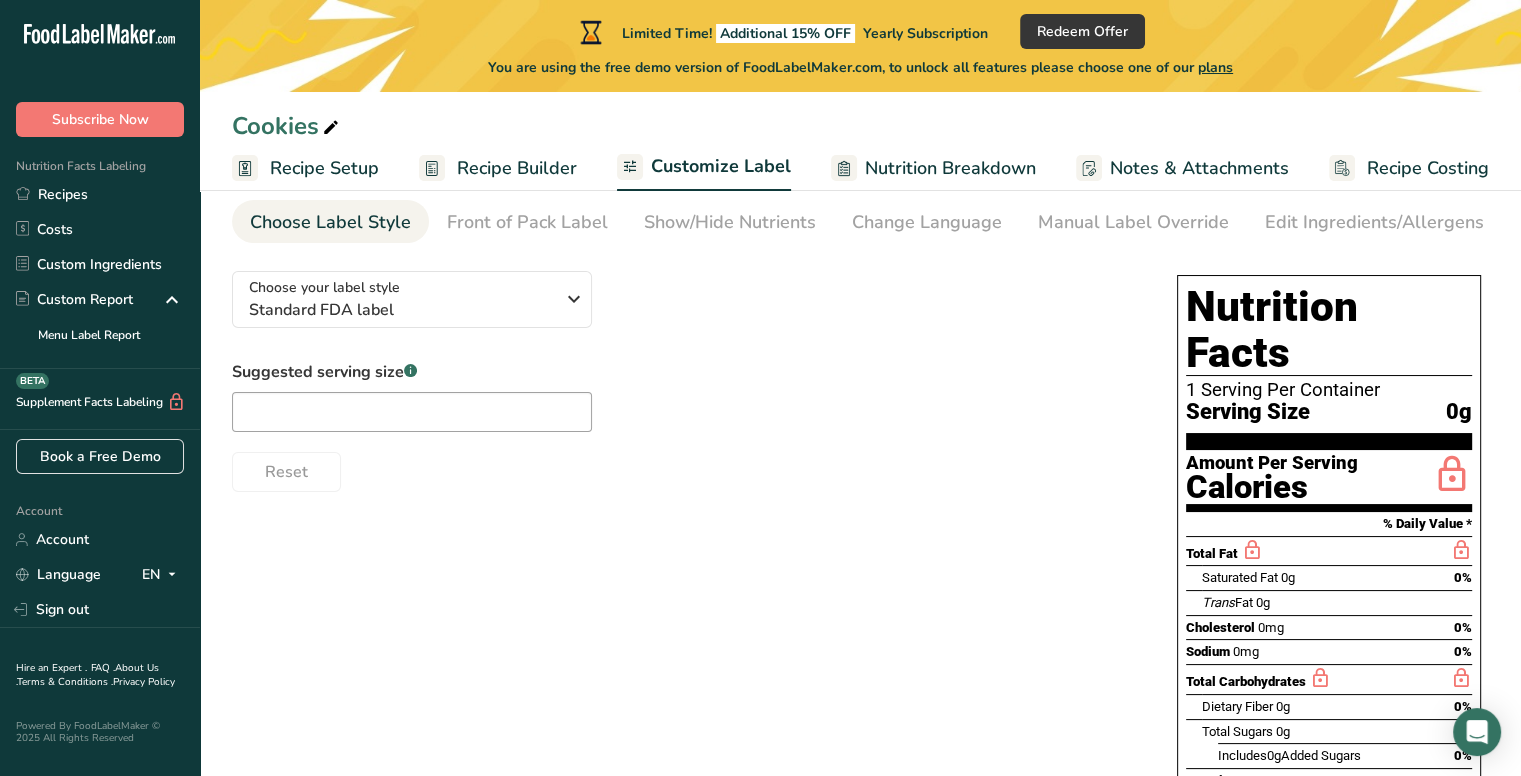 scroll, scrollTop: 24, scrollLeft: 0, axis: vertical 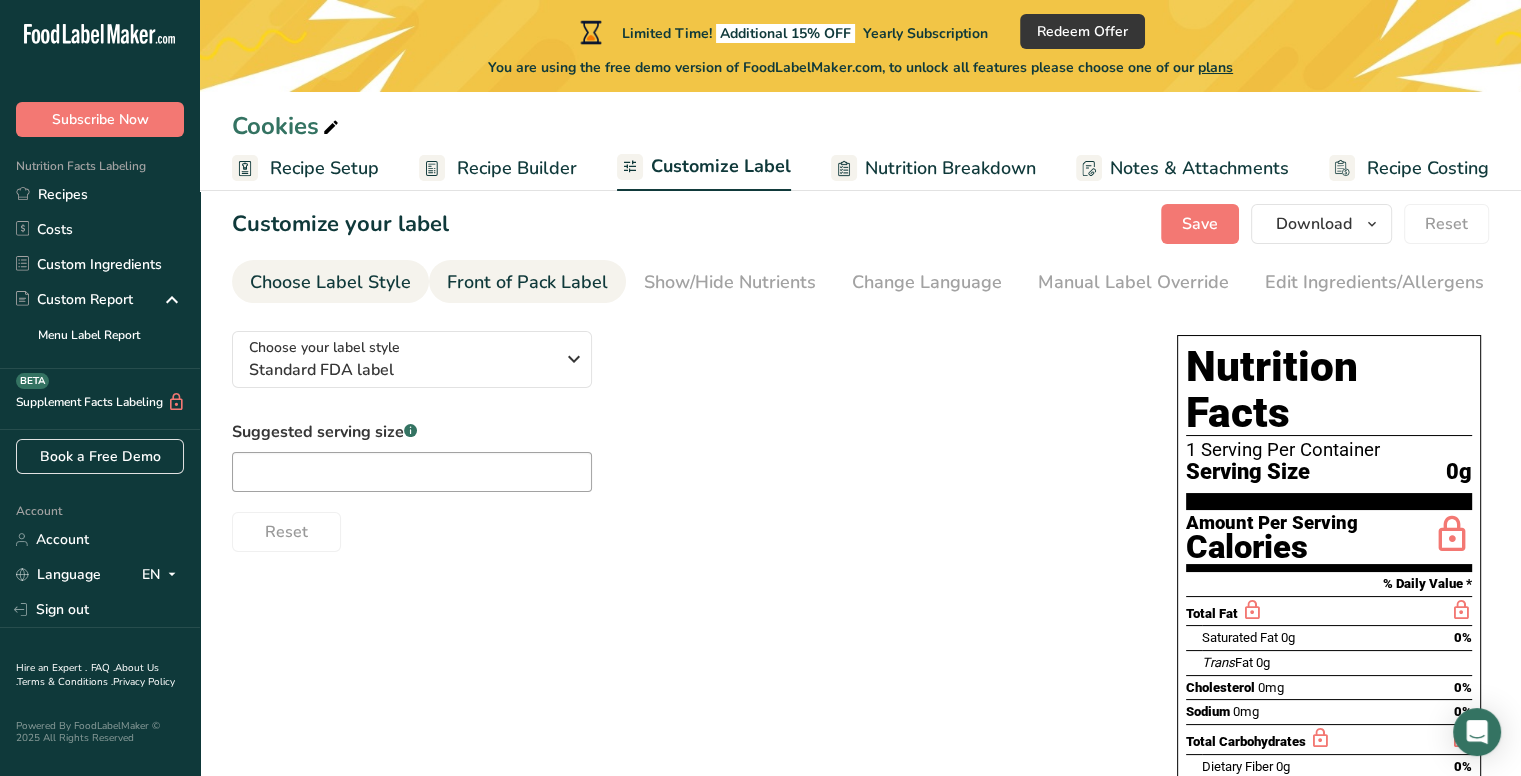 click on "Front of Pack Label" at bounding box center (527, 282) 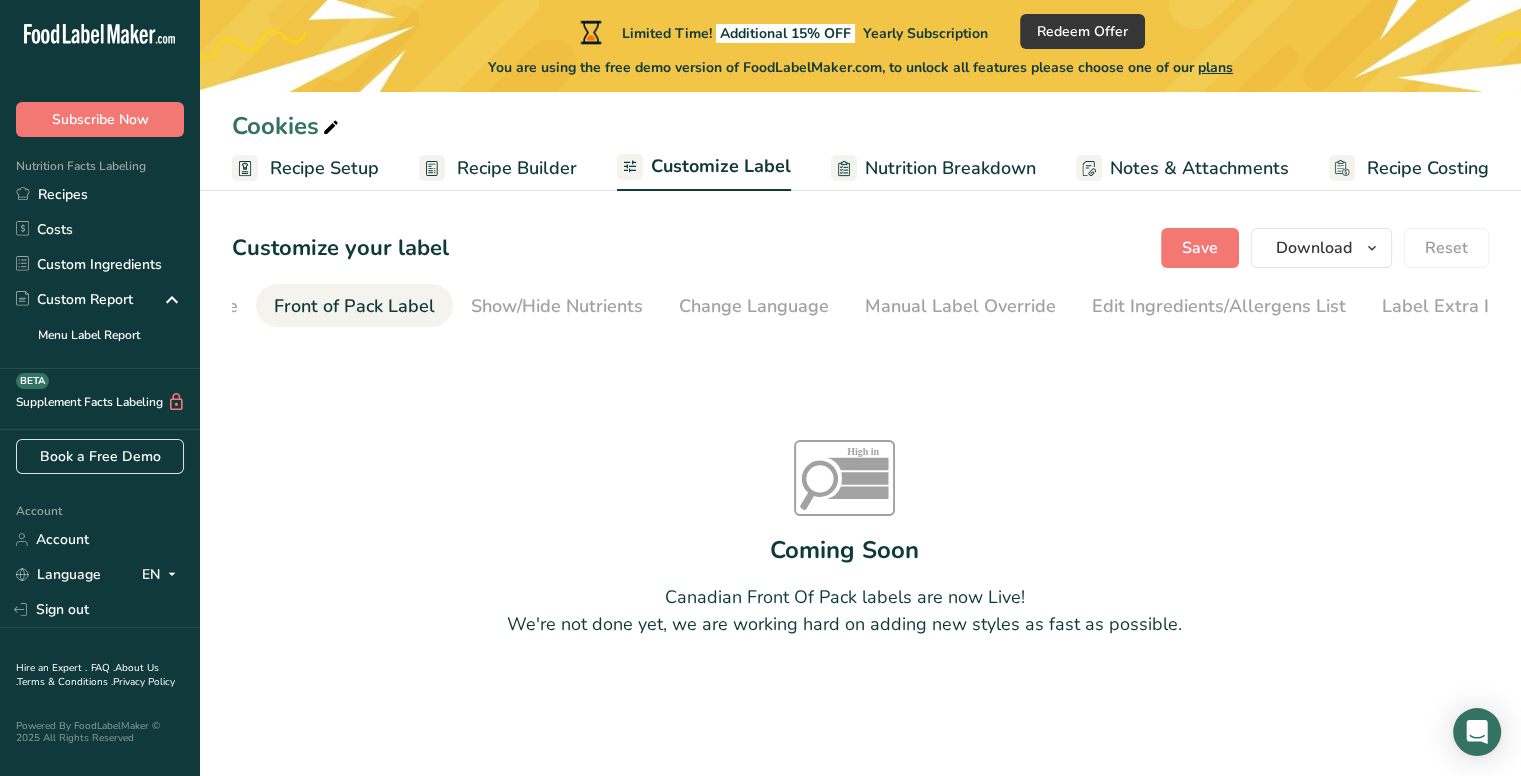scroll, scrollTop: 0, scrollLeft: 194, axis: horizontal 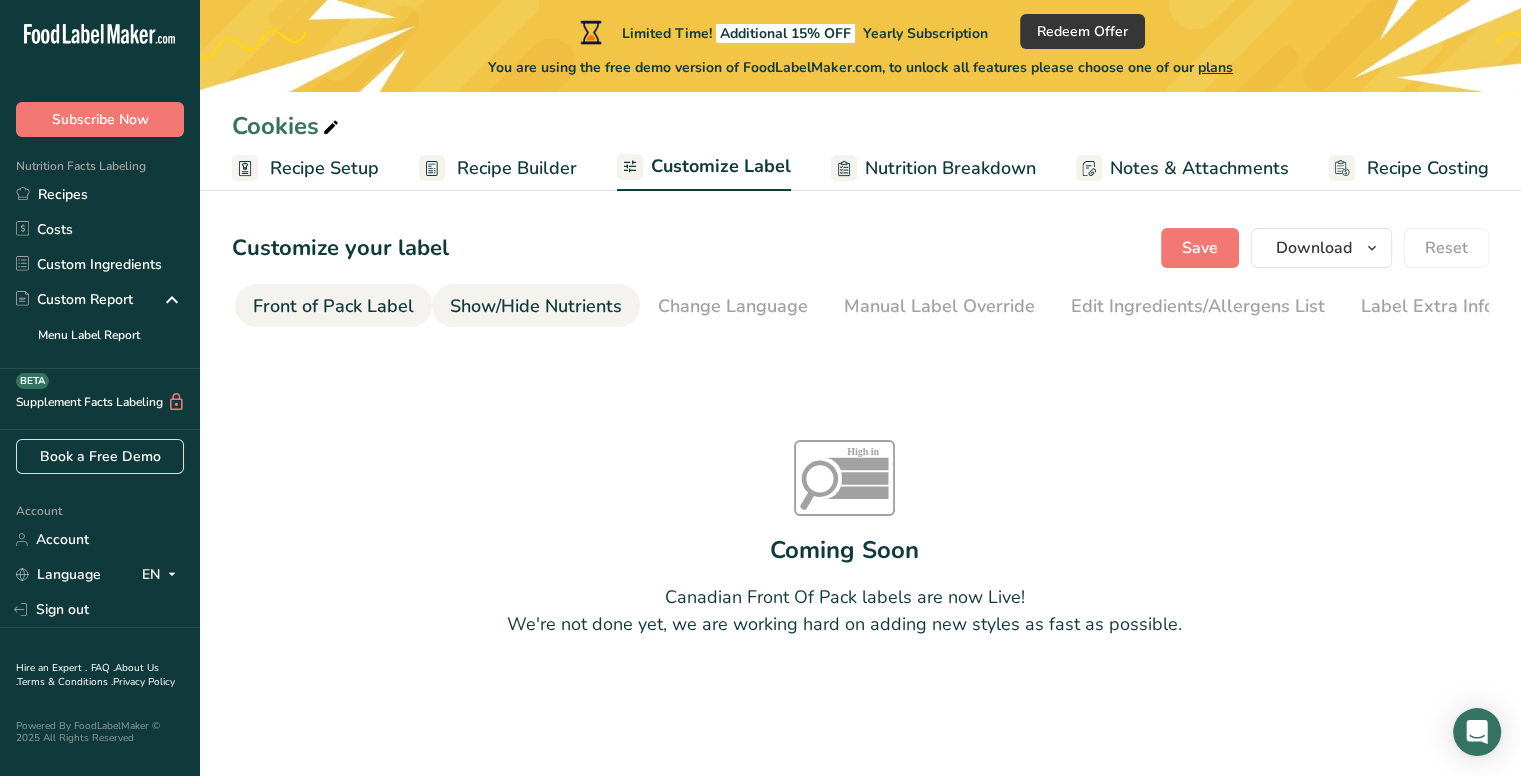 click on "Show/Hide Nutrients" at bounding box center [536, 306] 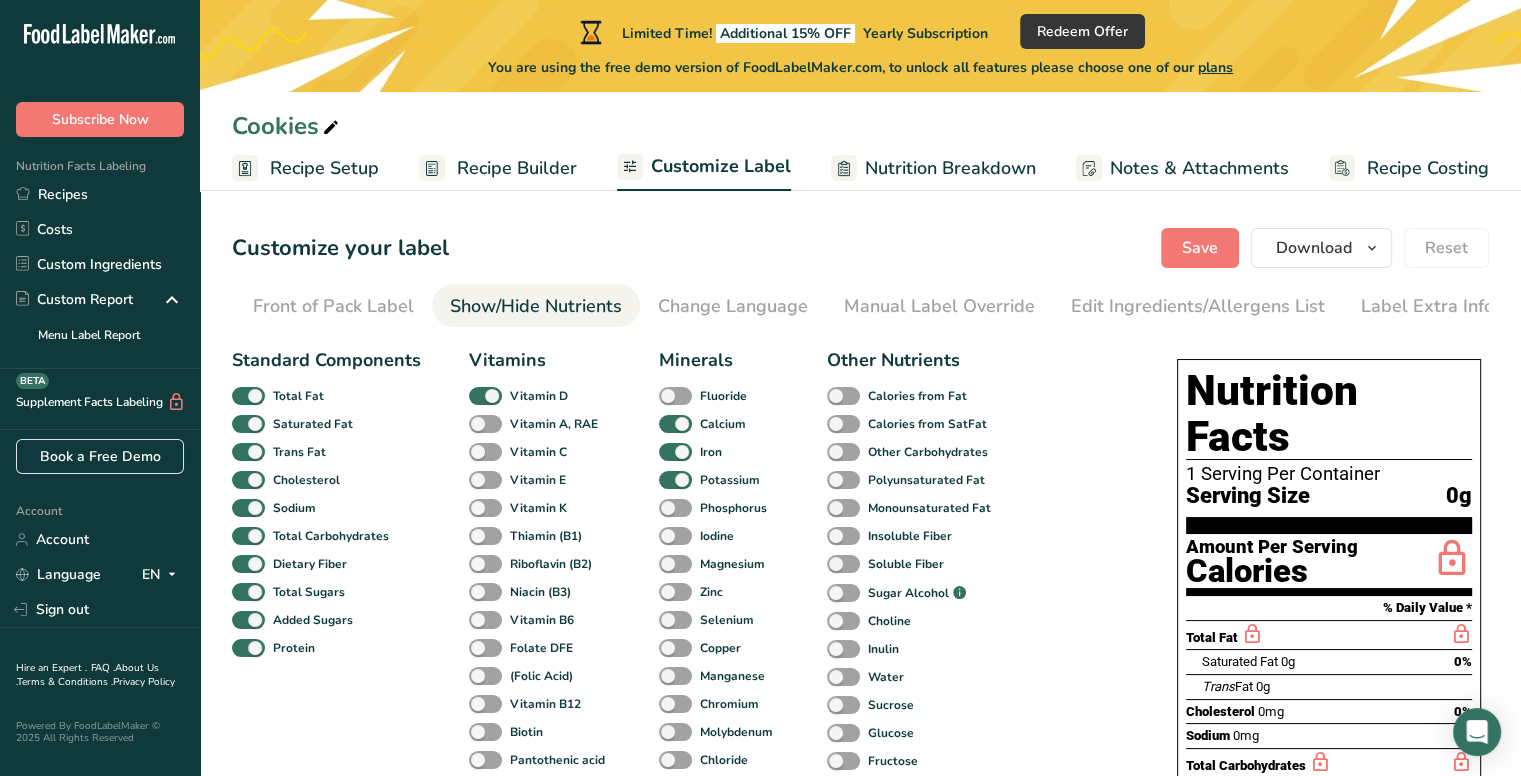 scroll, scrollTop: 0, scrollLeft: 196, axis: horizontal 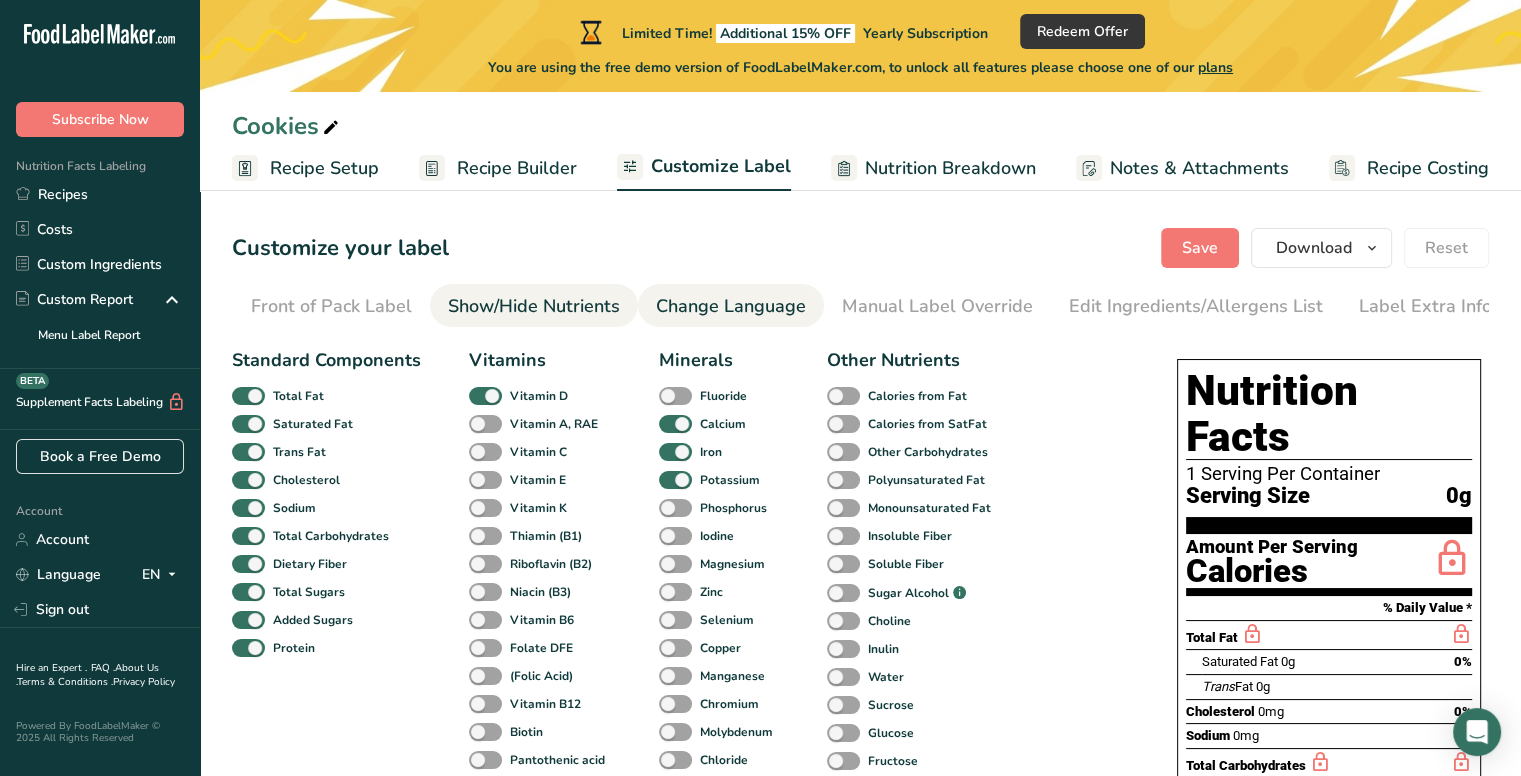 click on "Change Language" at bounding box center (731, 306) 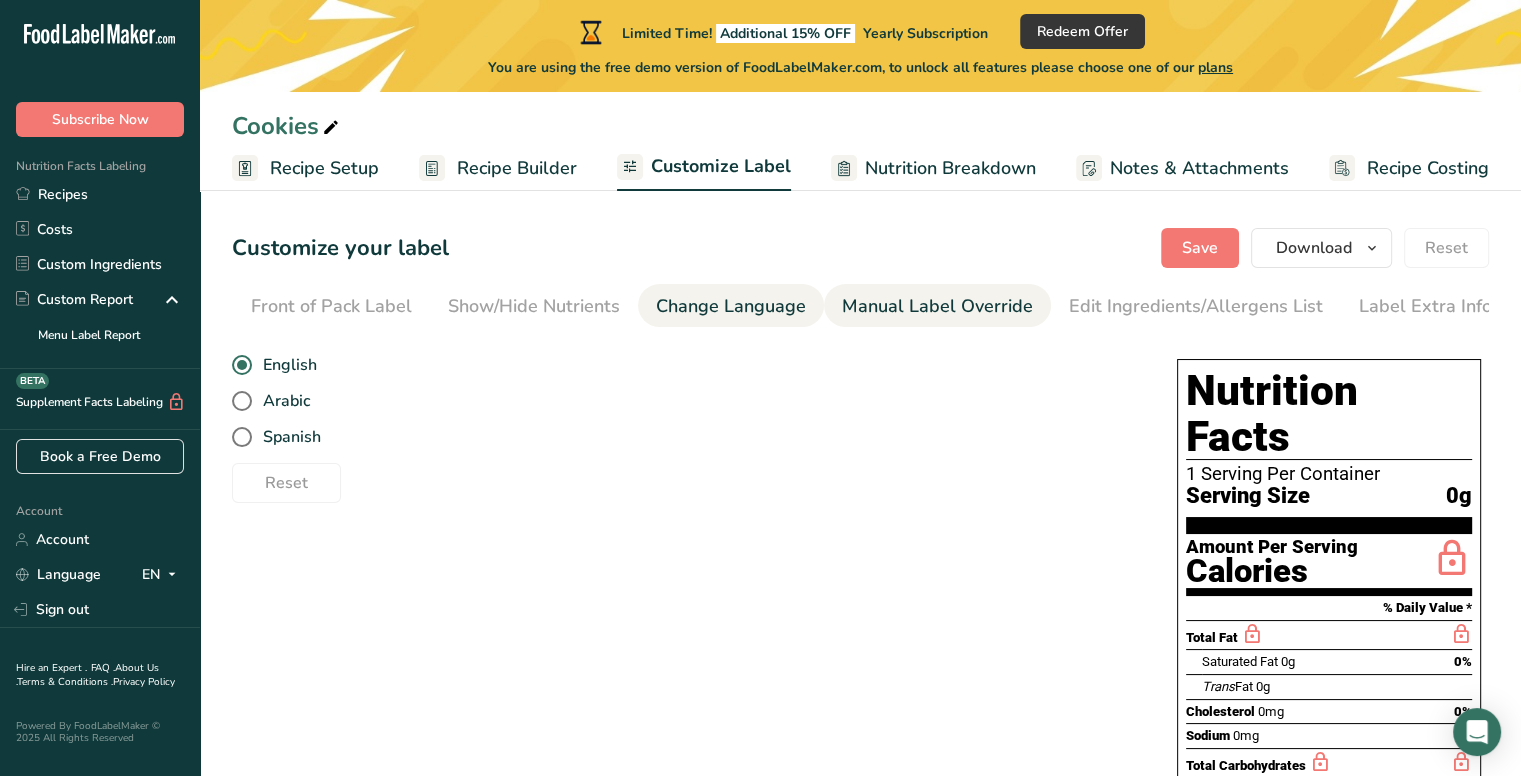 click on "Manual Label Override" at bounding box center (937, 306) 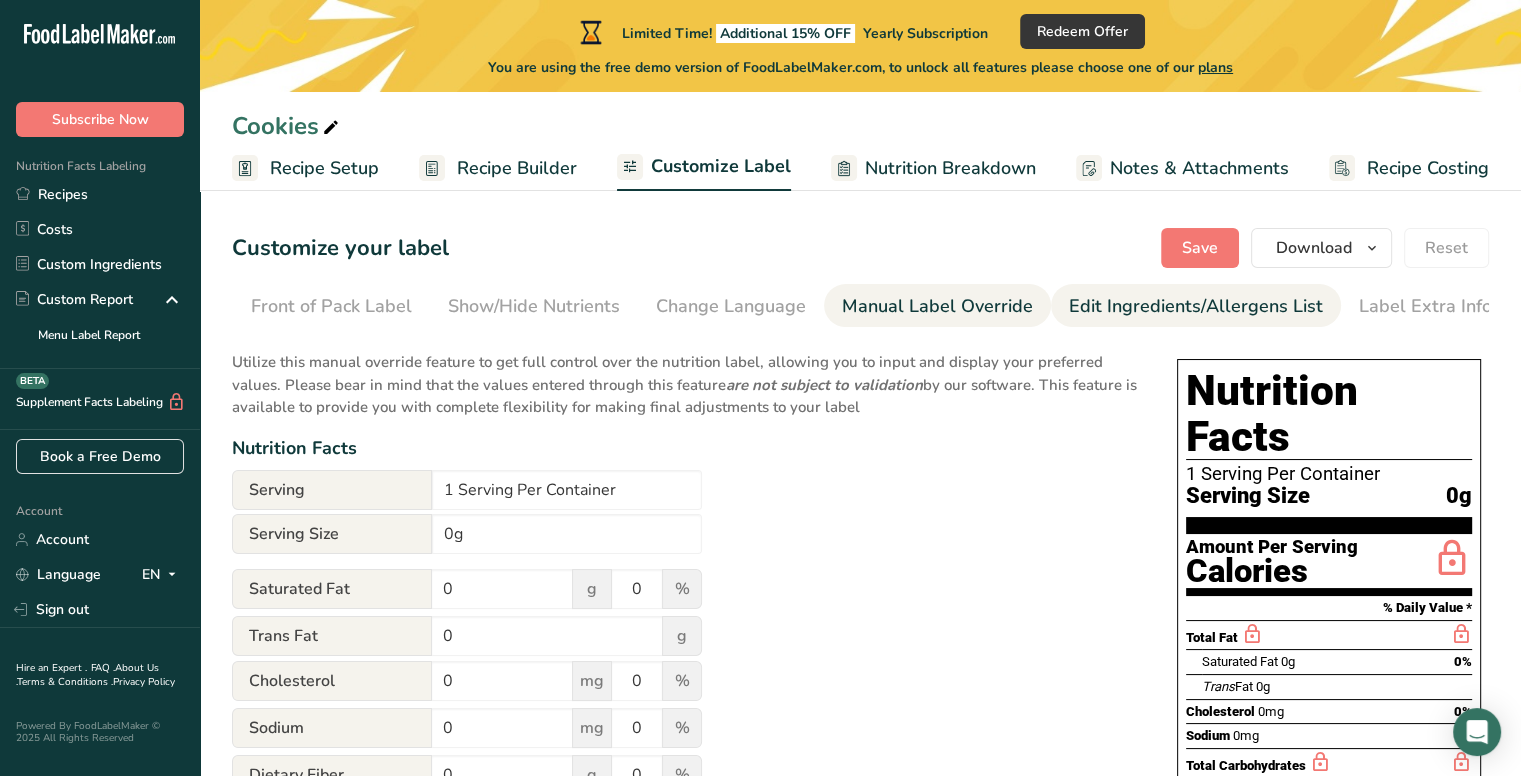 click on "Edit Ingredients/Allergens List" at bounding box center [1196, 306] 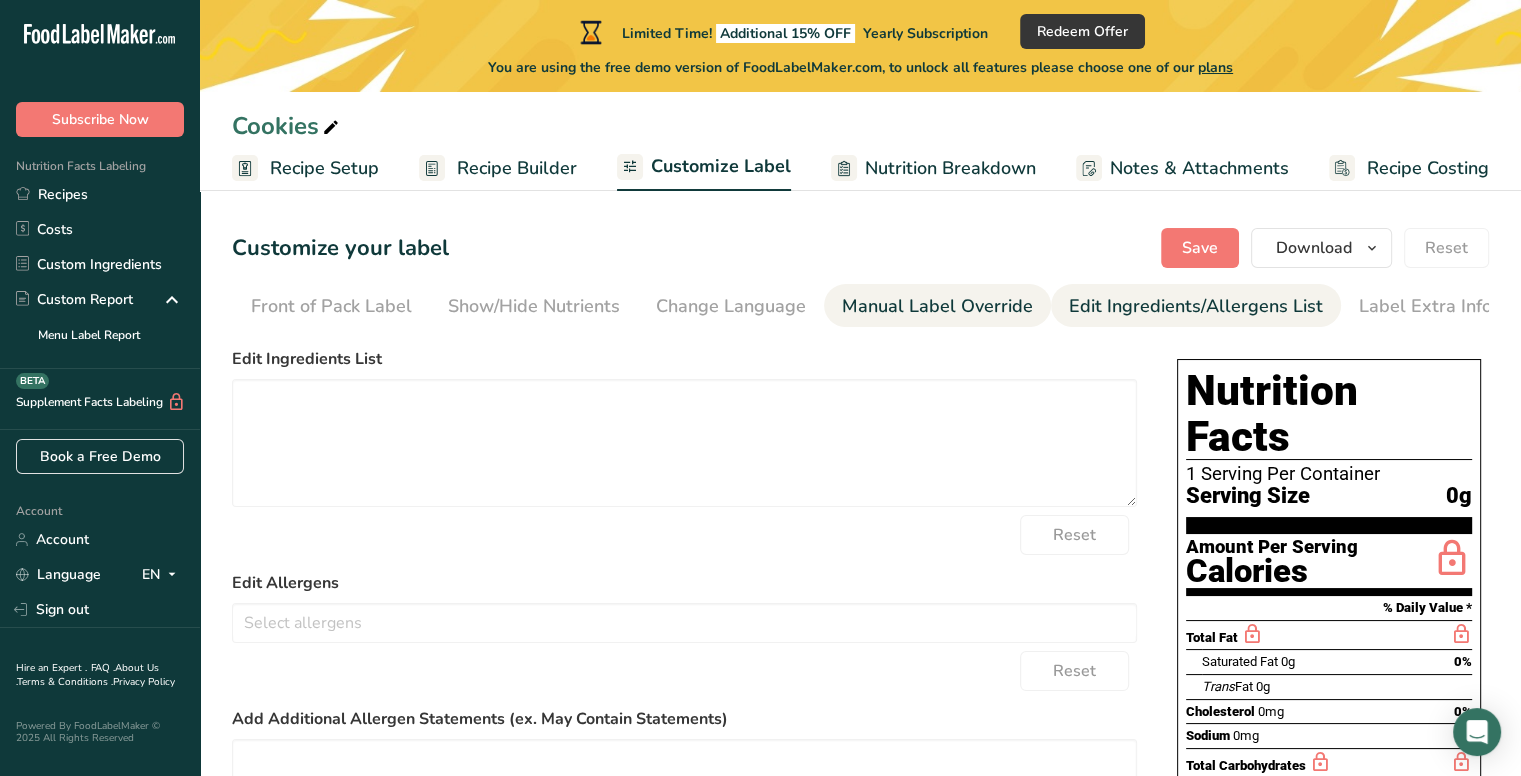 click on "Manual Label Override" at bounding box center [937, 306] 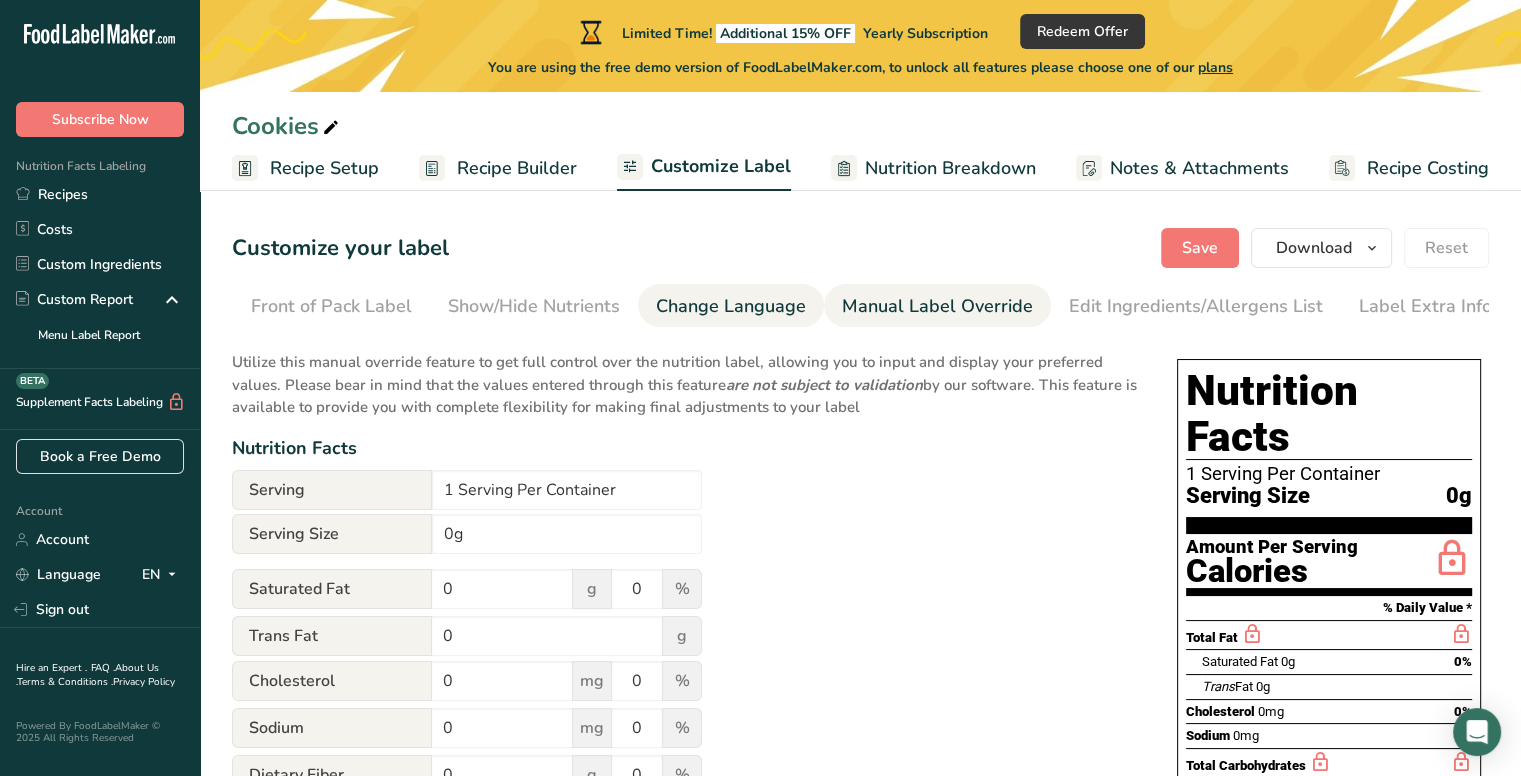 click on "Change Language" at bounding box center [731, 306] 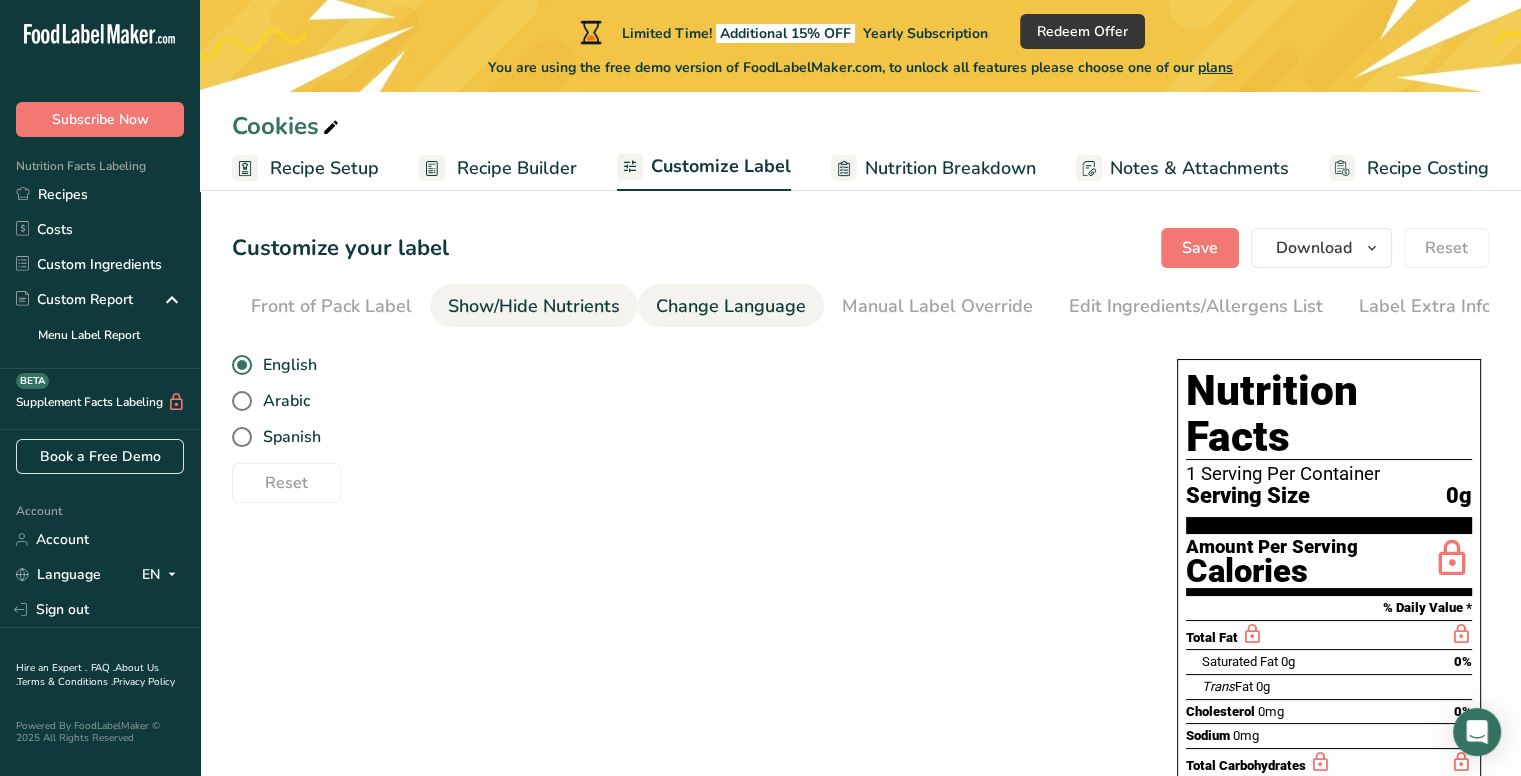 click on "Show/Hide Nutrients" at bounding box center [534, 306] 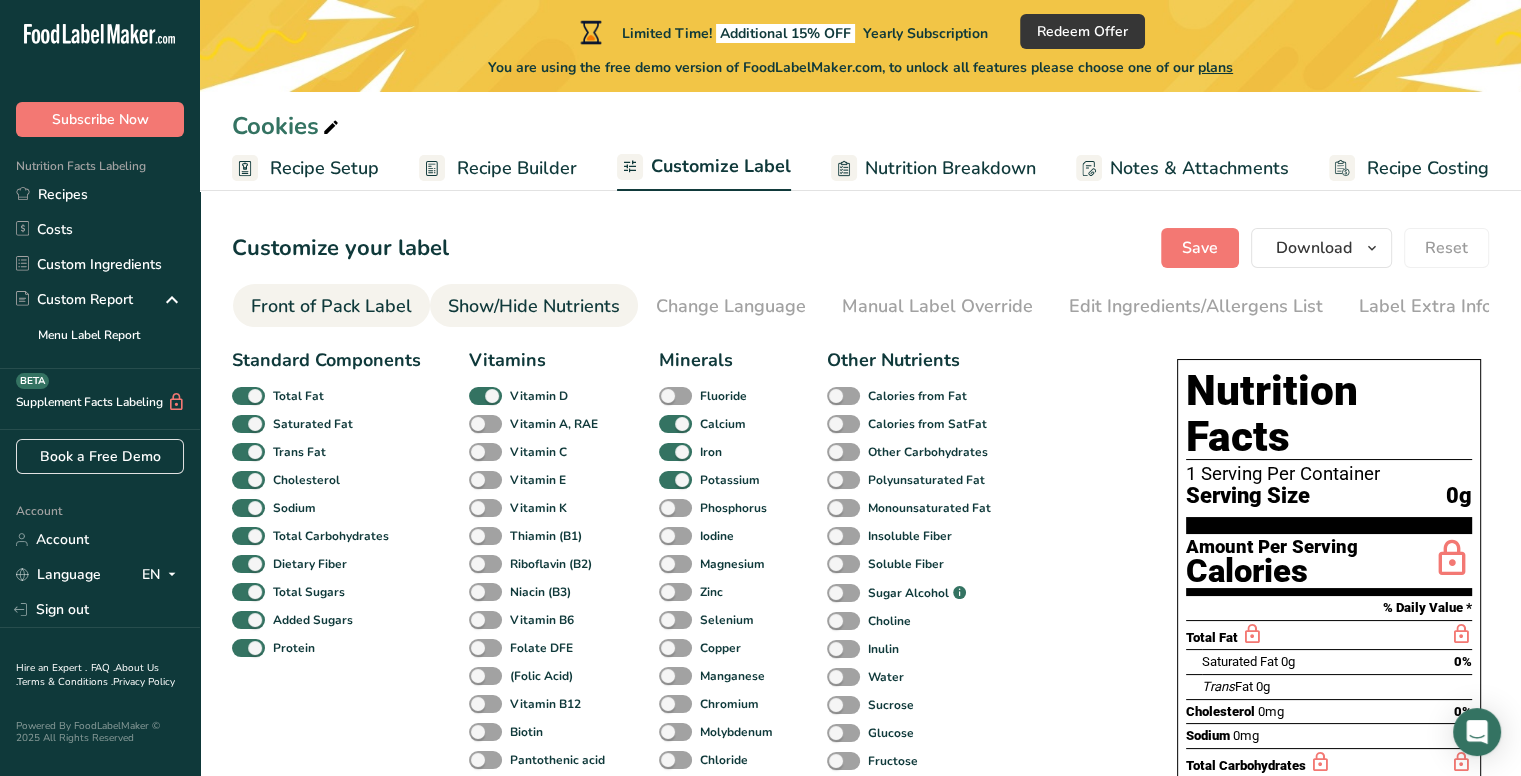 click on "Front of Pack Label" at bounding box center (331, 306) 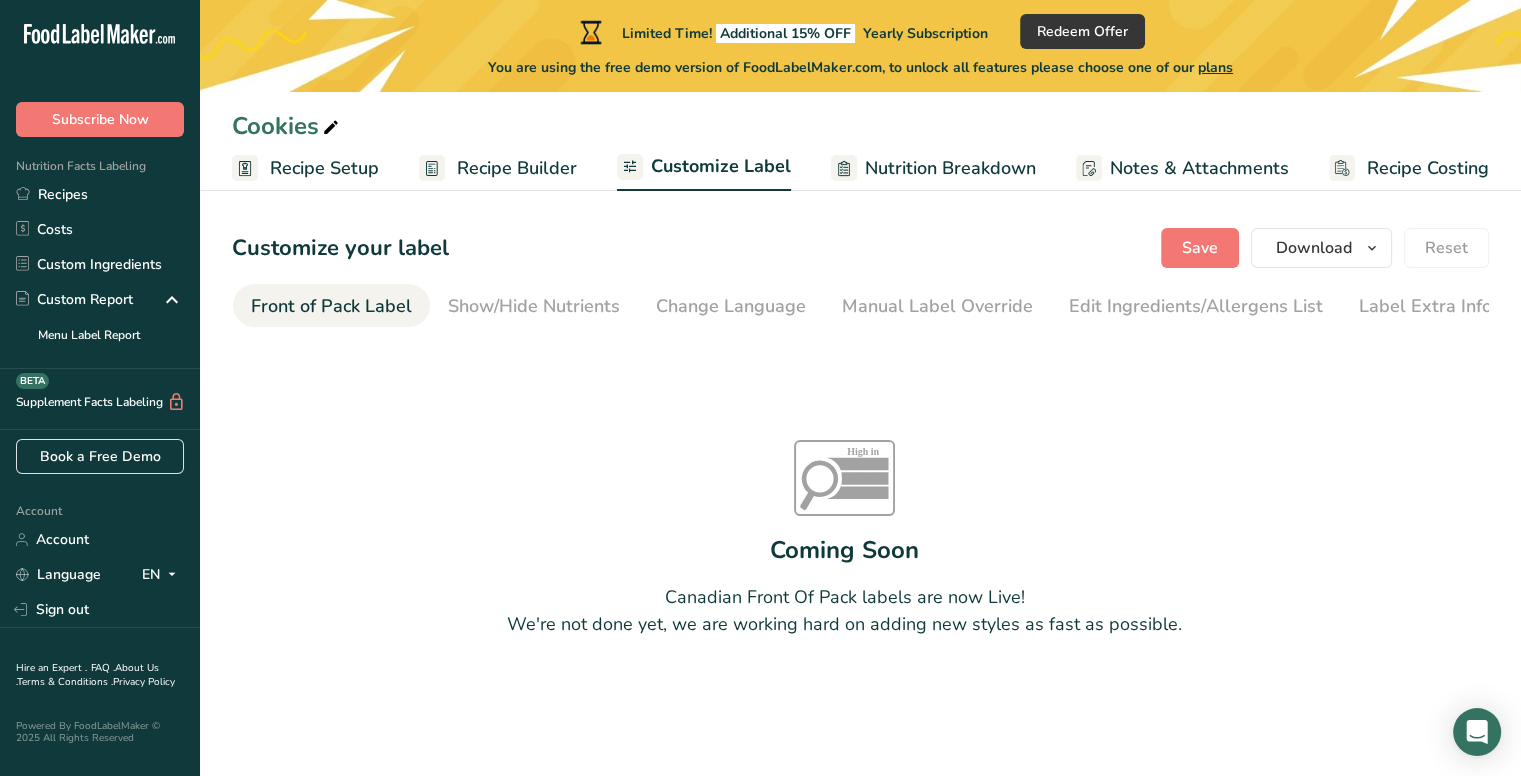 scroll, scrollTop: 0, scrollLeft: 194, axis: horizontal 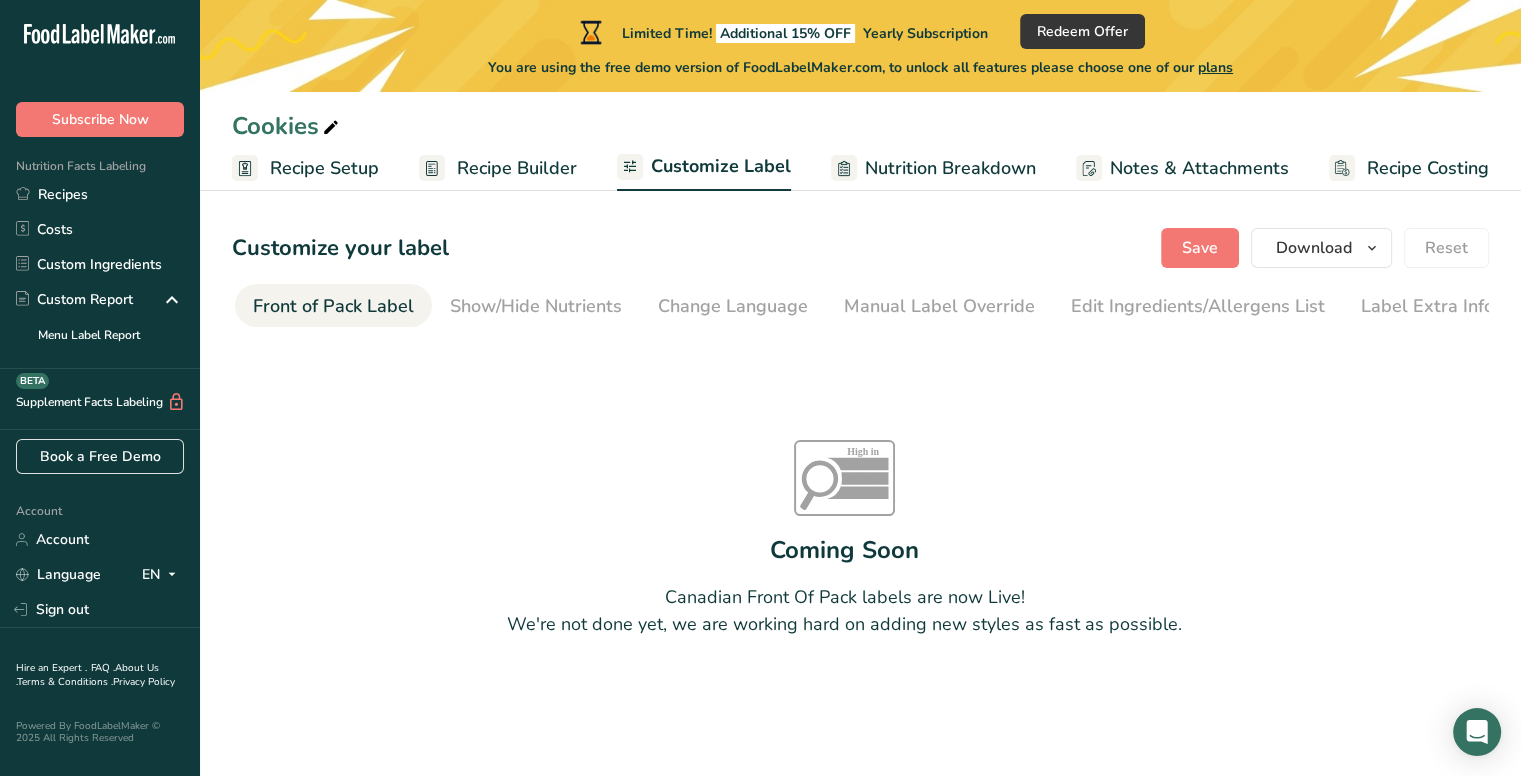 click on "Front of Pack Label" at bounding box center [333, 306] 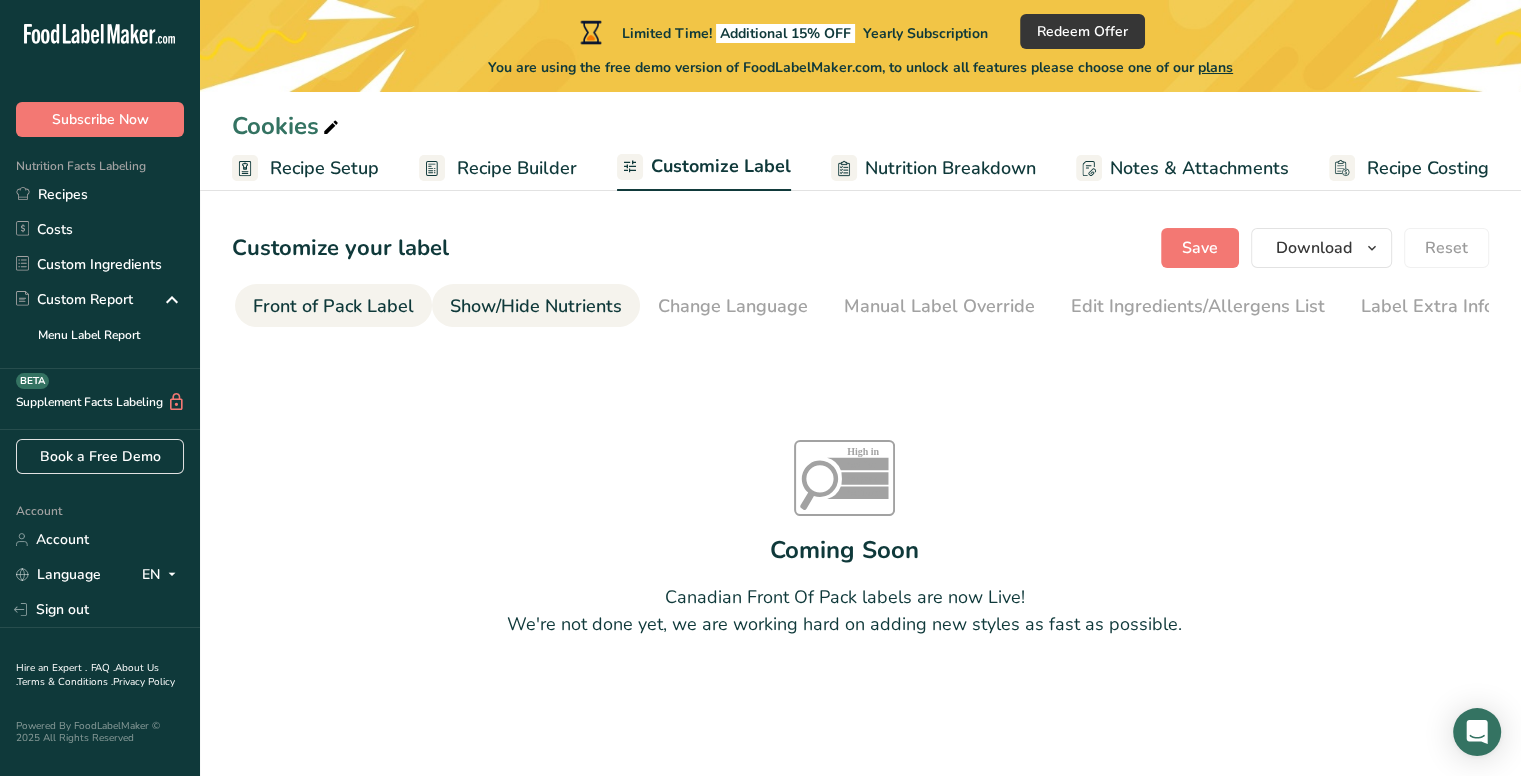 click on "Show/Hide Nutrients" at bounding box center (536, 306) 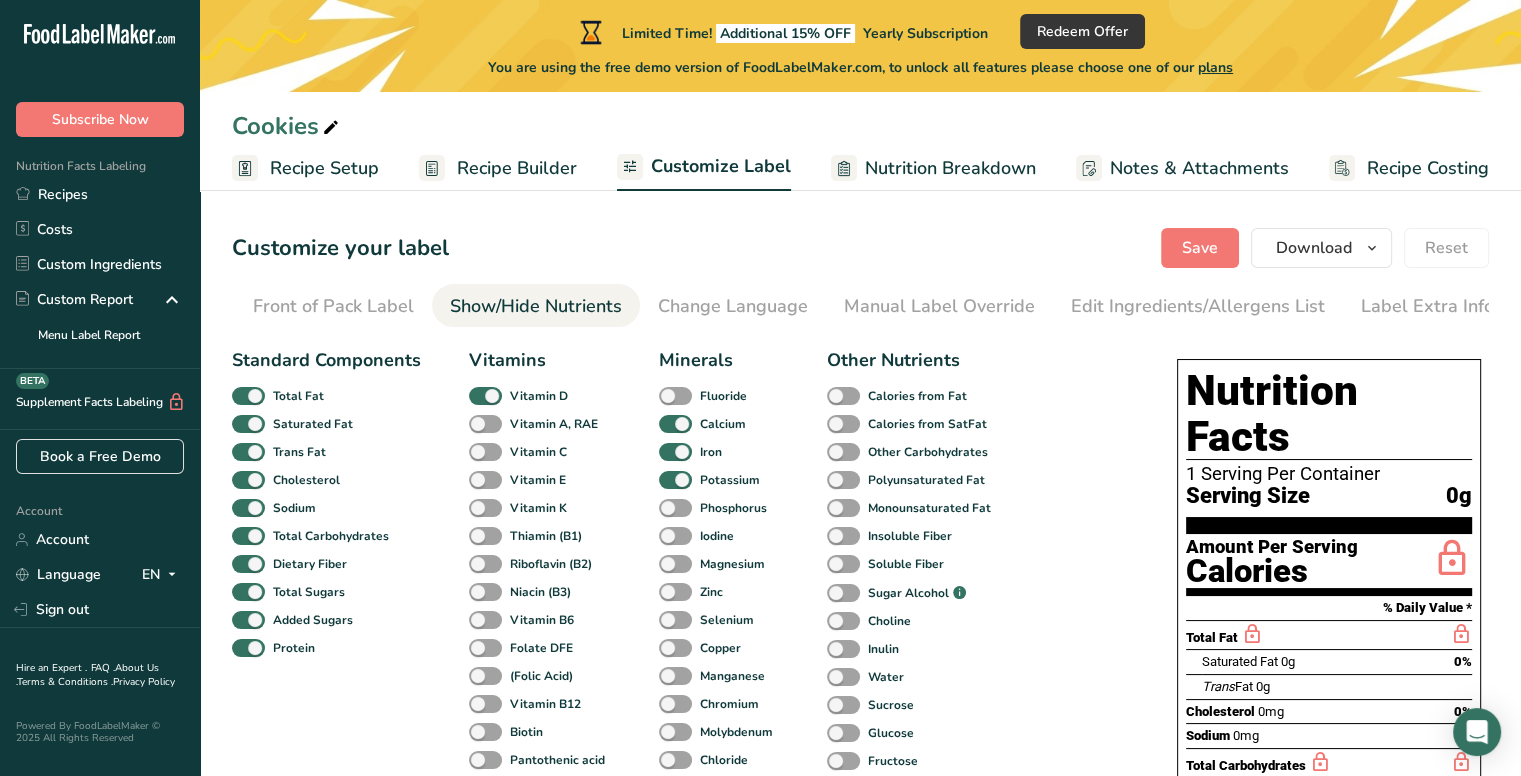 scroll, scrollTop: 0, scrollLeft: 196, axis: horizontal 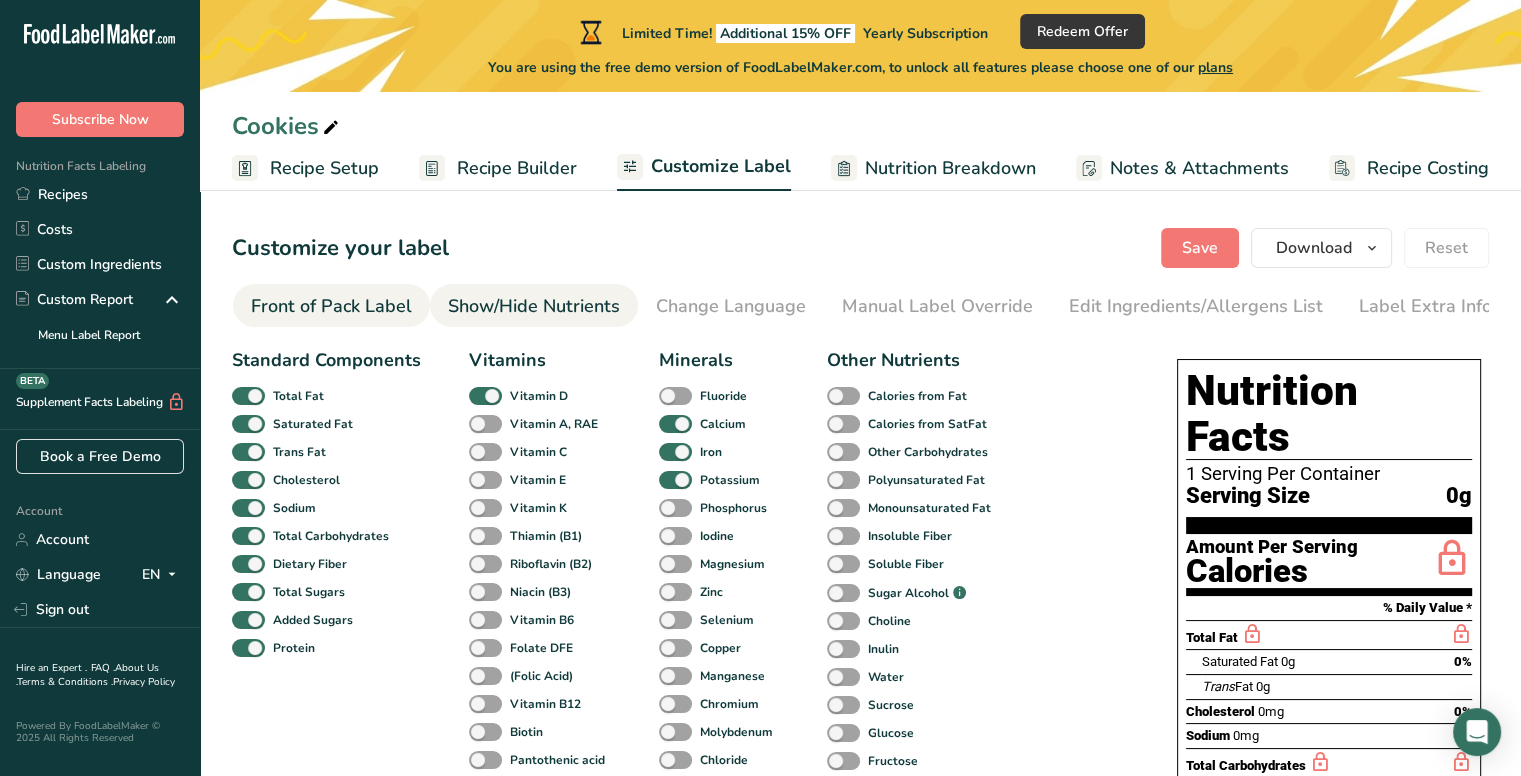 click on "Front of Pack Label" at bounding box center [331, 306] 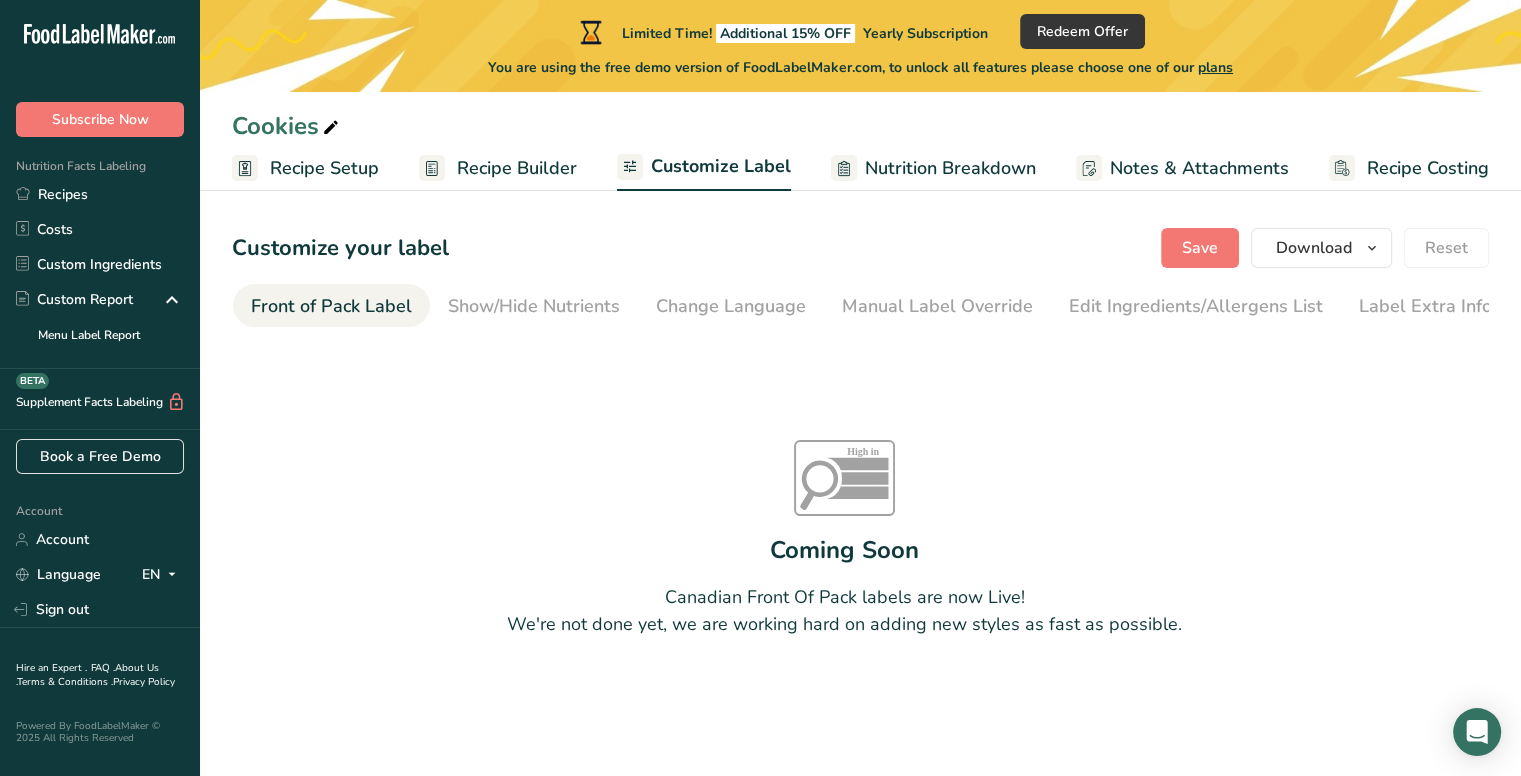 scroll, scrollTop: 0, scrollLeft: 194, axis: horizontal 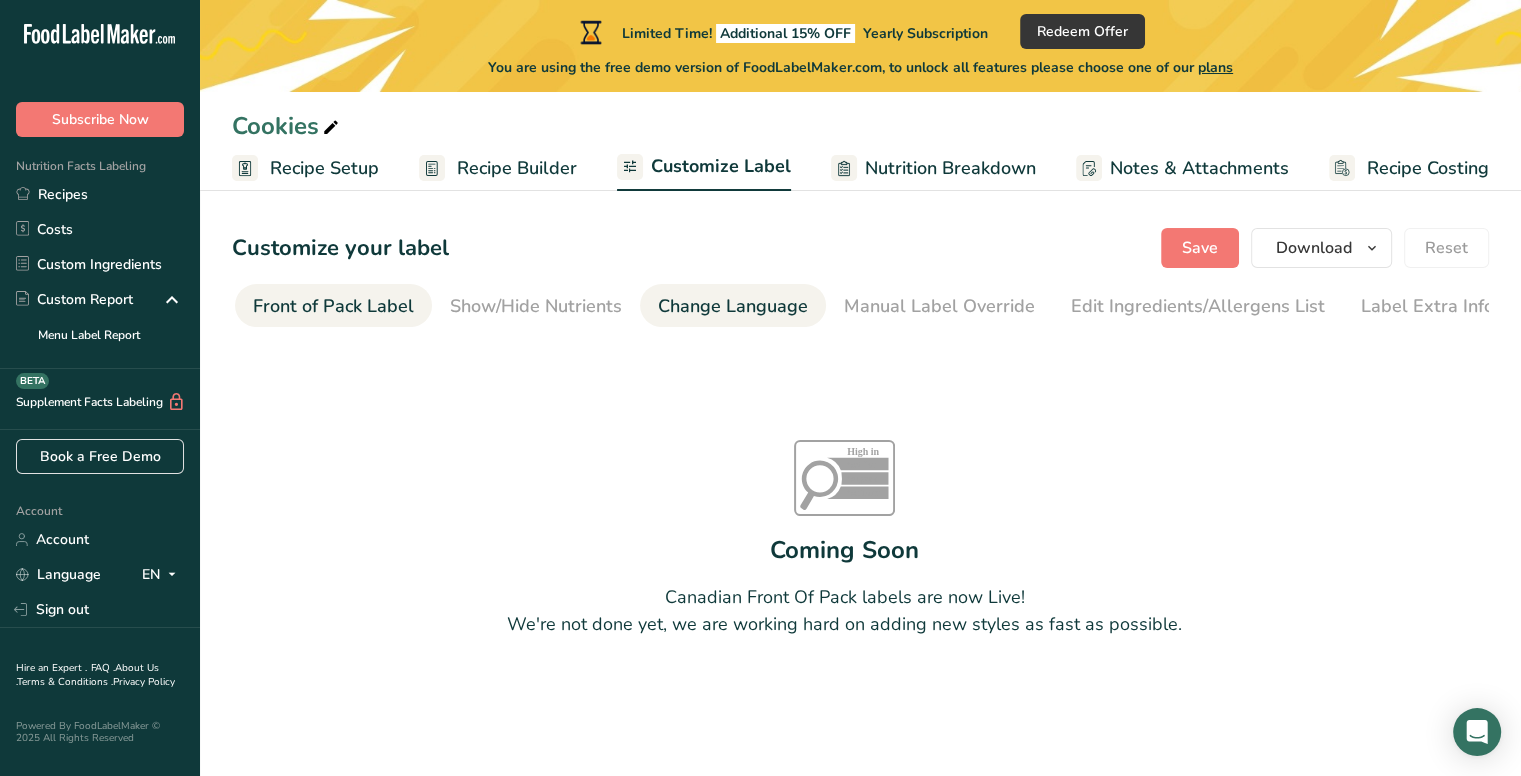 click on "Change Language" at bounding box center [733, 306] 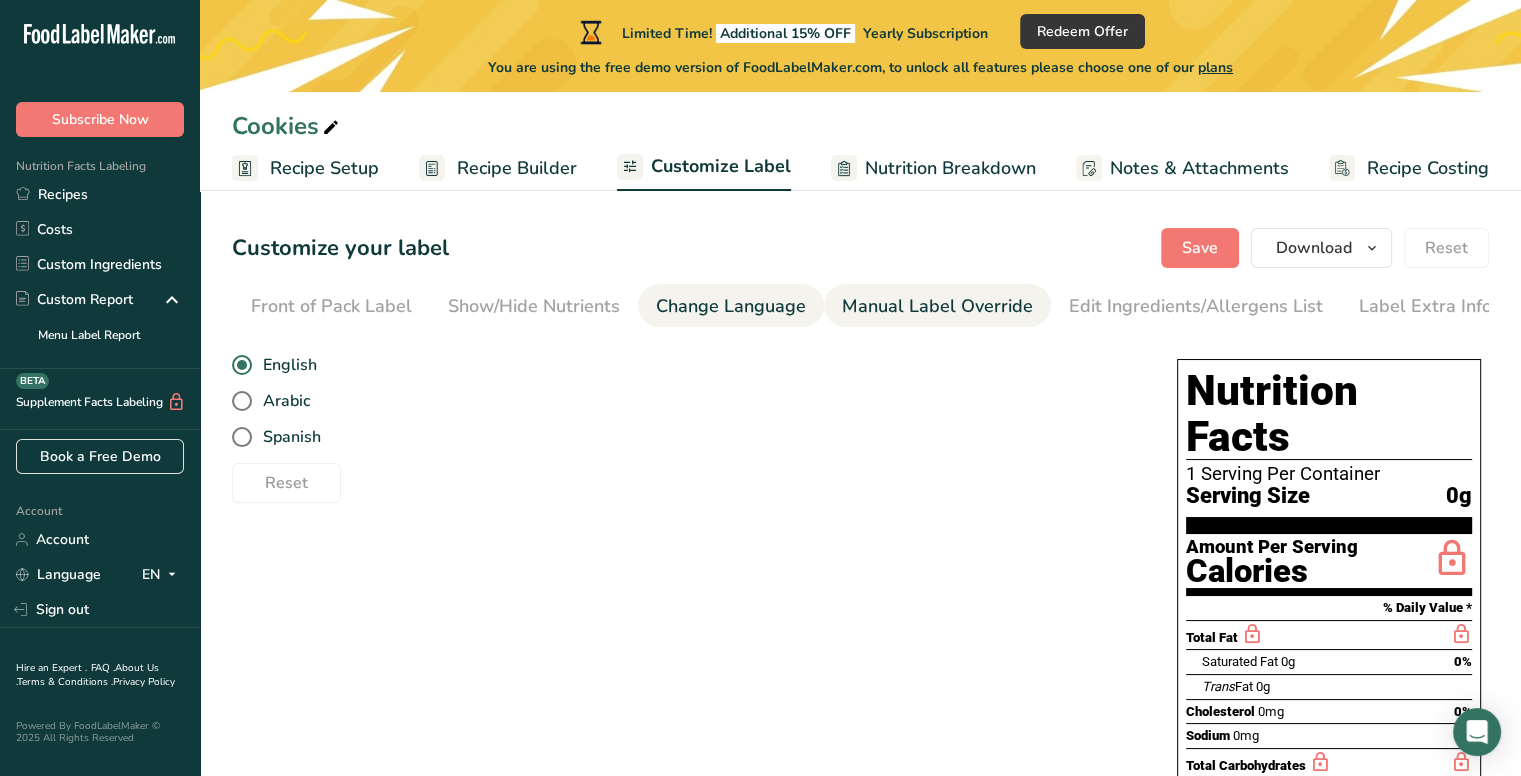 click on "Manual Label Override" at bounding box center [937, 306] 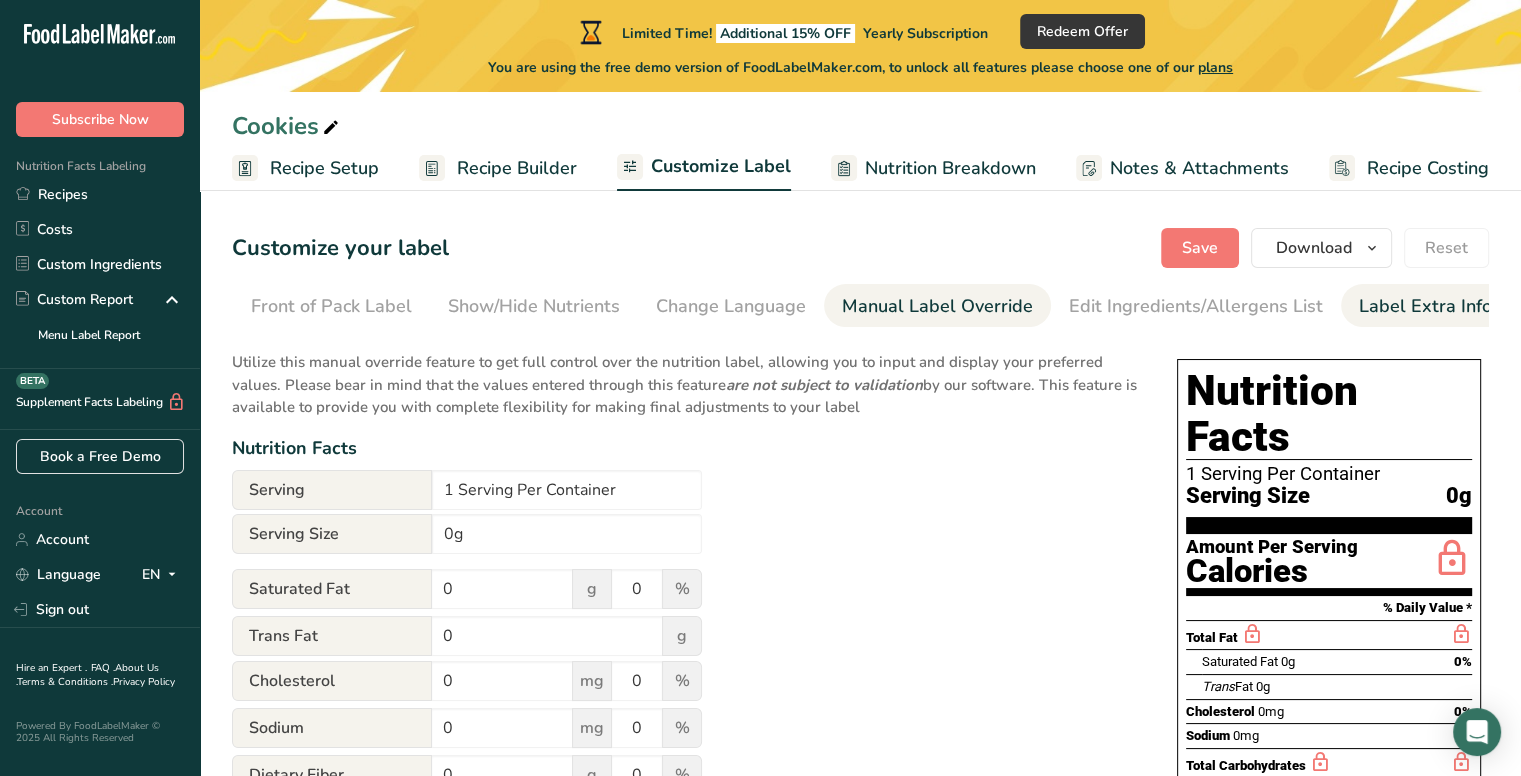click on "Label Extra Info" at bounding box center [1425, 306] 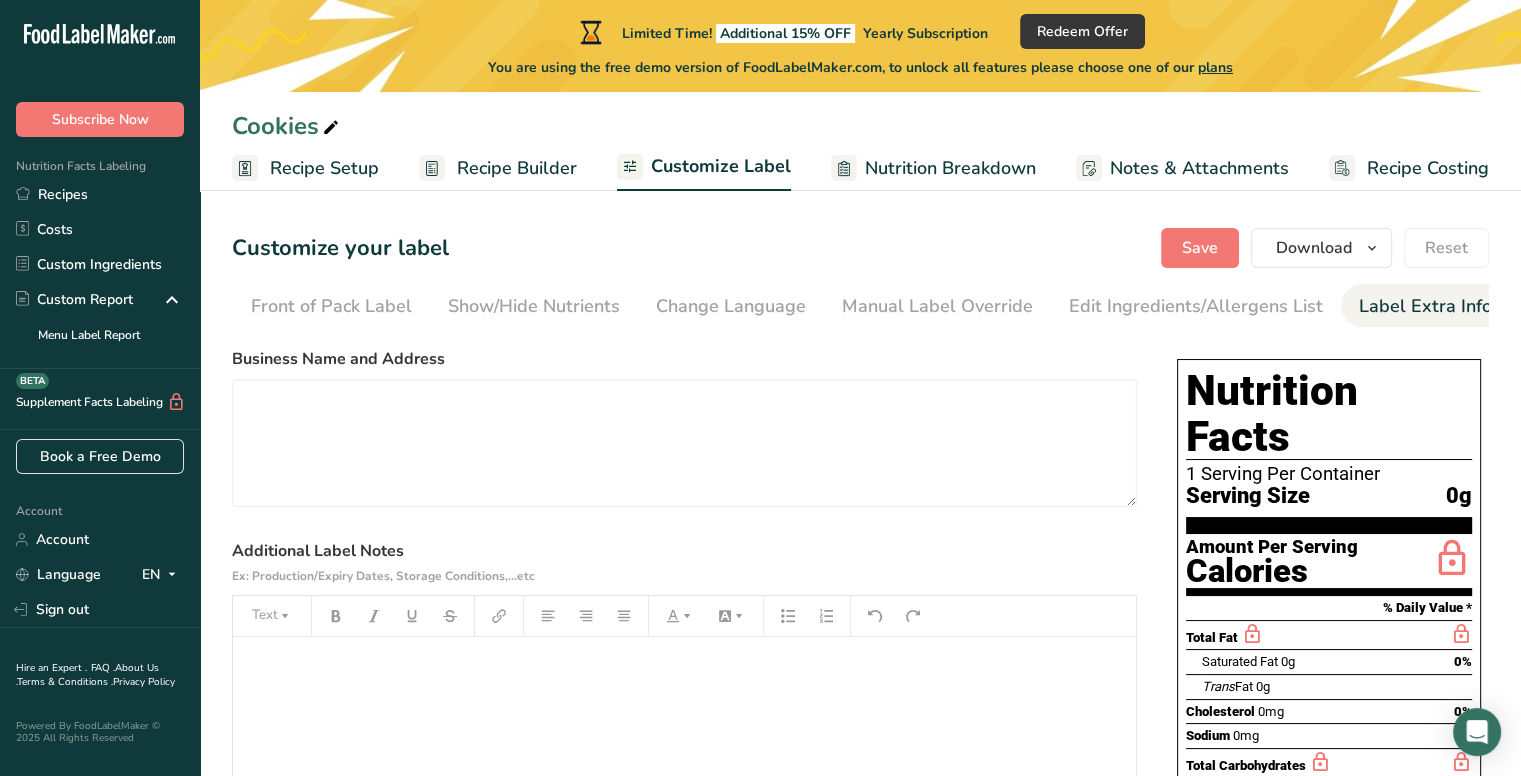 click on "Customize your label
Save
Download
Choose what to show on your downloaded label
Recipe Name to appear above label
Nutrition Facts Panel
Ingredient Statement List
Allergen Declaration/ Allergy Statement
Business Address
Label Notes
Recipe Tags
Recipe Card QR Code
Front of Pack Label
Download
PNG
PNG
BMP
SVG
PDF
TXT
Reset
Choose Label Style
Front of Pack Label
Show/Hide Nutrients
Change Language
Manual Label Override
Edit Ingredients/Allergens List
Label Extra Info" at bounding box center [860, 649] 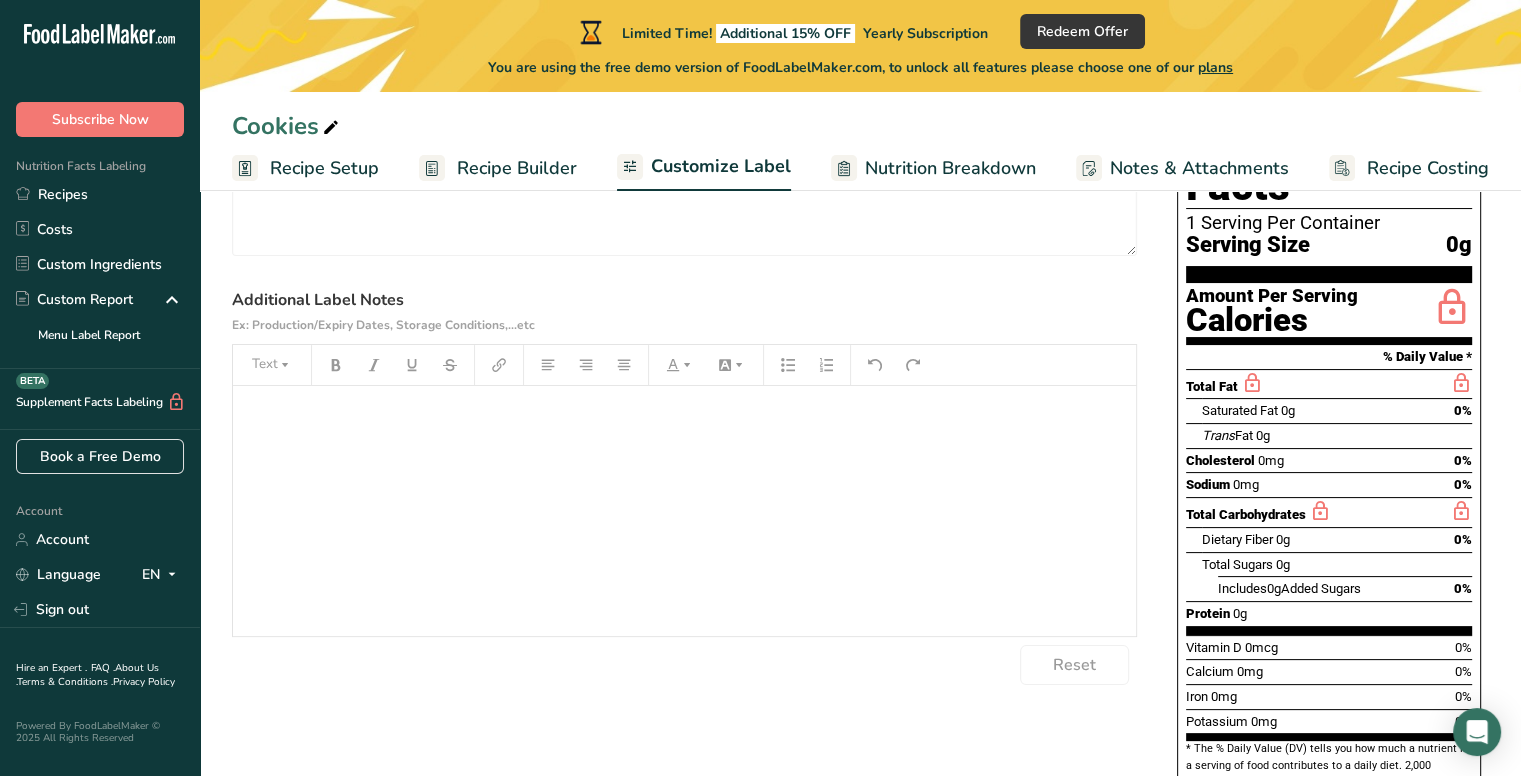 scroll, scrollTop: 0, scrollLeft: 0, axis: both 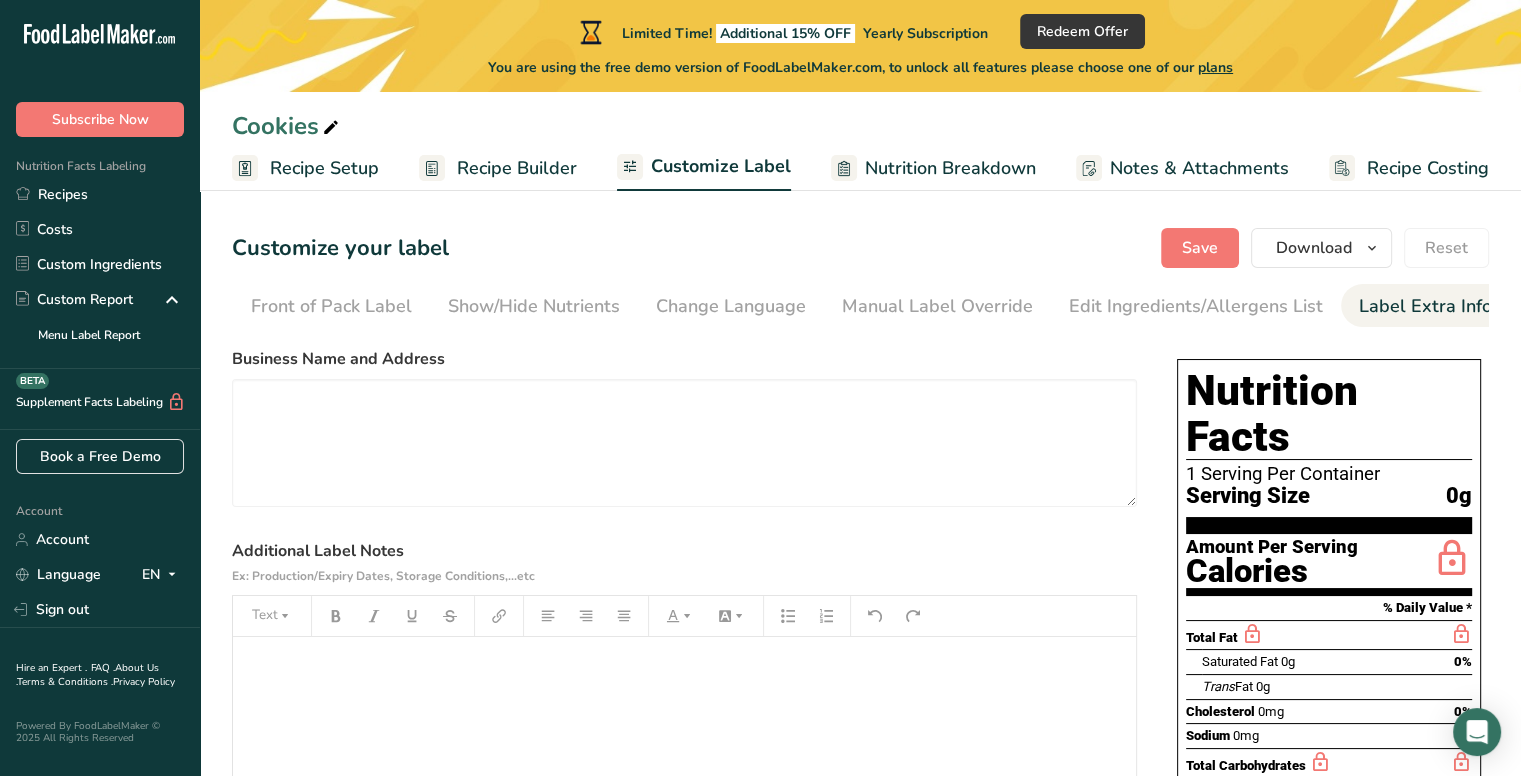 click on "Customize Label" at bounding box center (721, 166) 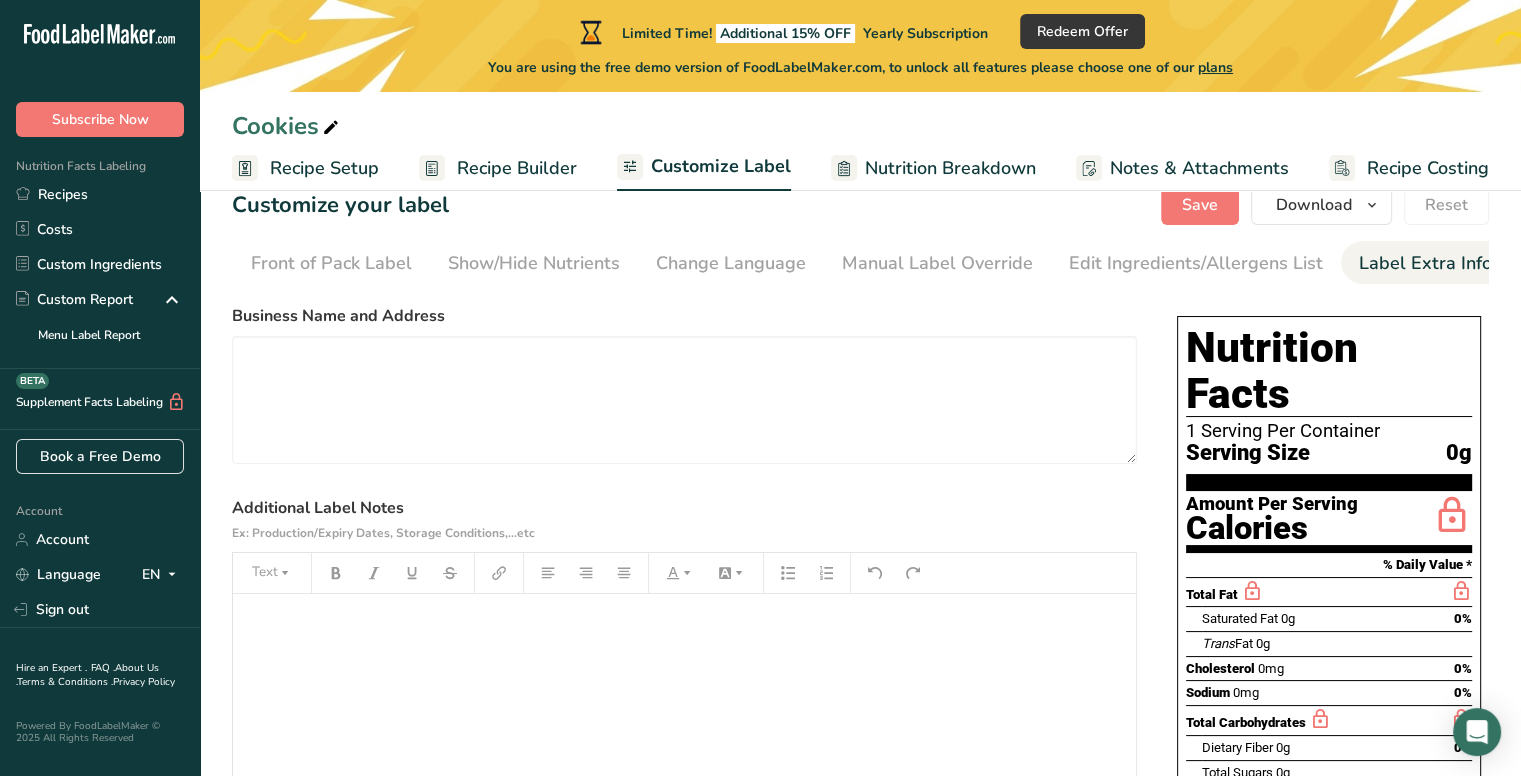 scroll, scrollTop: 0, scrollLeft: 0, axis: both 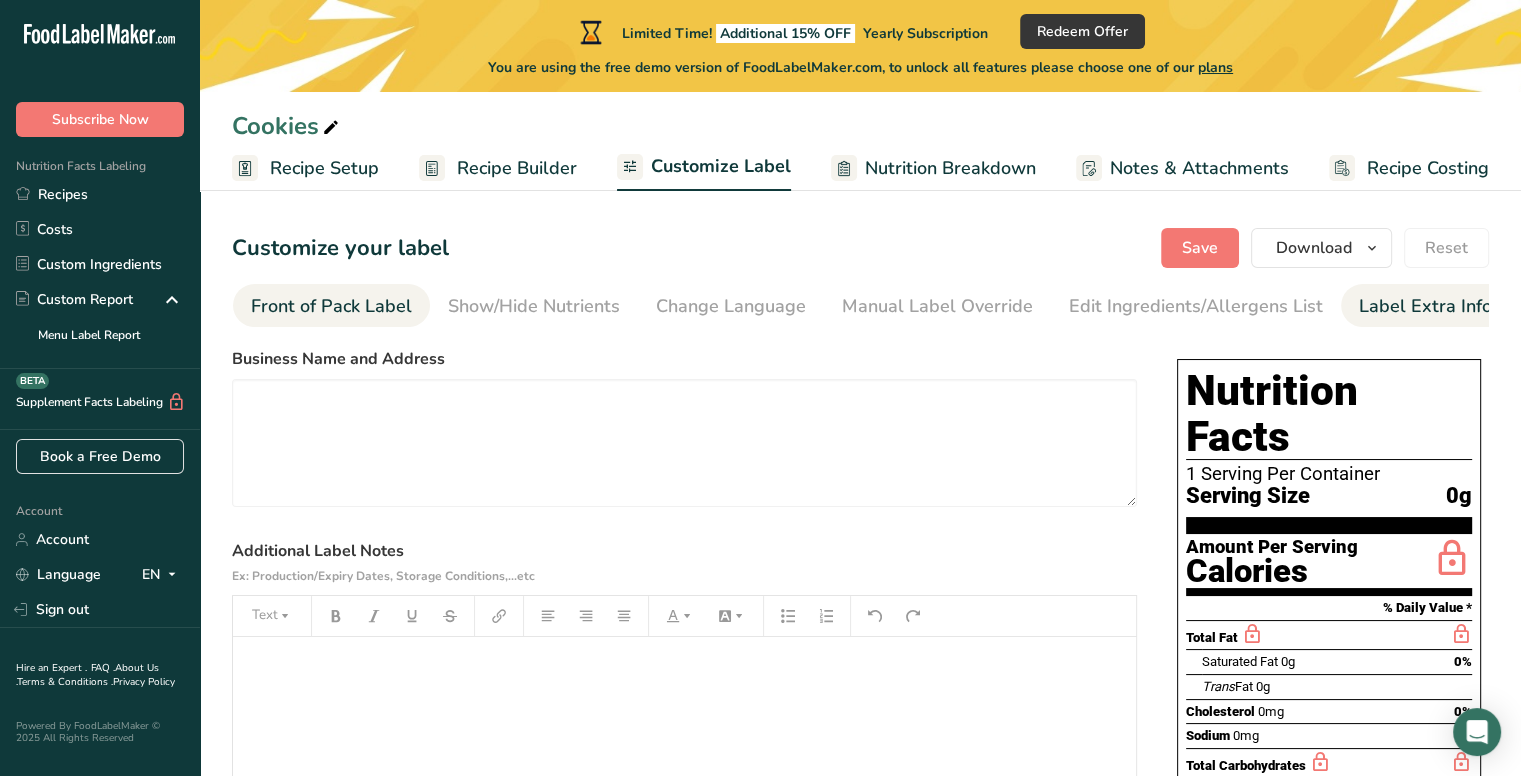 click on "Front of Pack Label" at bounding box center (331, 306) 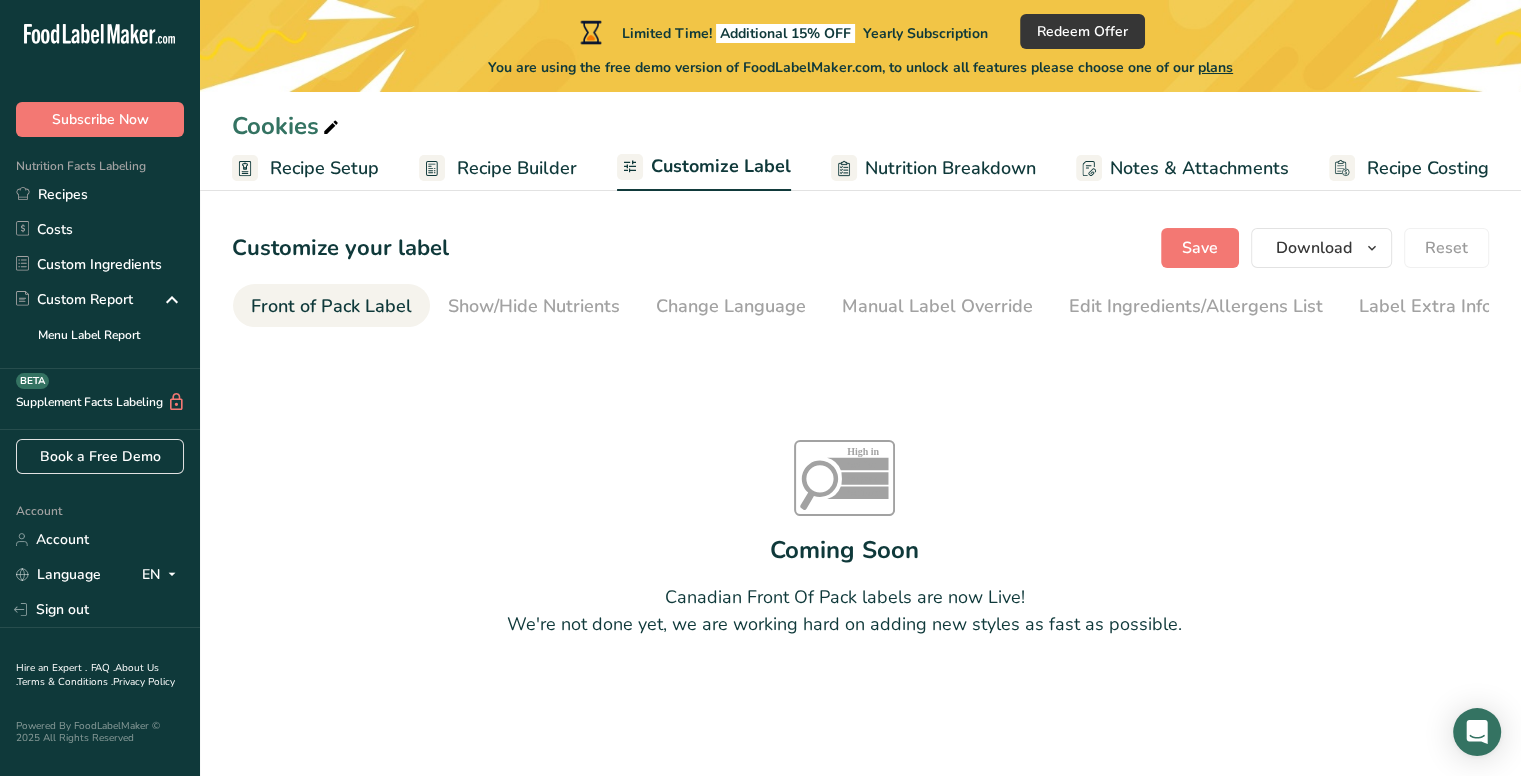 scroll, scrollTop: 0, scrollLeft: 194, axis: horizontal 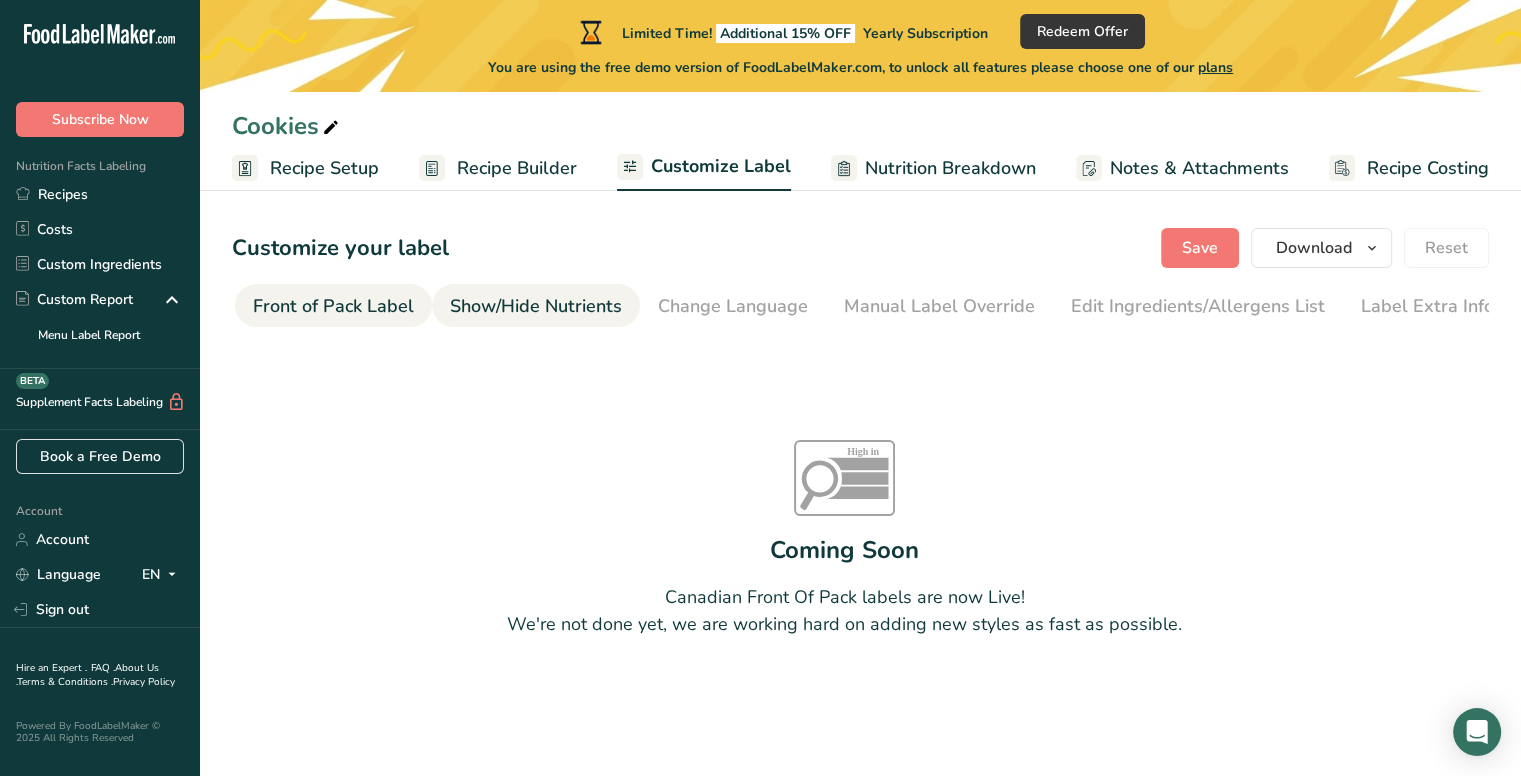 click on "Show/Hide Nutrients" at bounding box center (536, 306) 